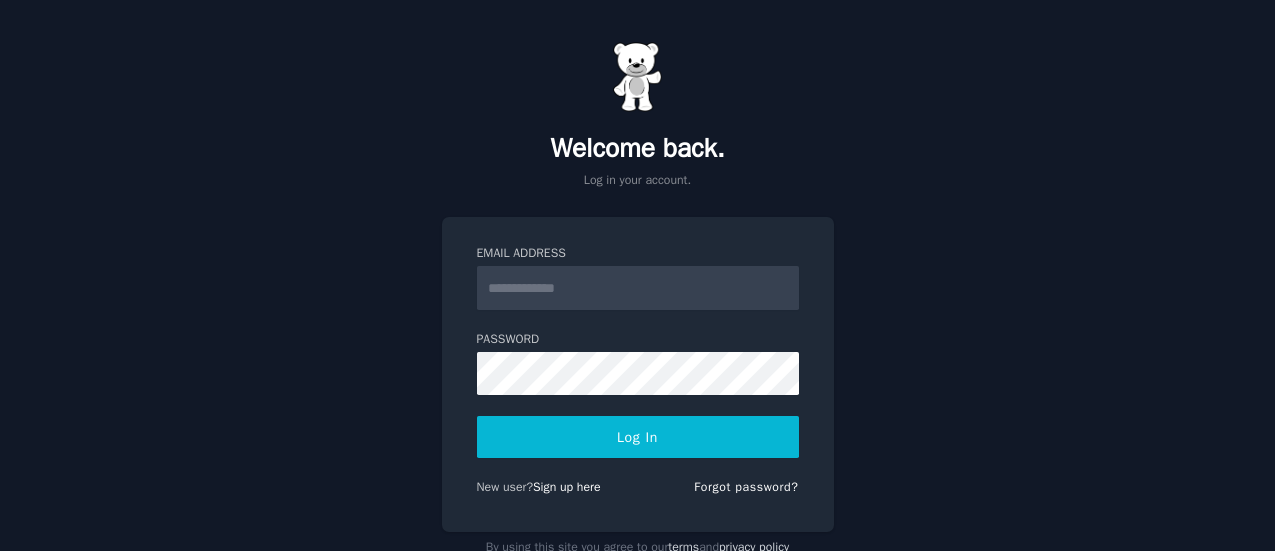 scroll, scrollTop: 0, scrollLeft: 0, axis: both 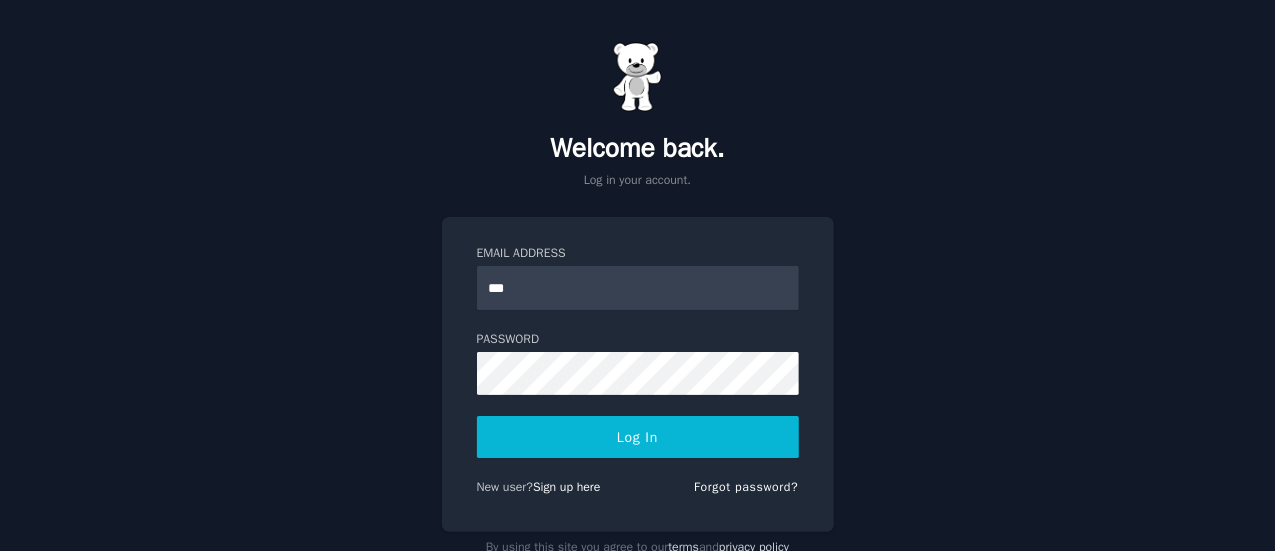 type on "**********" 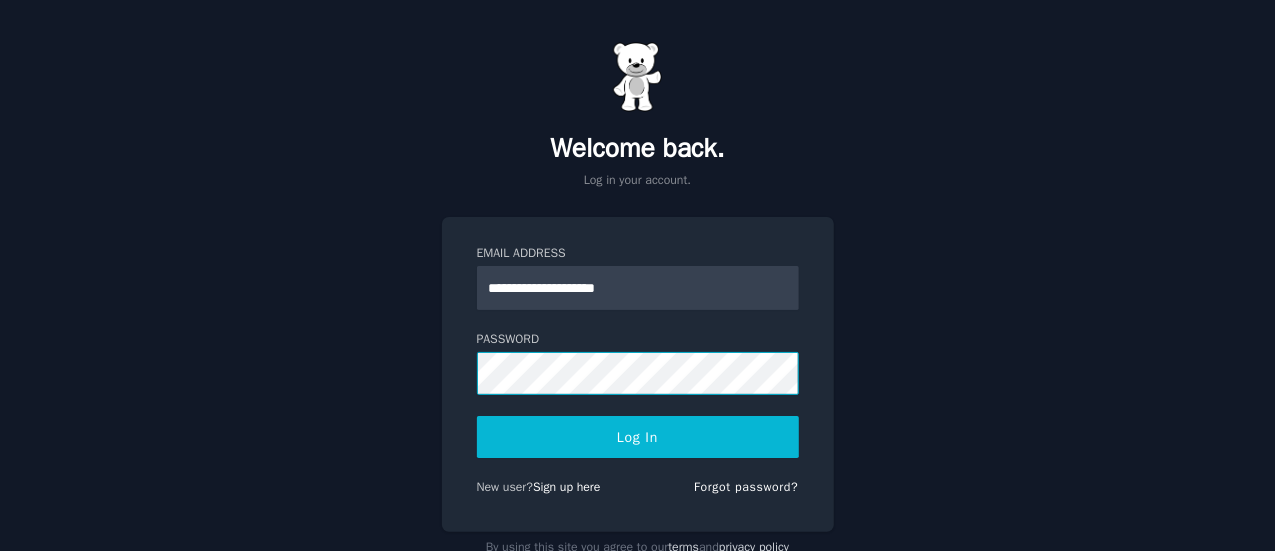 click on "Log In" at bounding box center [638, 437] 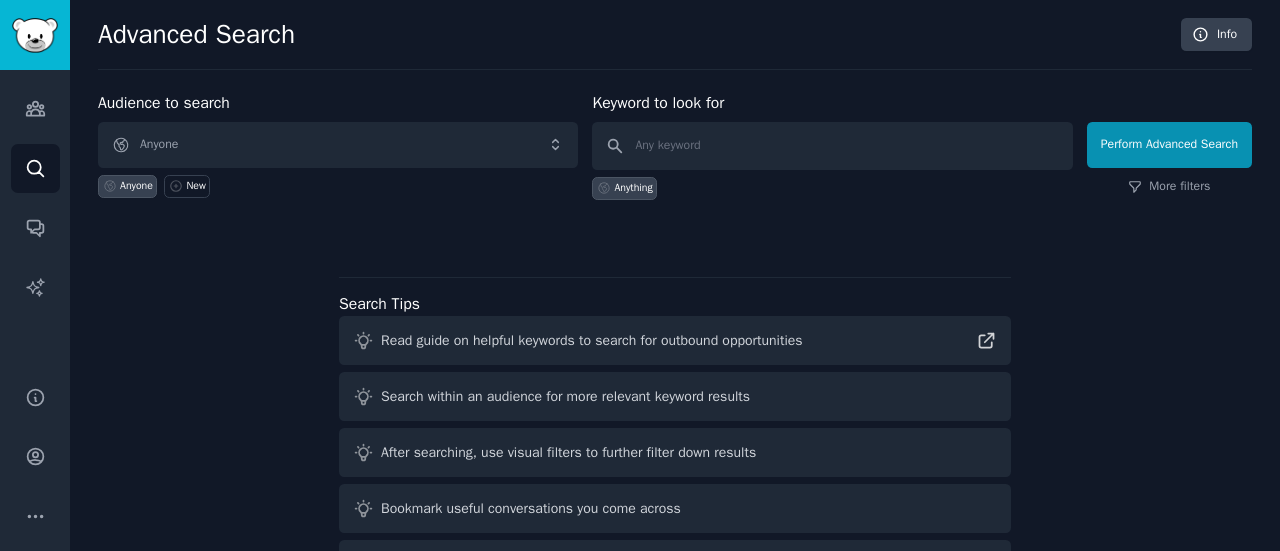 scroll, scrollTop: 0, scrollLeft: 0, axis: both 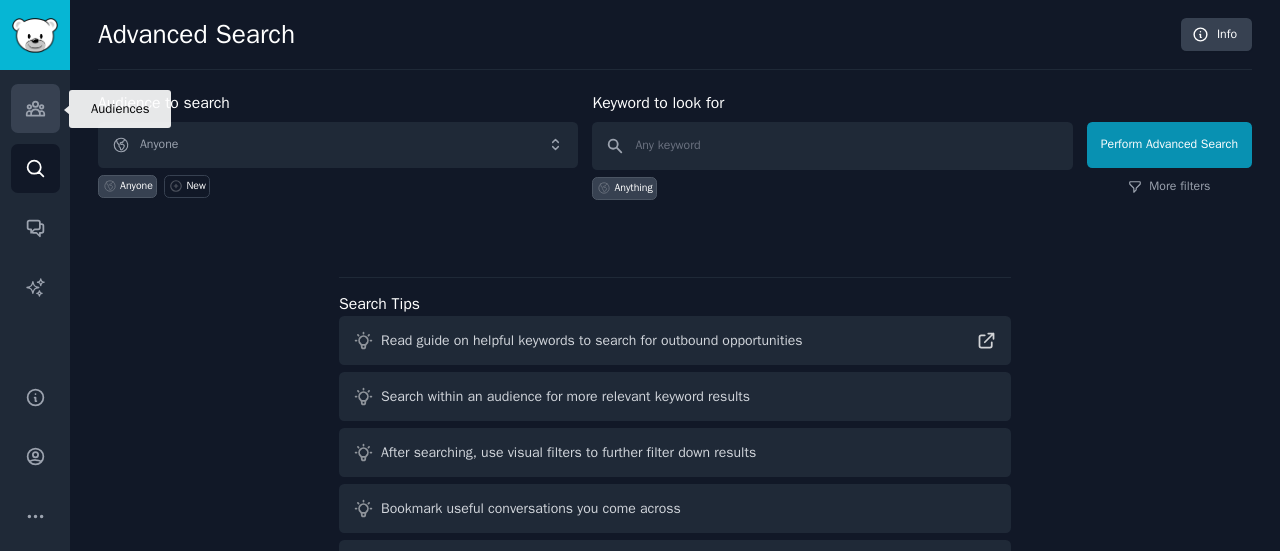 click 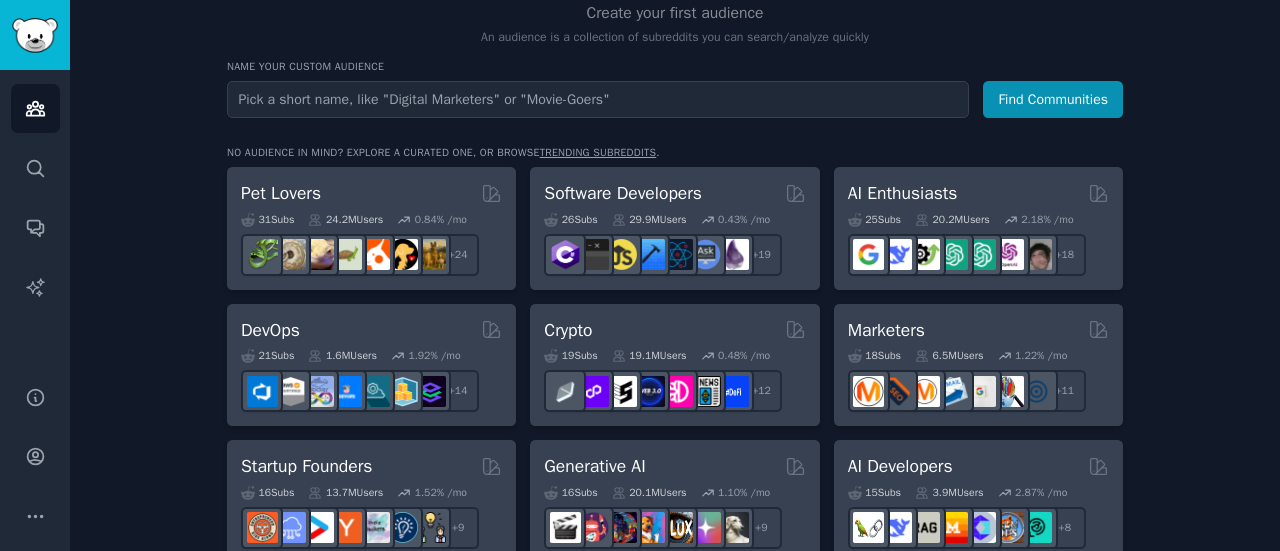 scroll, scrollTop: 227, scrollLeft: 0, axis: vertical 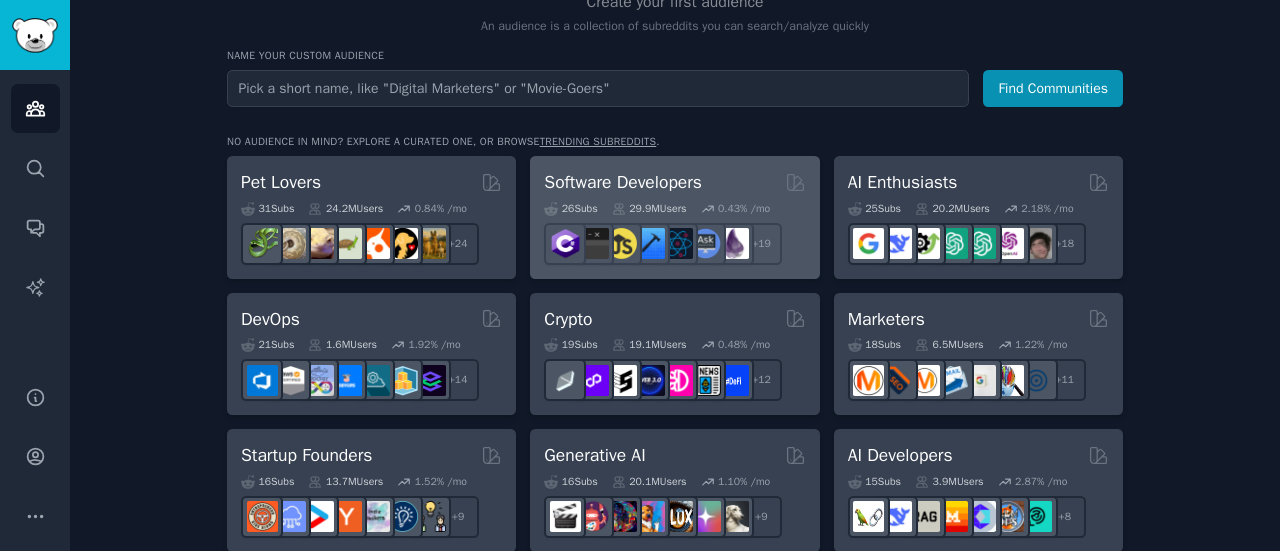 click on "Software Developers" at bounding box center (623, 182) 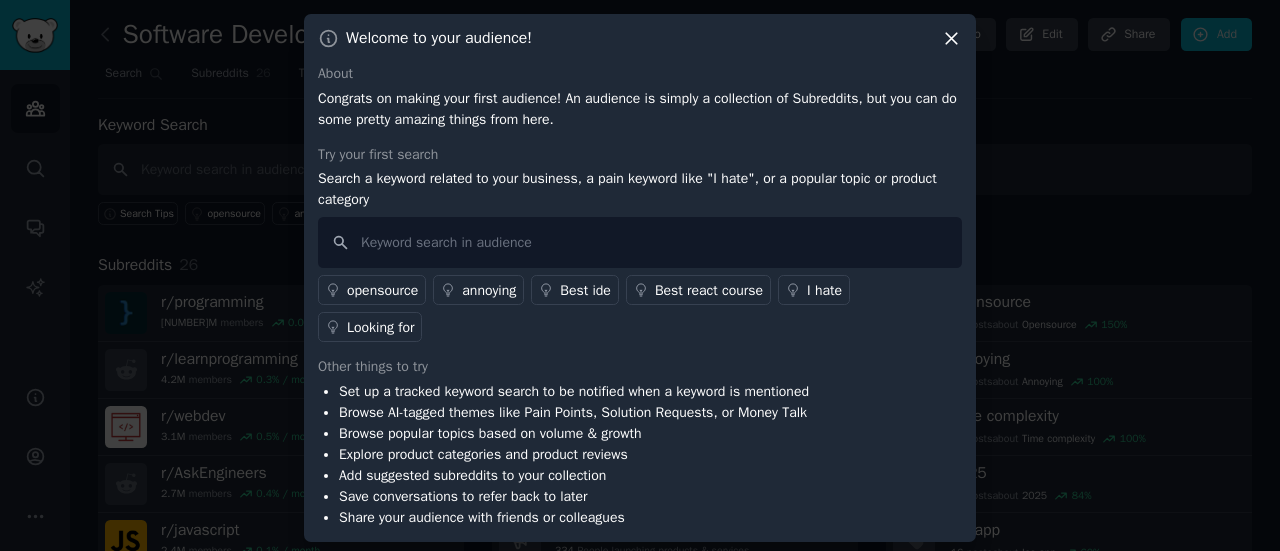 scroll, scrollTop: 2, scrollLeft: 0, axis: vertical 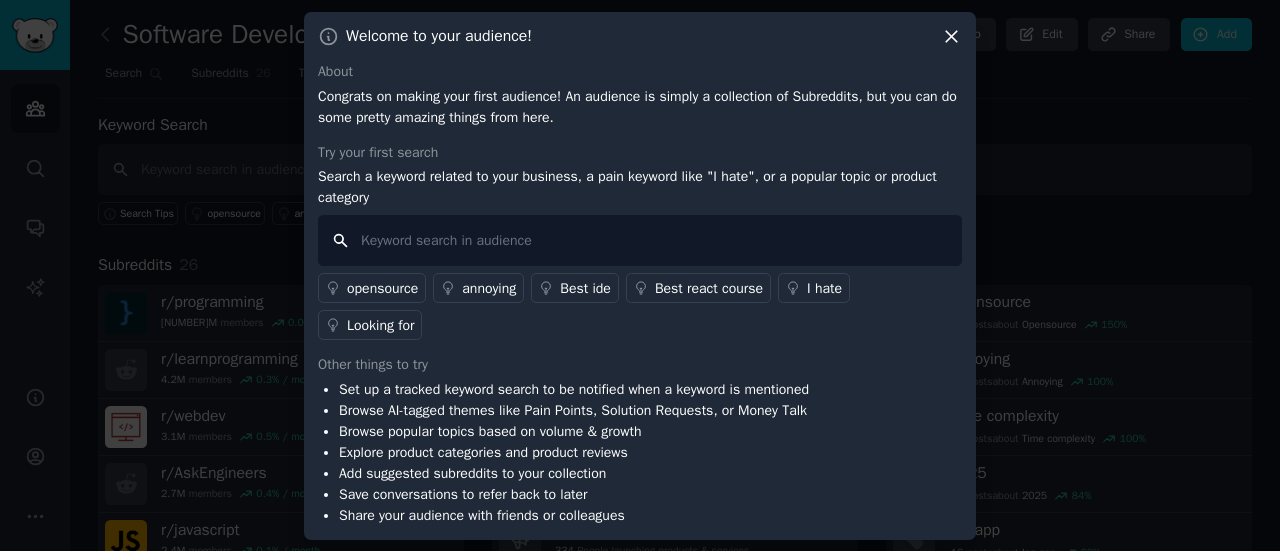 click at bounding box center [640, 240] 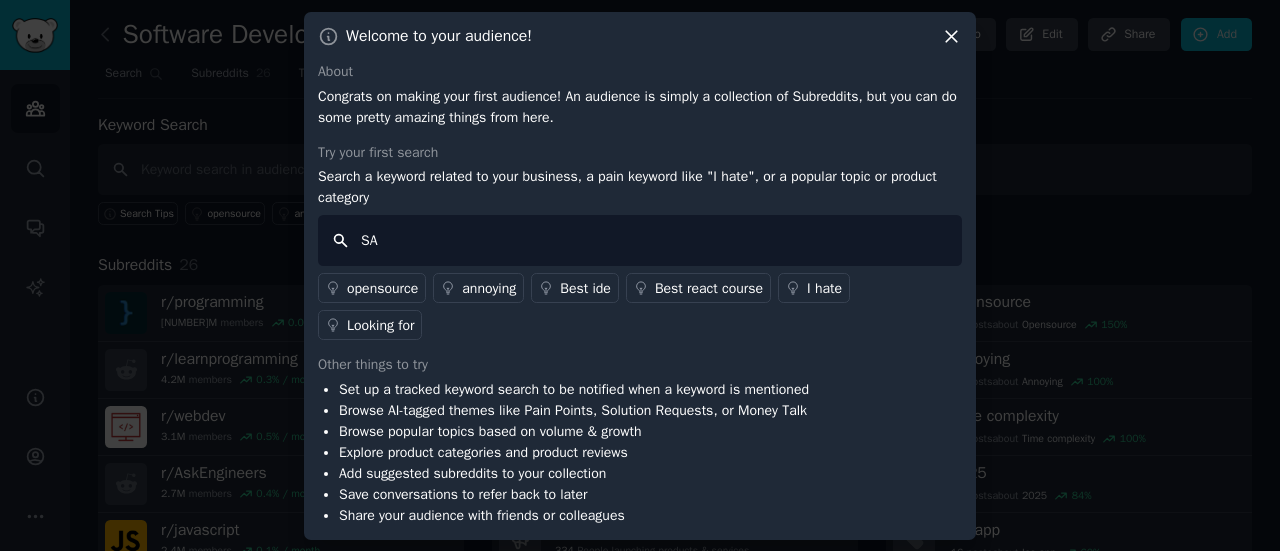 type on "S" 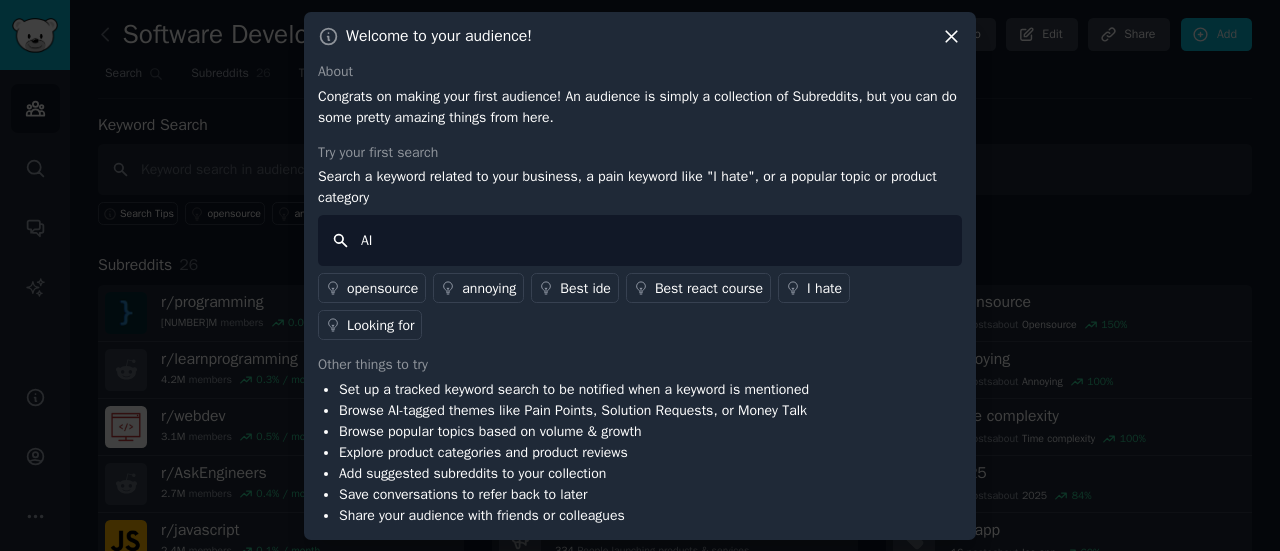 click on "AI" at bounding box center (640, 240) 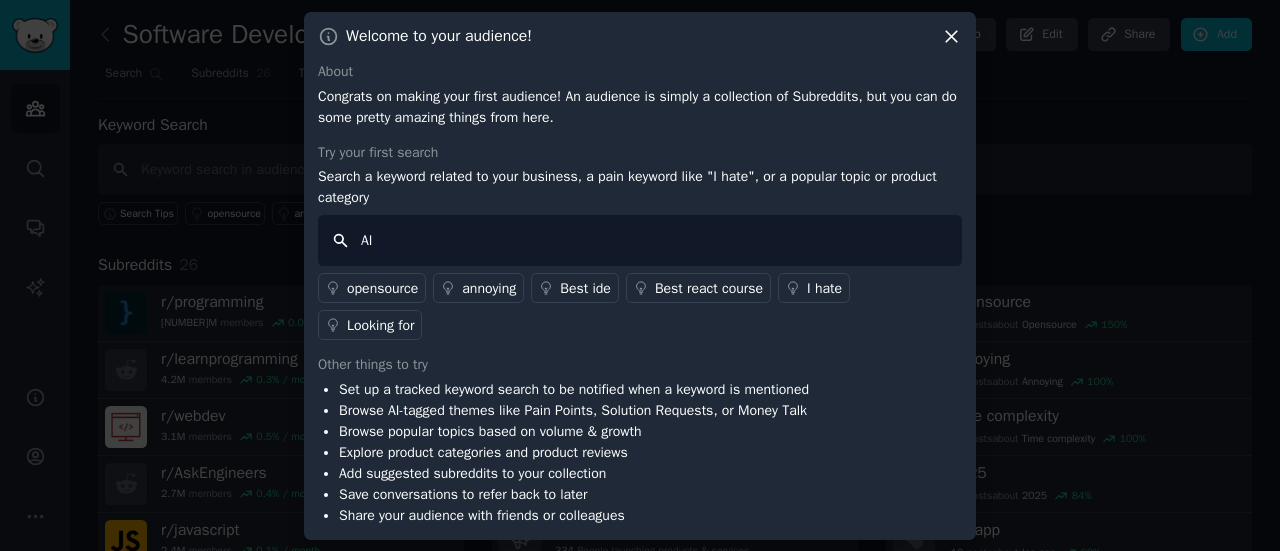 type on "AI" 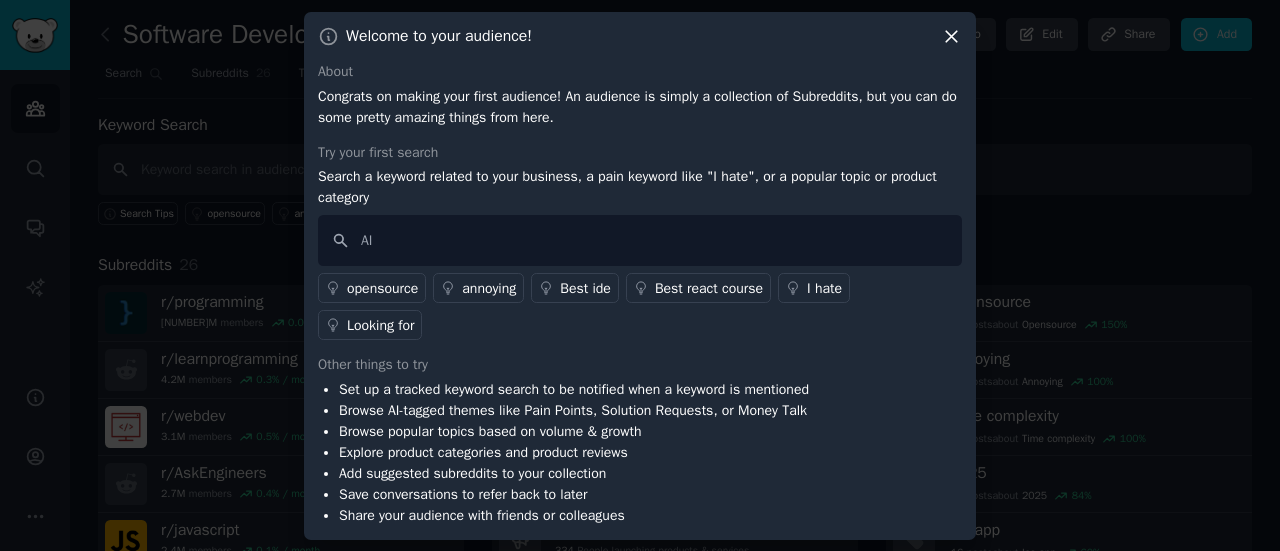 click on "Looking for" at bounding box center [380, 325] 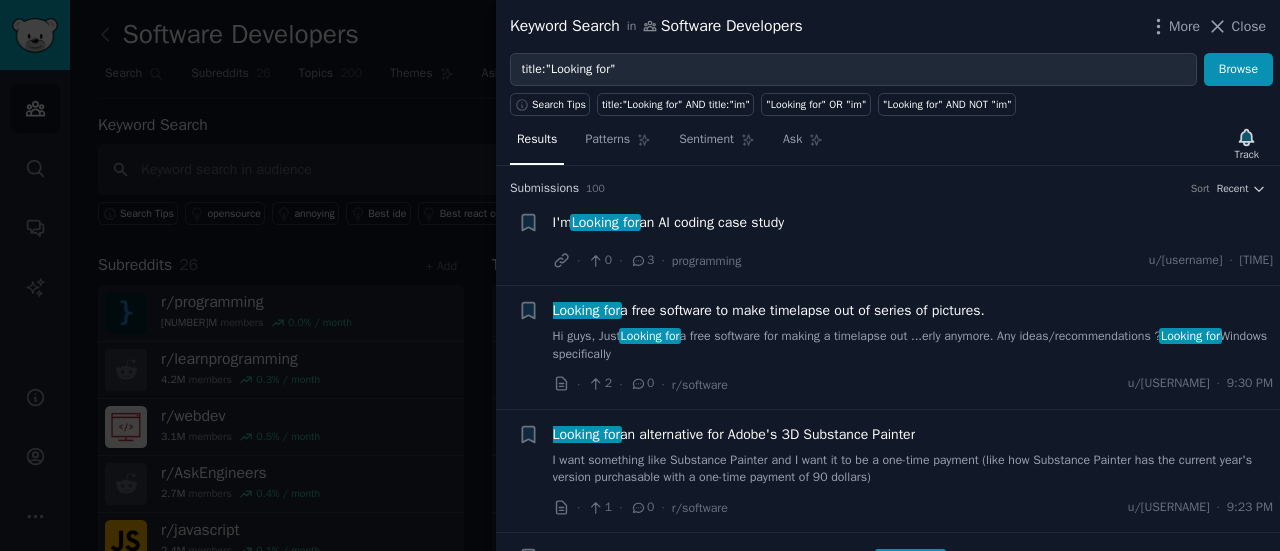 scroll, scrollTop: 60, scrollLeft: 0, axis: vertical 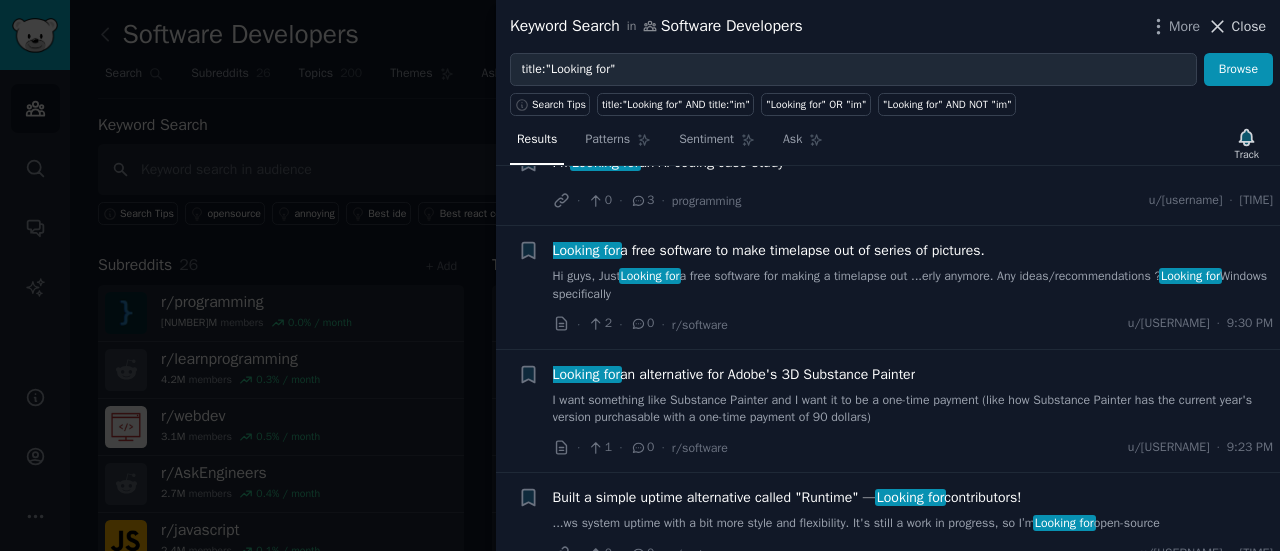 click on "Close" at bounding box center (1249, 26) 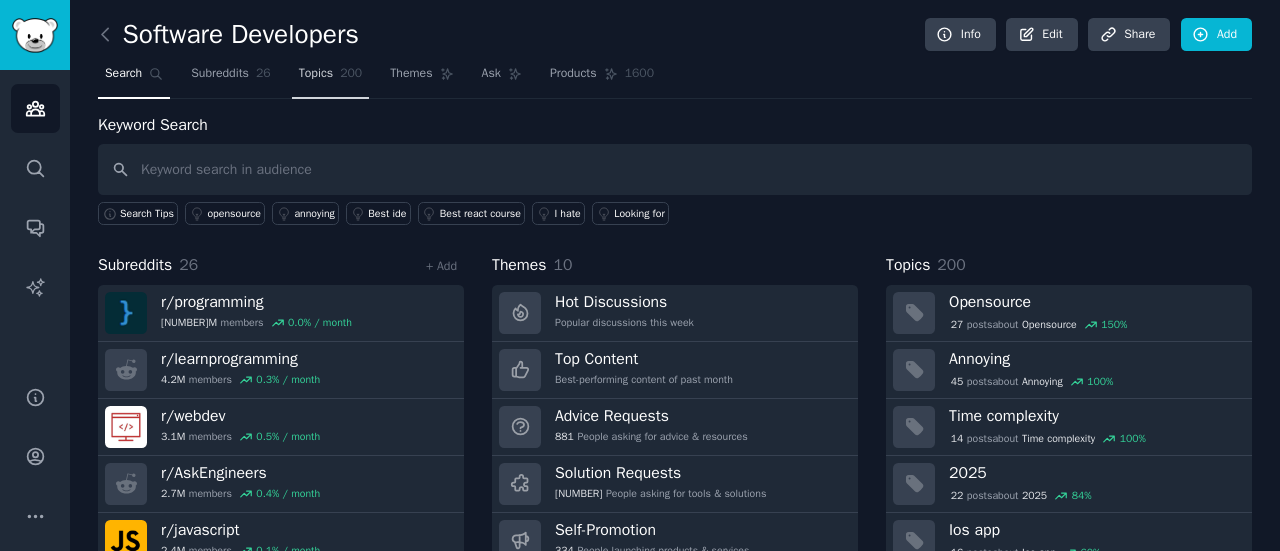 click on "Topics 200" at bounding box center [331, 78] 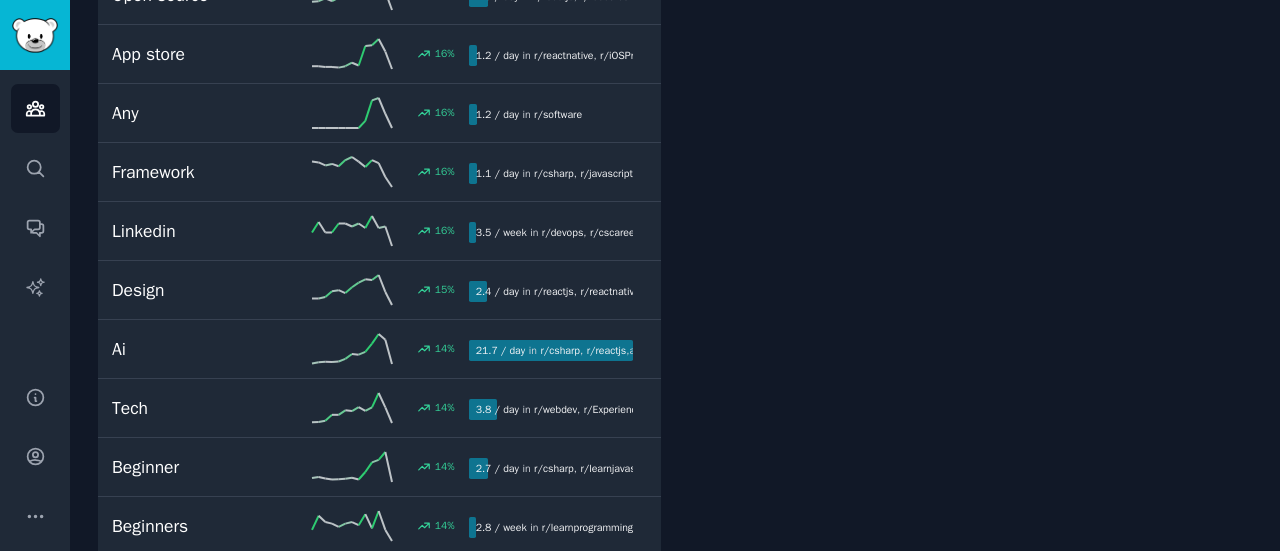 scroll, scrollTop: 2433, scrollLeft: 0, axis: vertical 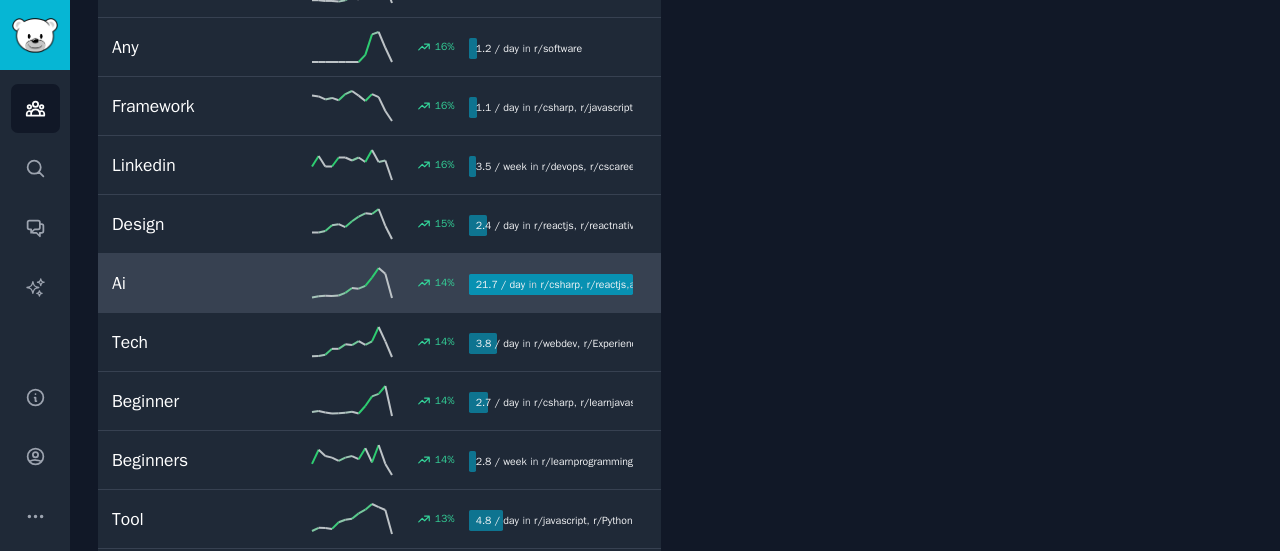 click on "14 %" at bounding box center [379, 283] 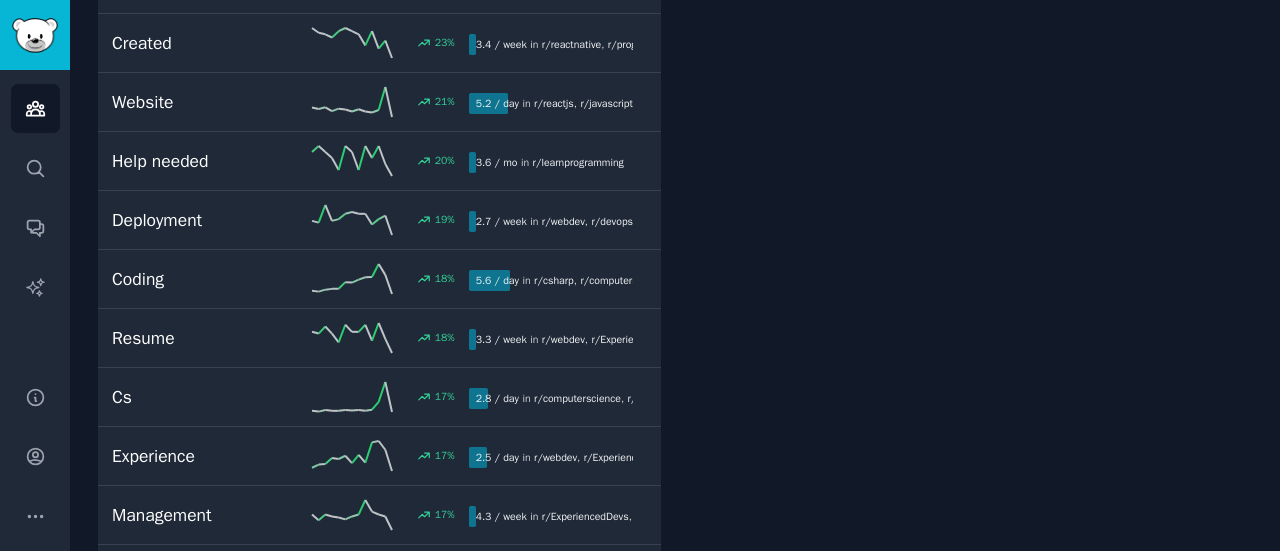 scroll, scrollTop: 1790, scrollLeft: 0, axis: vertical 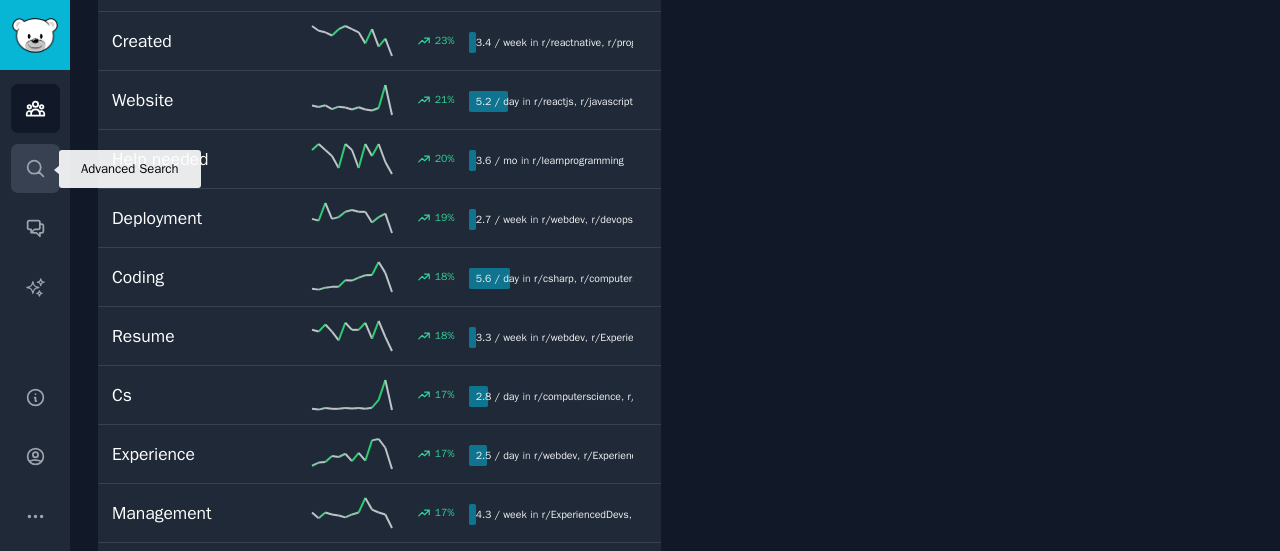 click 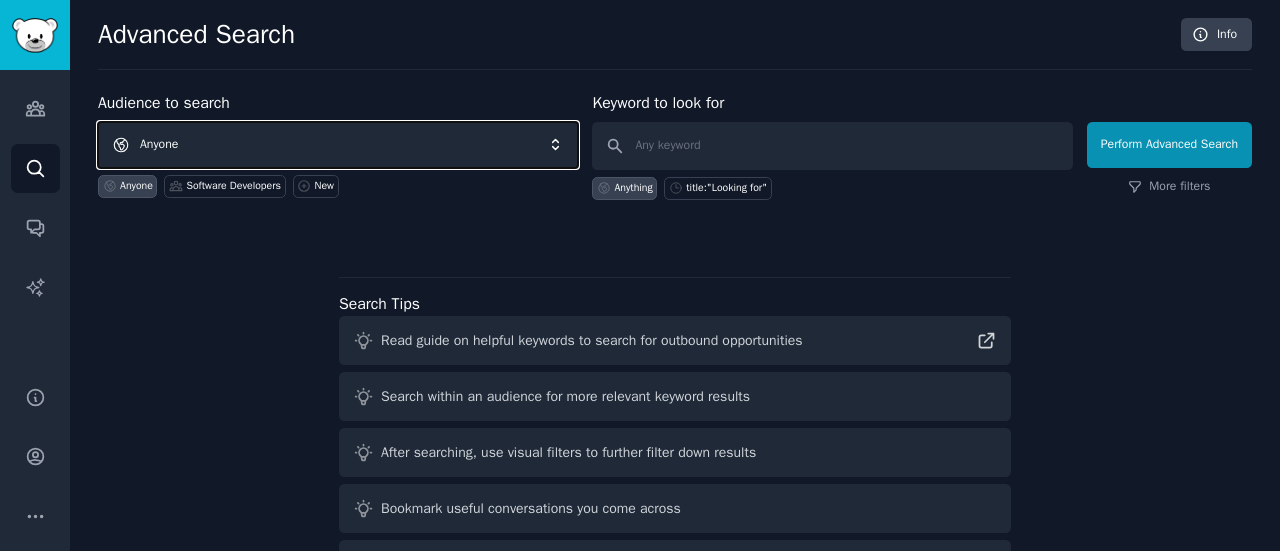 click on "Anyone" at bounding box center [338, 145] 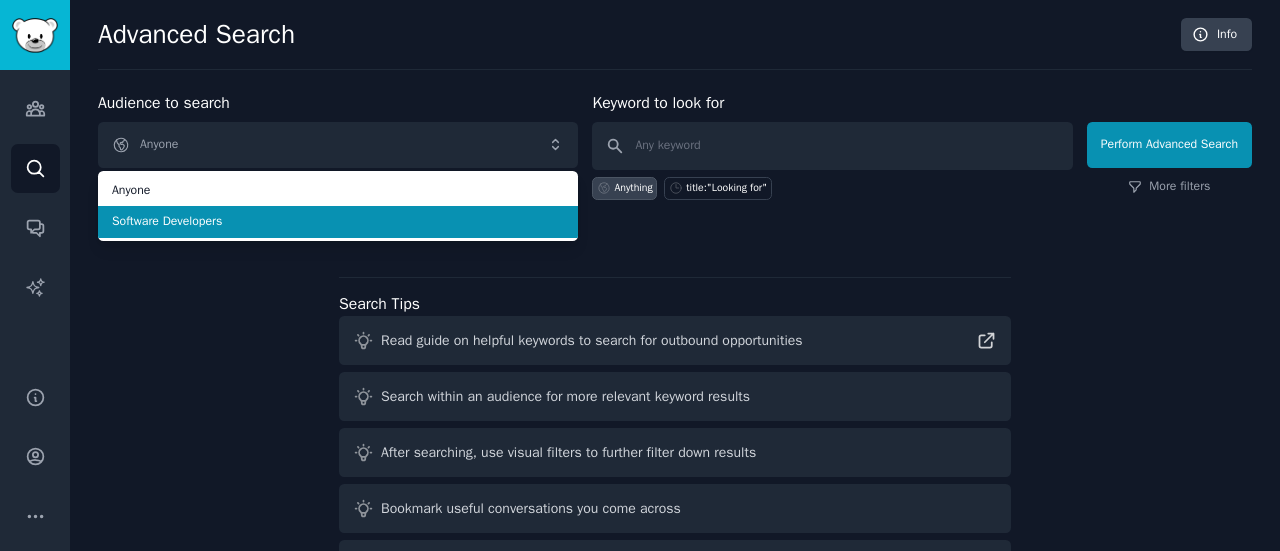 click on "Software Developers" at bounding box center [338, 222] 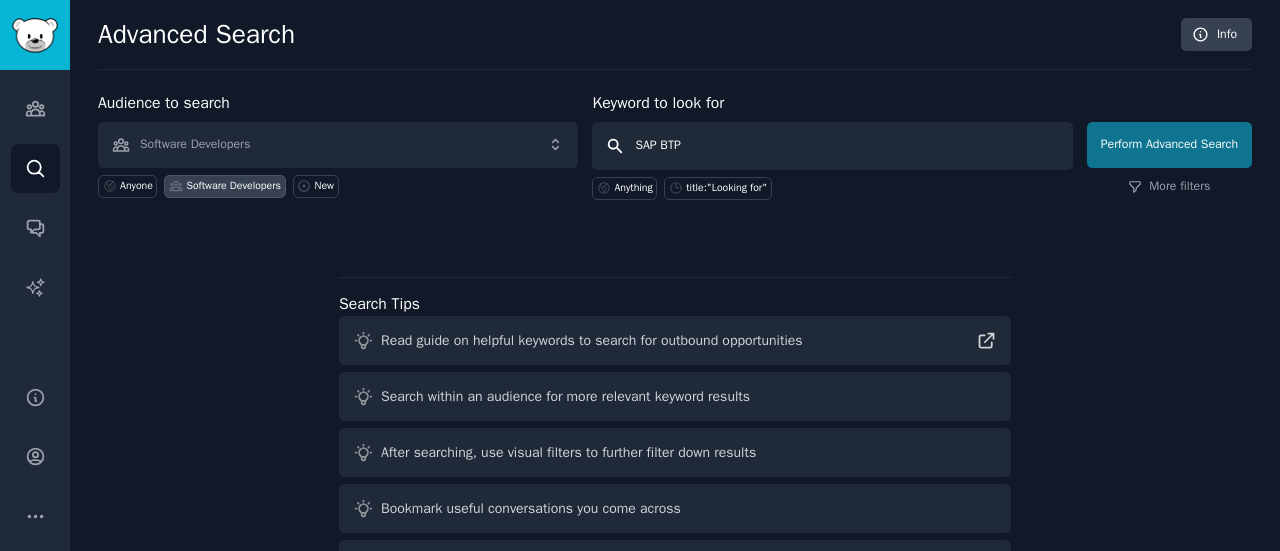 type on "SAP BTP" 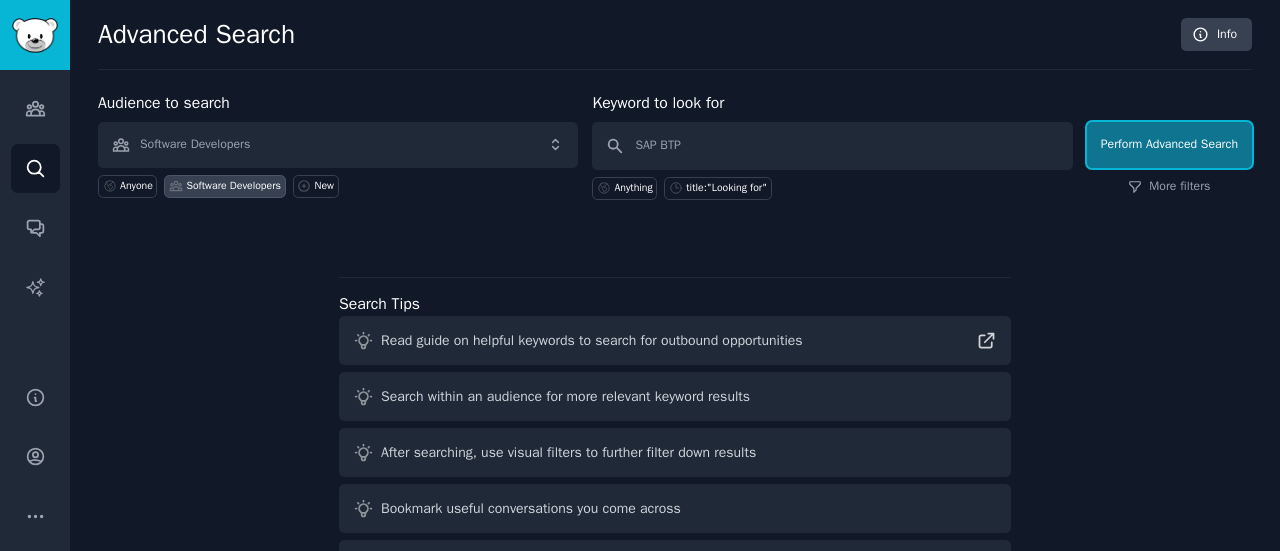 click on "Perform Advanced Search" at bounding box center [1169, 145] 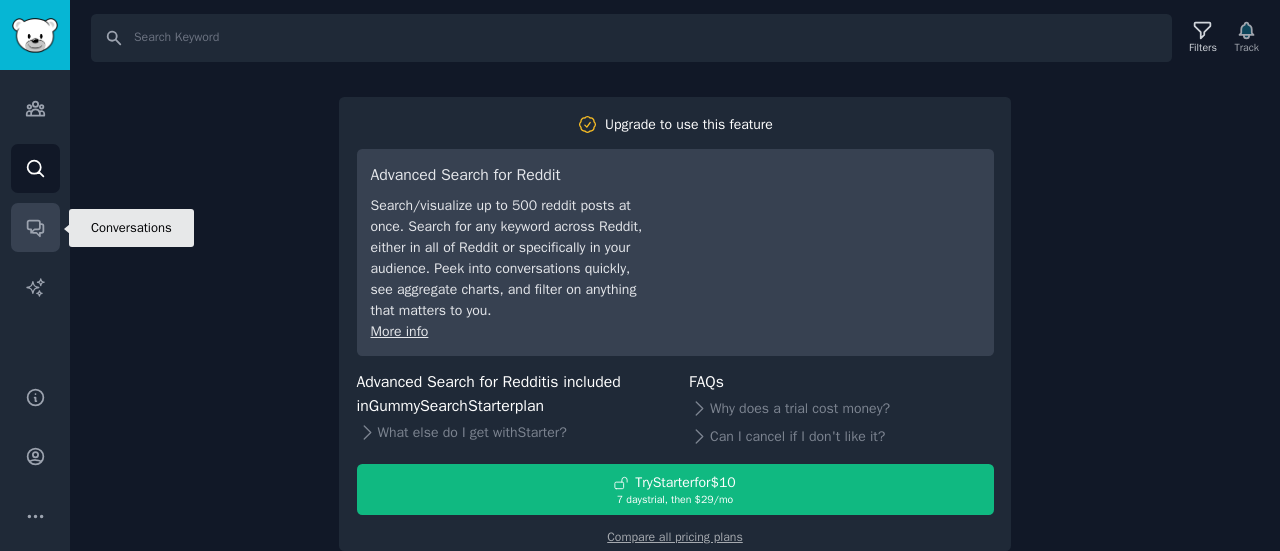 click 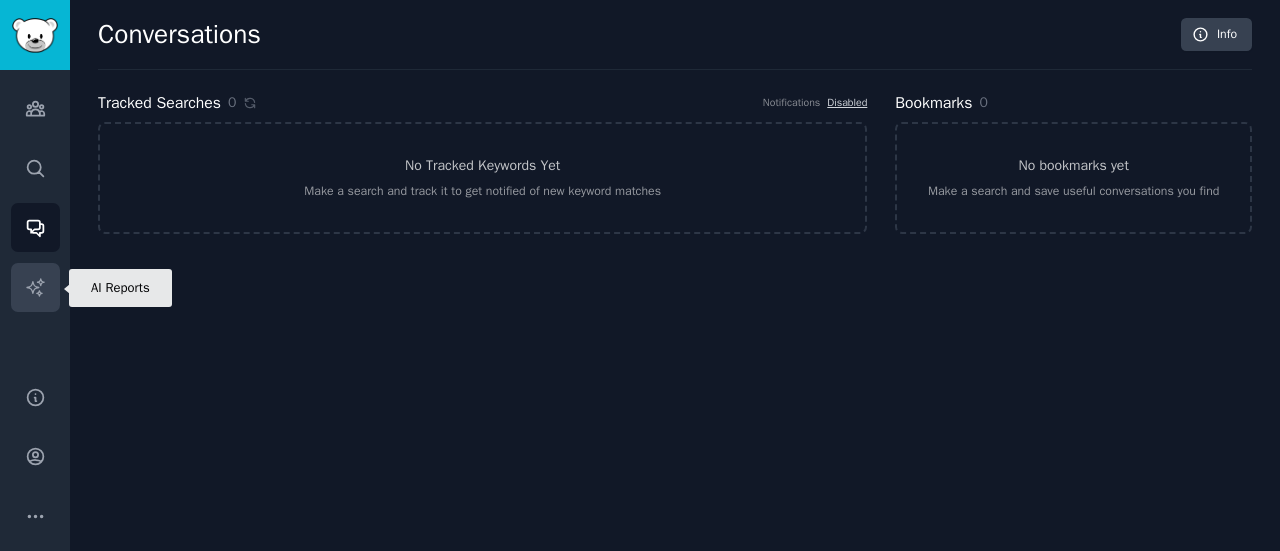 click 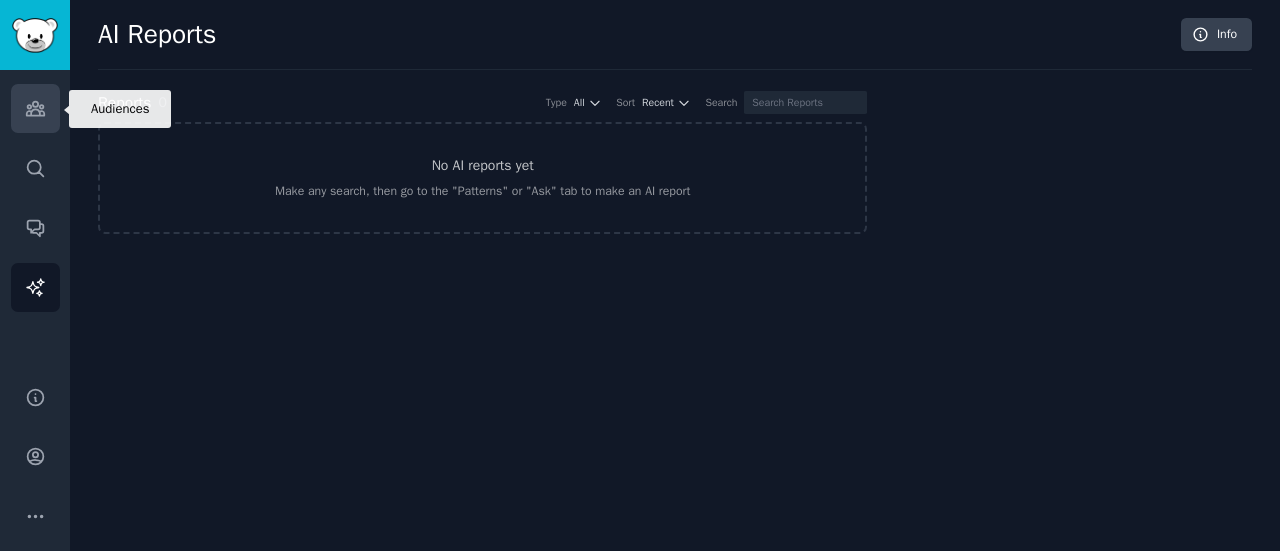 click 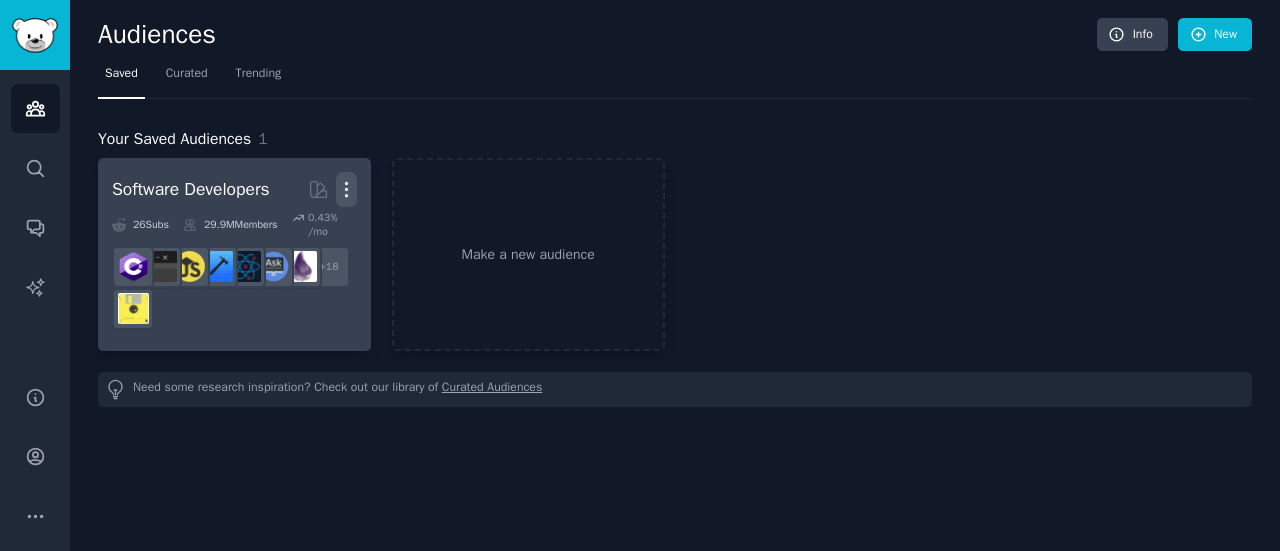 click 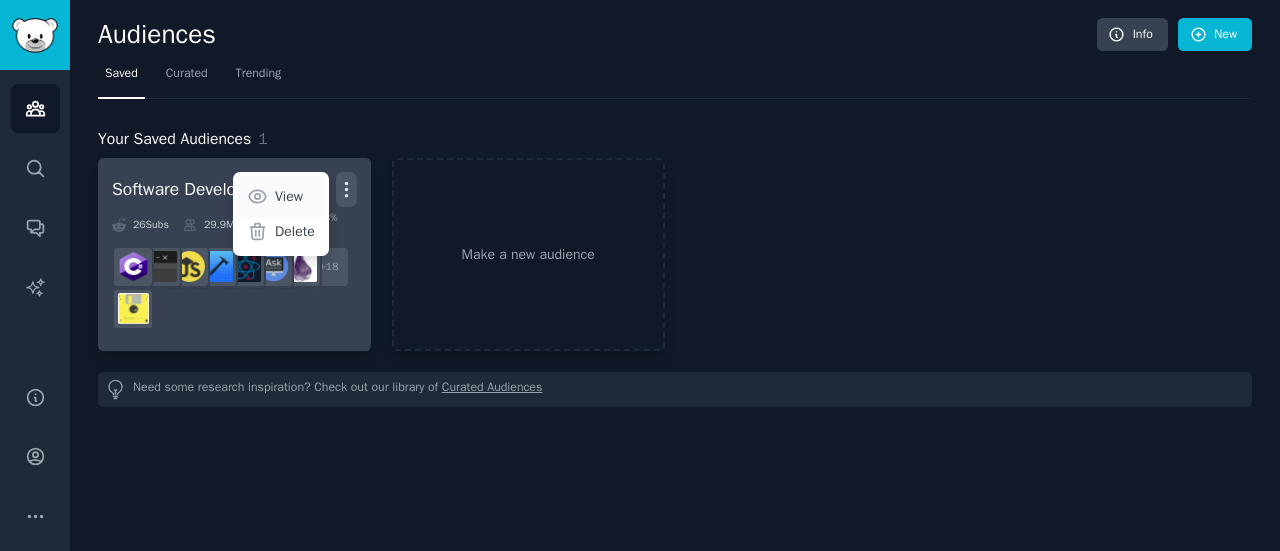 click on "View" at bounding box center [289, 196] 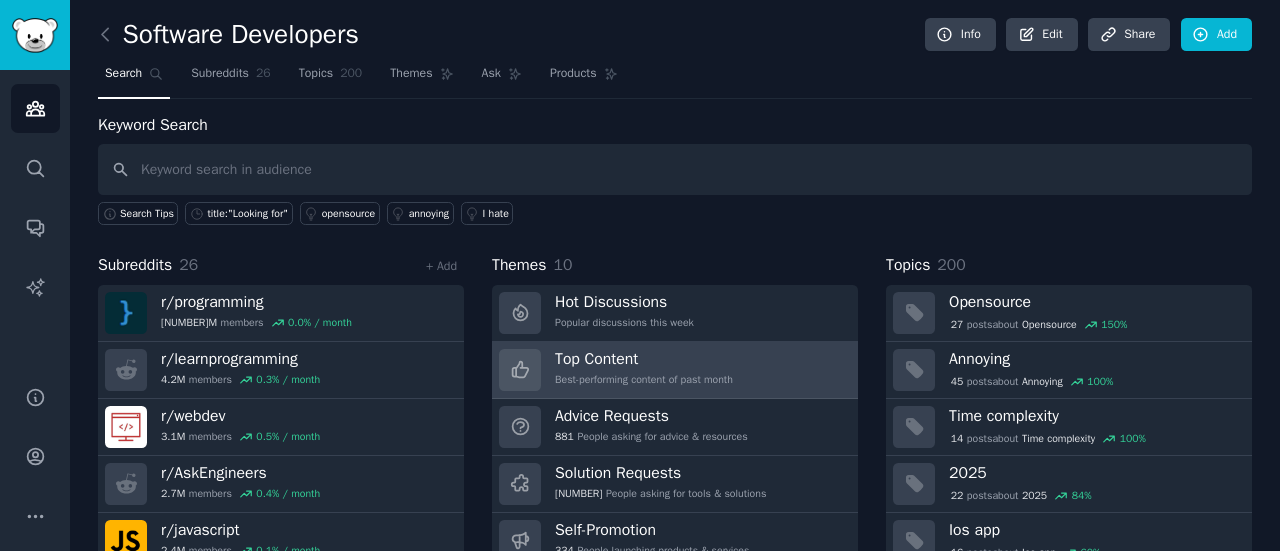 click on "Top Content Best-performing content of past month" at bounding box center (675, 370) 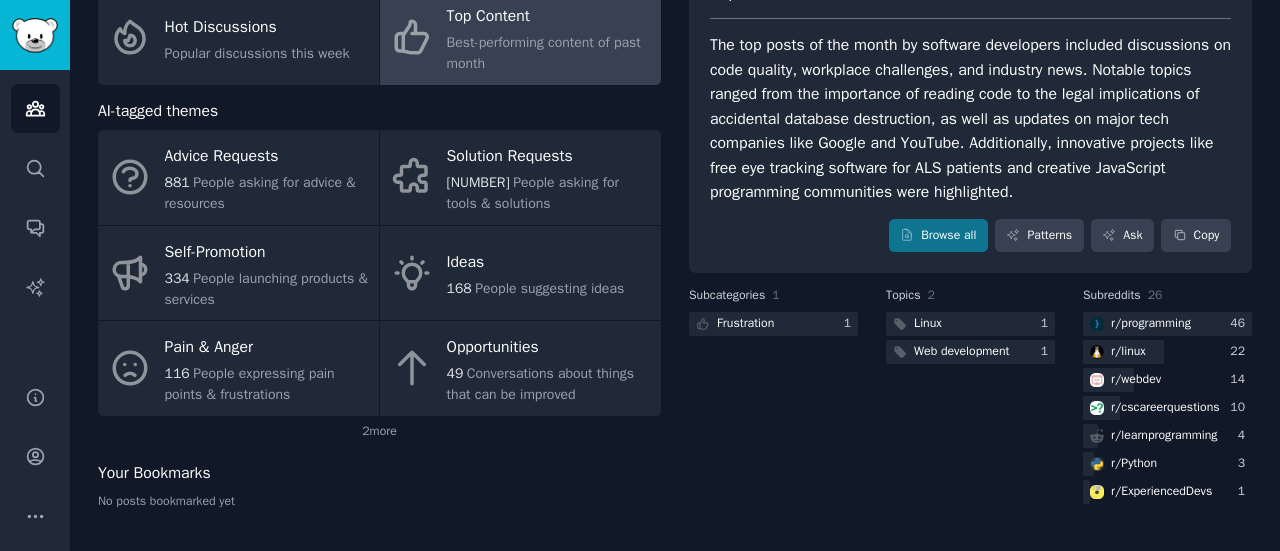 scroll, scrollTop: 0, scrollLeft: 0, axis: both 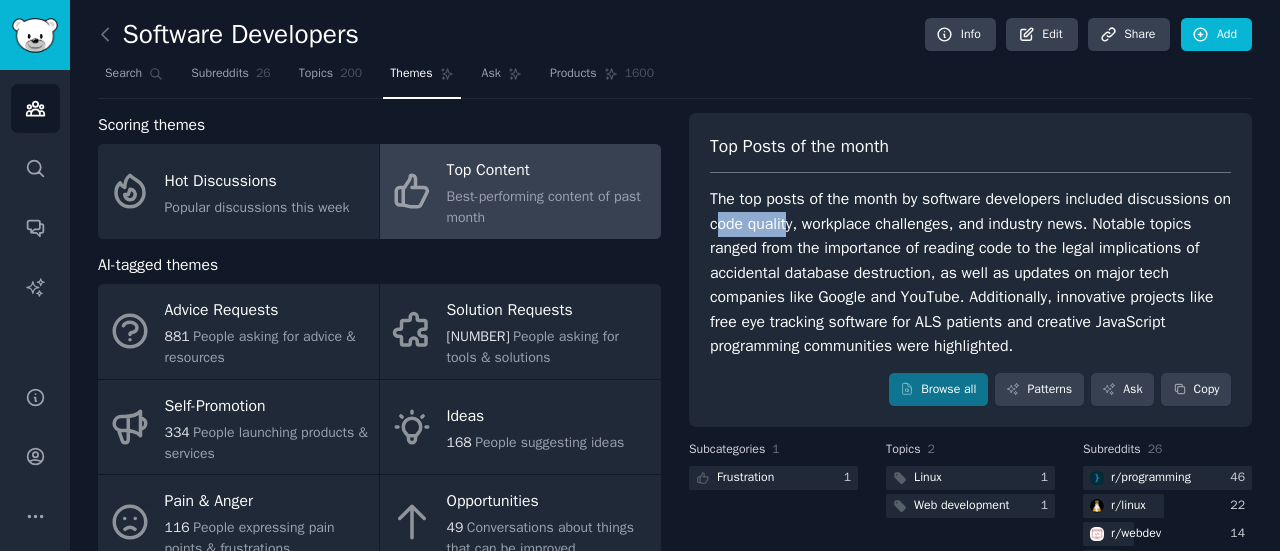 drag, startPoint x: 810, startPoint y: 225, endPoint x: 735, endPoint y: 220, distance: 75.16648 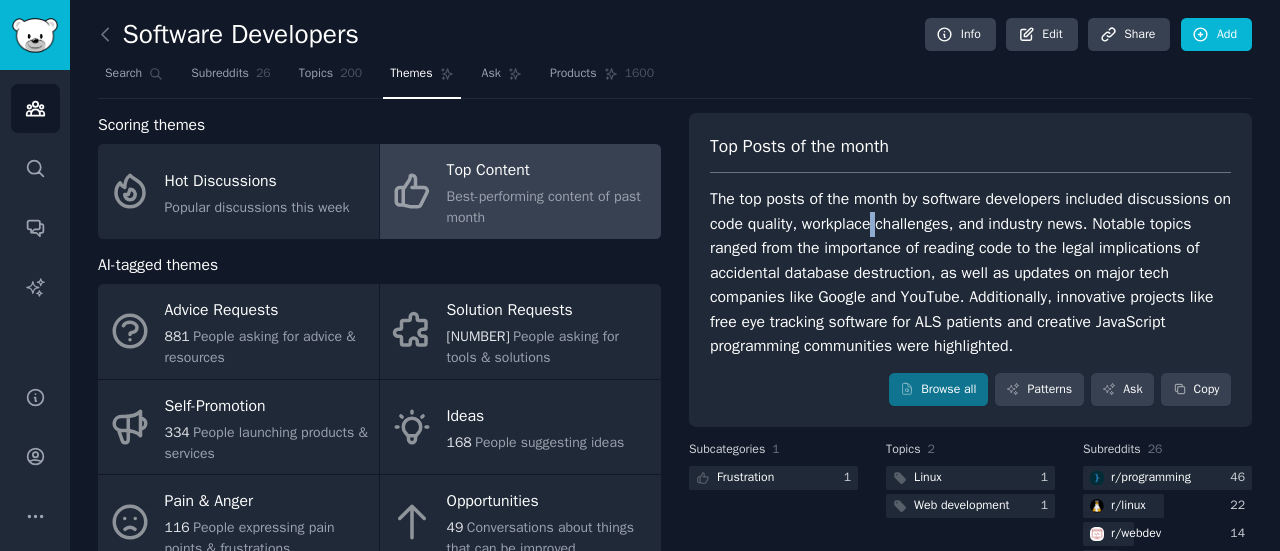 click on "The top posts of the month by software developers included discussions on code quality, workplace challenges, and industry news. Notable topics ranged from the importance of reading code to the legal implications of accidental database destruction, as well as updates on major tech companies like Google and YouTube. Additionally, innovative projects like free eye tracking software for ALS patients and creative JavaScript programming communities were highlighted." at bounding box center [970, 273] 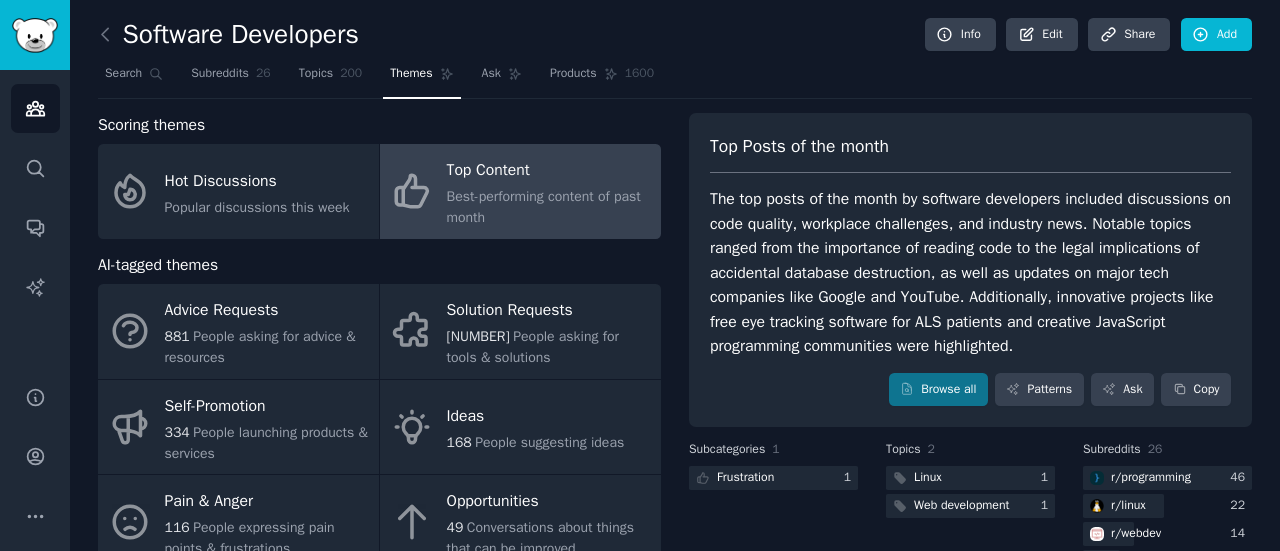 click on "The top posts of the month by software developers included discussions on code quality, workplace challenges, and industry news. Notable topics ranged from the importance of reading code to the legal implications of accidental database destruction, as well as updates on major tech companies like Google and YouTube. Additionally, innovative projects like free eye tracking software for ALS patients and creative JavaScript programming communities were highlighted." at bounding box center [970, 273] 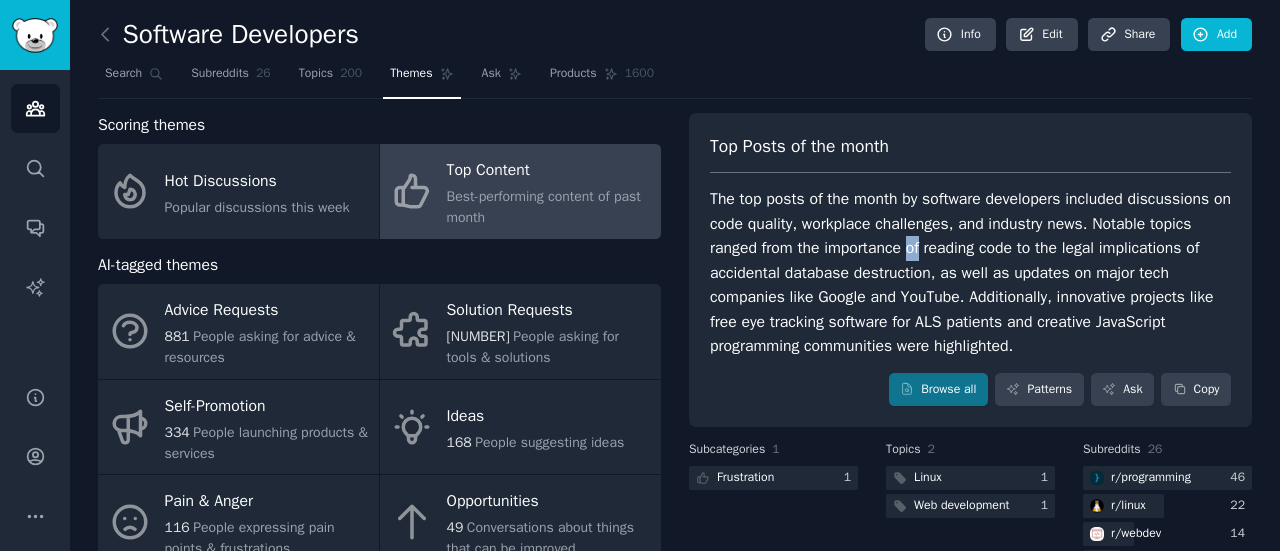 click on "The top posts of the month by software developers included discussions on code quality, workplace challenges, and industry news. Notable topics ranged from the importance of reading code to the legal implications of accidental database destruction, as well as updates on major tech companies like Google and YouTube. Additionally, innovative projects like free eye tracking software for ALS patients and creative JavaScript programming communities were highlighted." at bounding box center (970, 273) 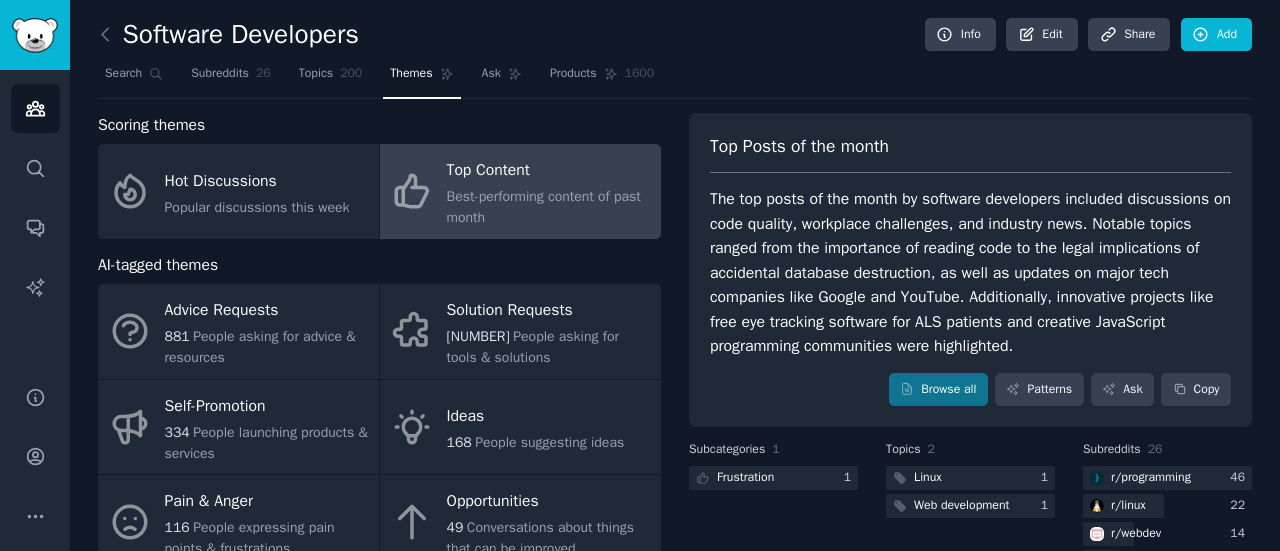 click on "The top posts of the month by software developers included discussions on code quality, workplace challenges, and industry news. Notable topics ranged from the importance of reading code to the legal implications of accidental database destruction, as well as updates on major tech companies like Google and YouTube. Additionally, innovative projects like free eye tracking software for ALS patients and creative JavaScript programming communities were highlighted." at bounding box center [970, 273] 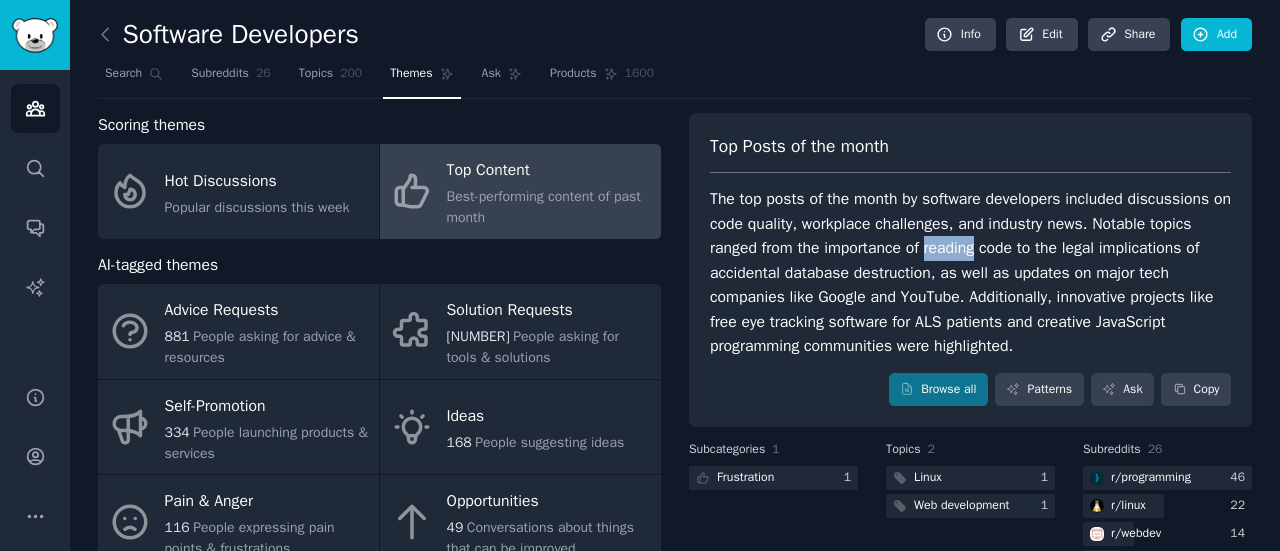 click on "The top posts of the month by software developers included discussions on code quality, workplace challenges, and industry news. Notable topics ranged from the importance of reading code to the legal implications of accidental database destruction, as well as updates on major tech companies like Google and YouTube. Additionally, innovative projects like free eye tracking software for ALS patients and creative JavaScript programming communities were highlighted." at bounding box center [970, 273] 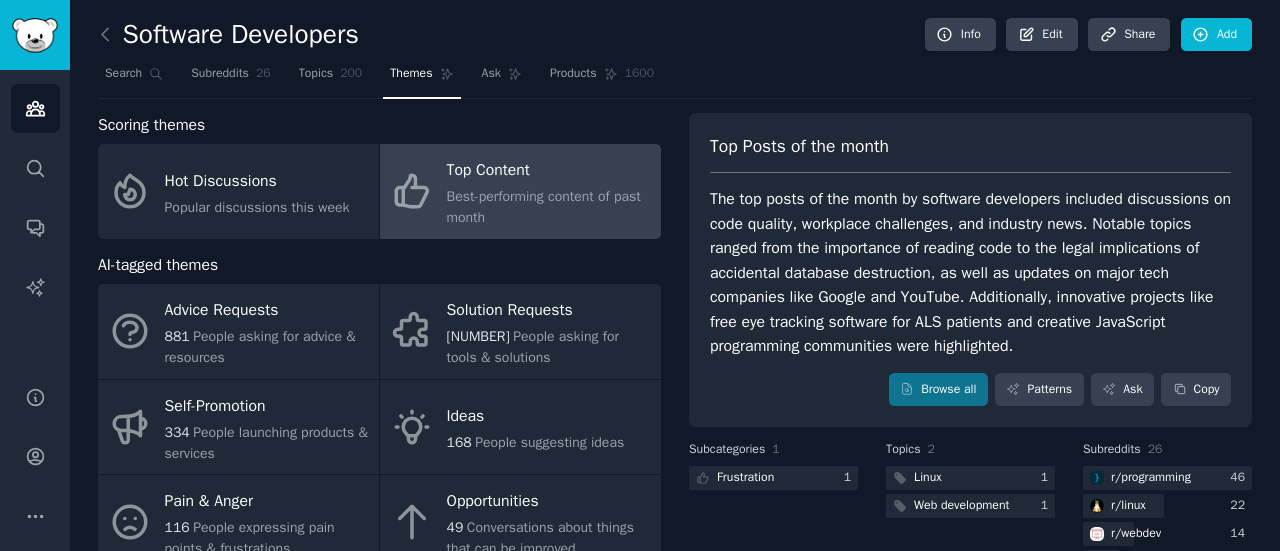 click on "The top posts of the month by software developers included discussions on code quality, workplace challenges, and industry news. Notable topics ranged from the importance of reading code to the legal implications of accidental database destruction, as well as updates on major tech companies like Google and YouTube. Additionally, innovative projects like free eye tracking software for ALS patients and creative JavaScript programming communities were highlighted." at bounding box center (970, 273) 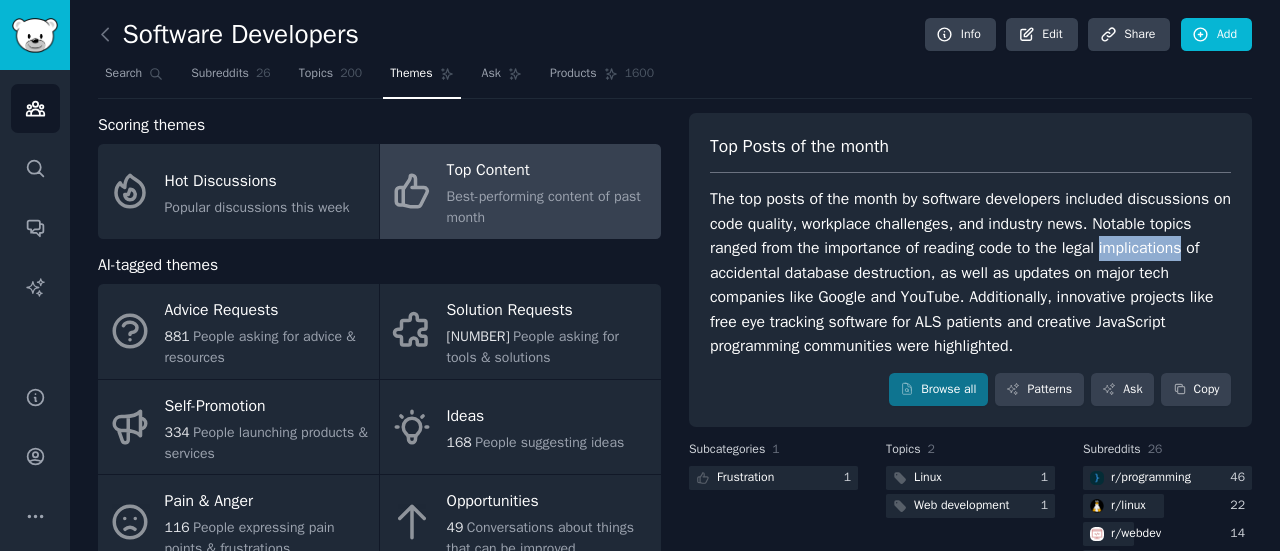 click on "The top posts of the month by software developers included discussions on code quality, workplace challenges, and industry news. Notable topics ranged from the importance of reading code to the legal implications of accidental database destruction, as well as updates on major tech companies like Google and YouTube. Additionally, innovative projects like free eye tracking software for ALS patients and creative JavaScript programming communities were highlighted." at bounding box center (970, 273) 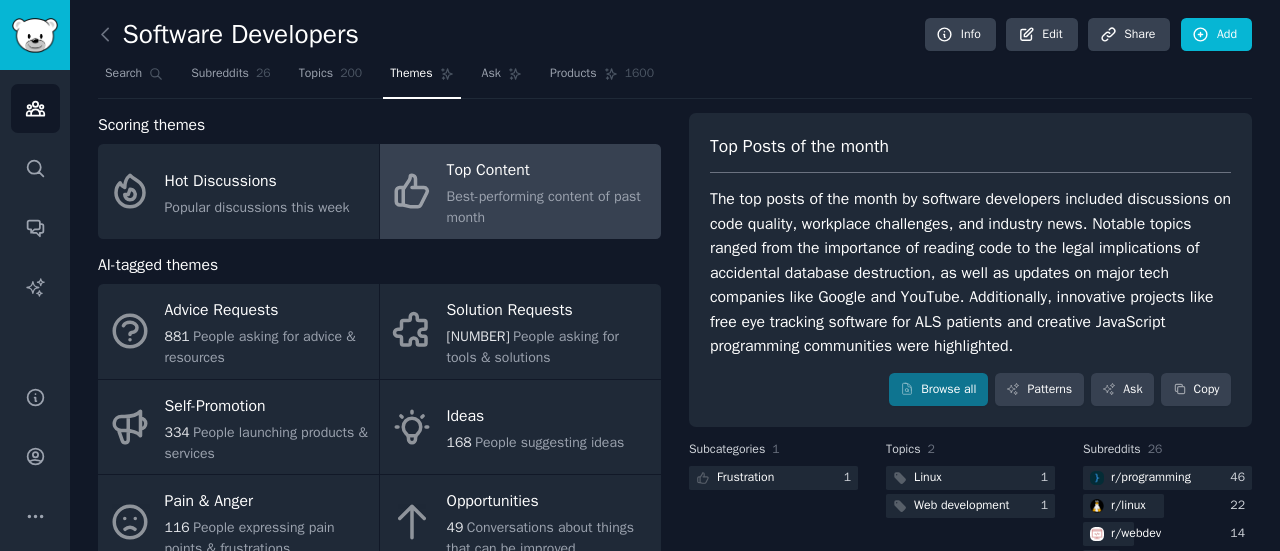 click on "The top posts of the month by software developers included discussions on code quality, workplace challenges, and industry news. Notable topics ranged from the importance of reading code to the legal implications of accidental database destruction, as well as updates on major tech companies like Google and YouTube. Additionally, innovative projects like free eye tracking software for ALS patients and creative JavaScript programming communities were highlighted." at bounding box center (970, 273) 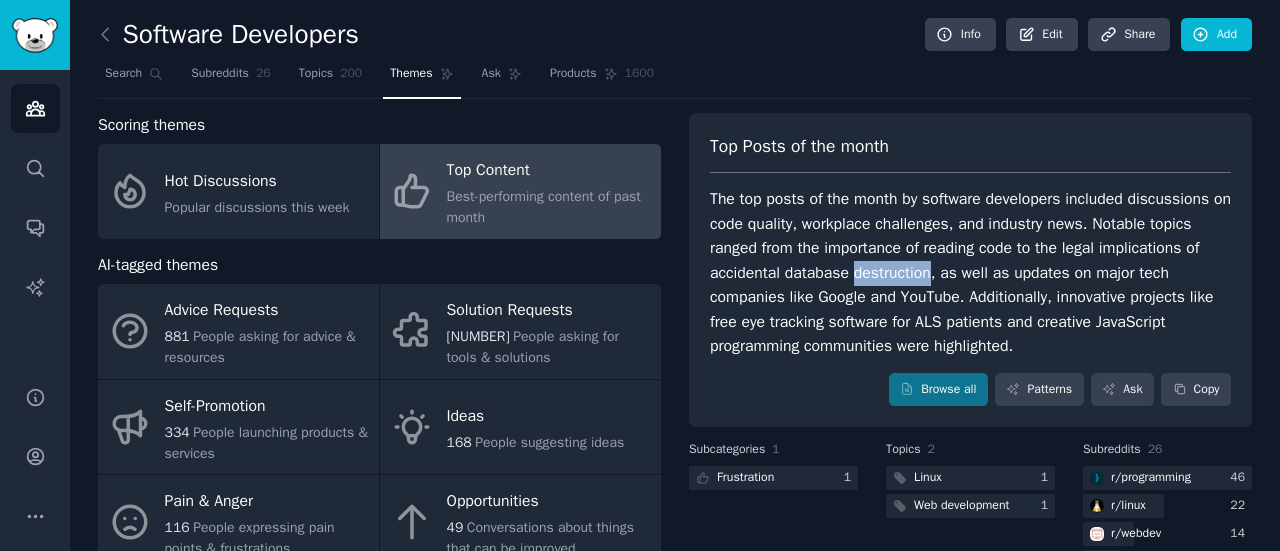 click on "The top posts of the month by software developers included discussions on code quality, workplace challenges, and industry news. Notable topics ranged from the importance of reading code to the legal implications of accidental database destruction, as well as updates on major tech companies like Google and YouTube. Additionally, innovative projects like free eye tracking software for ALS patients and creative JavaScript programming communities were highlighted." at bounding box center [970, 273] 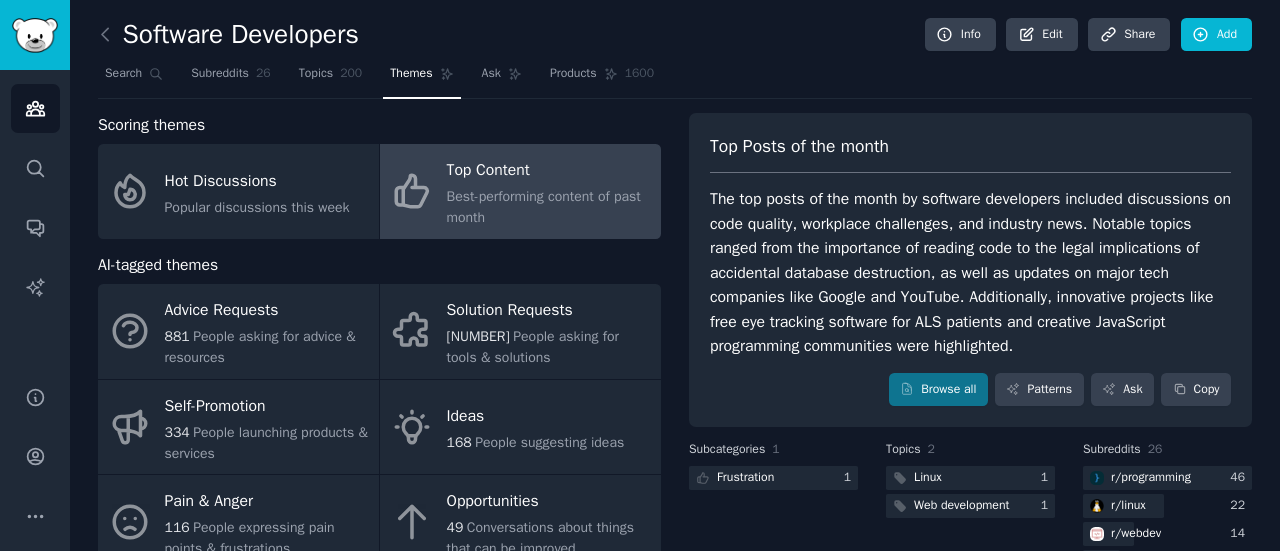 click on "The top posts of the month by software developers included discussions on code quality, workplace challenges, and industry news. Notable topics ranged from the importance of reading code to the legal implications of accidental database destruction, as well as updates on major tech companies like Google and YouTube. Additionally, innovative projects like free eye tracking software for ALS patients and creative JavaScript programming communities were highlighted." at bounding box center (970, 273) 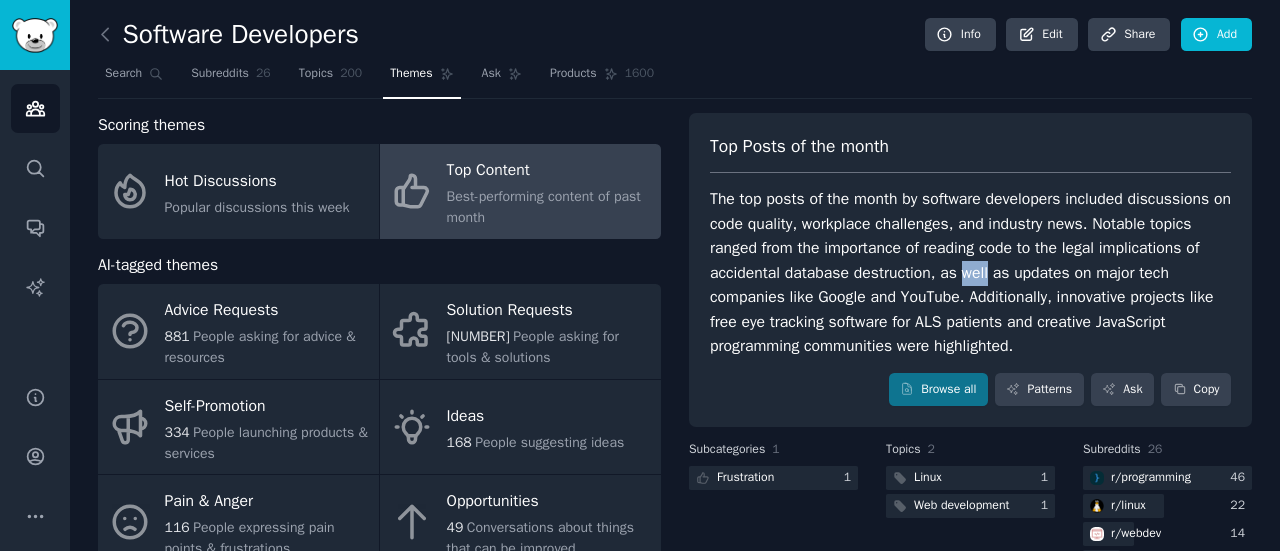 click on "The top posts of the month by software developers included discussions on code quality, workplace challenges, and industry news. Notable topics ranged from the importance of reading code to the legal implications of accidental database destruction, as well as updates on major tech companies like Google and YouTube. Additionally, innovative projects like free eye tracking software for ALS patients and creative JavaScript programming communities were highlighted." at bounding box center [970, 273] 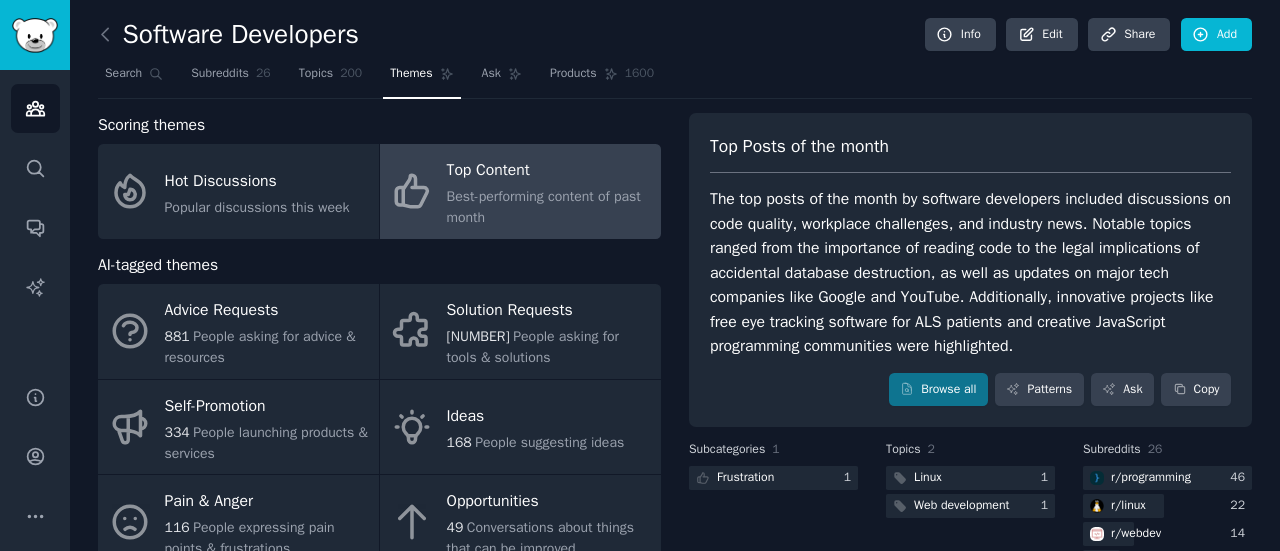 click on "The top posts of the month by software developers included discussions on code quality, workplace challenges, and industry news. Notable topics ranged from the importance of reading code to the legal implications of accidental database destruction, as well as updates on major tech companies like Google and YouTube. Additionally, innovative projects like free eye tracking software for ALS patients and creative JavaScript programming communities were highlighted." at bounding box center [970, 273] 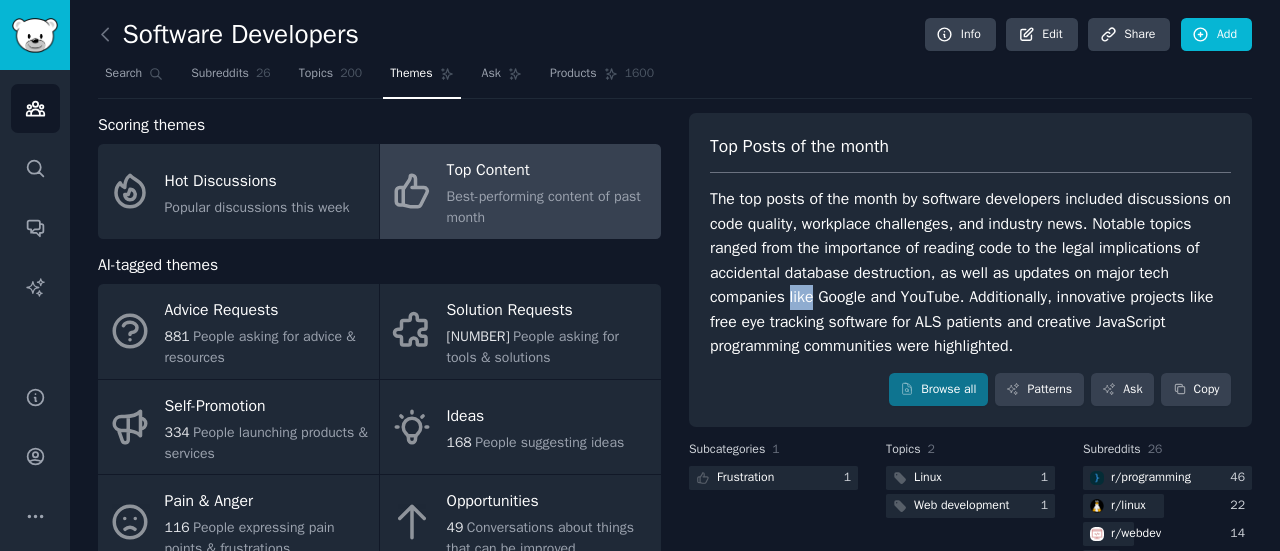 click on "The top posts of the month by software developers included discussions on code quality, workplace challenges, and industry news. Notable topics ranged from the importance of reading code to the legal implications of accidental database destruction, as well as updates on major tech companies like Google and YouTube. Additionally, innovative projects like free eye tracking software for ALS patients and creative JavaScript programming communities were highlighted." at bounding box center [970, 273] 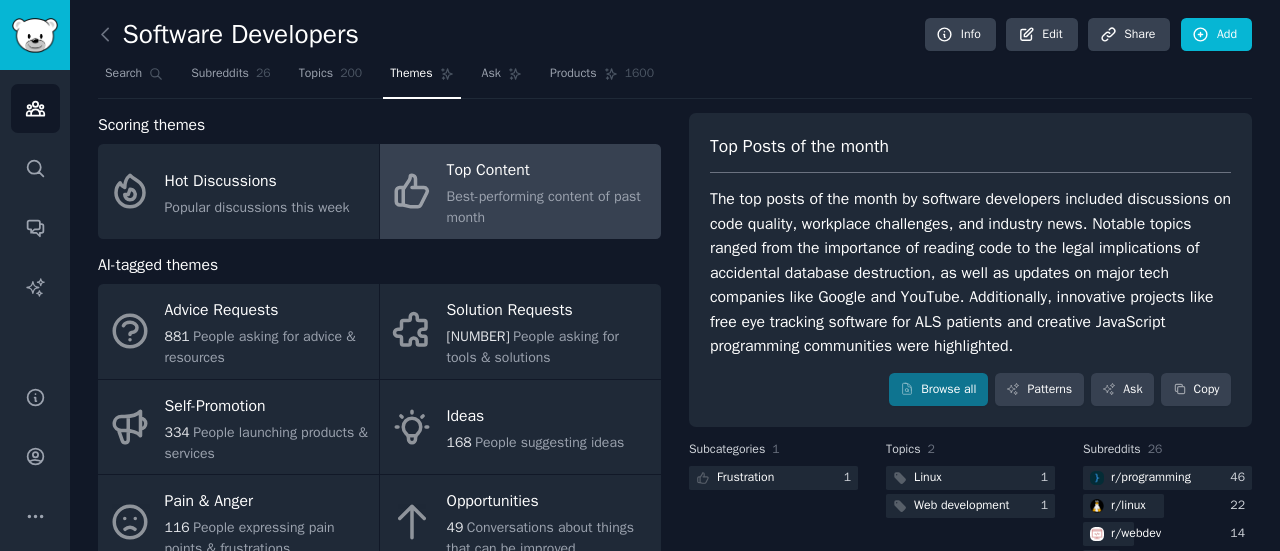 click on "The top posts of the month by software developers included discussions on code quality, workplace challenges, and industry news. Notable topics ranged from the importance of reading code to the legal implications of accidental database destruction, as well as updates on major tech companies like Google and YouTube. Additionally, innovative projects like free eye tracking software for ALS patients and creative JavaScript programming communities were highlighted." at bounding box center (970, 273) 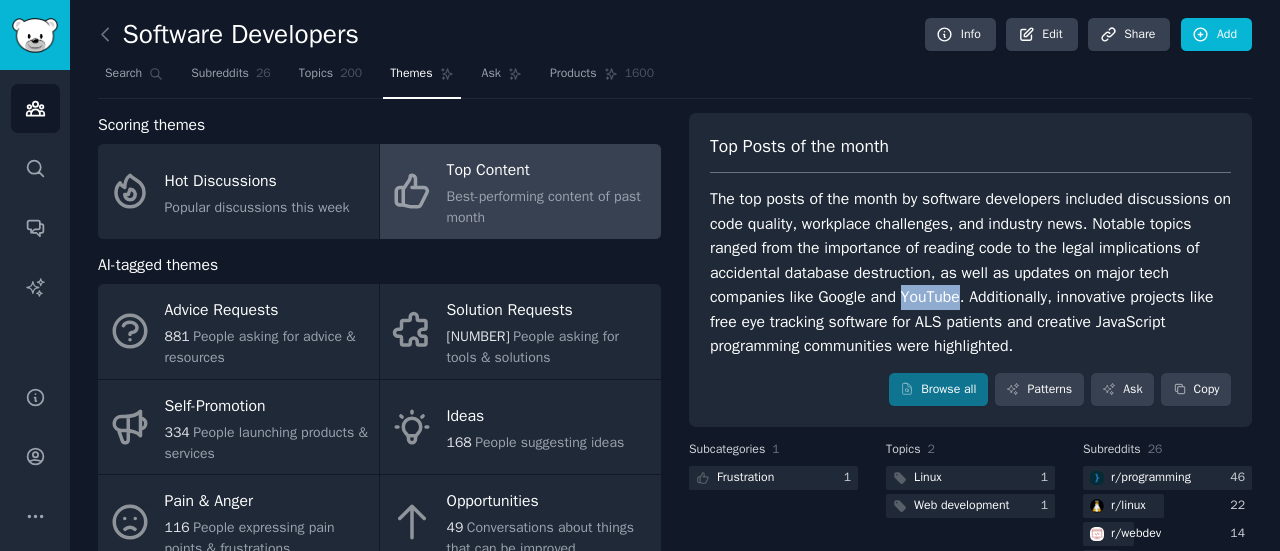 click on "The top posts of the month by software developers included discussions on code quality, workplace challenges, and industry news. Notable topics ranged from the importance of reading code to the legal implications of accidental database destruction, as well as updates on major tech companies like Google and YouTube. Additionally, innovative projects like free eye tracking software for ALS patients and creative JavaScript programming communities were highlighted." at bounding box center (970, 273) 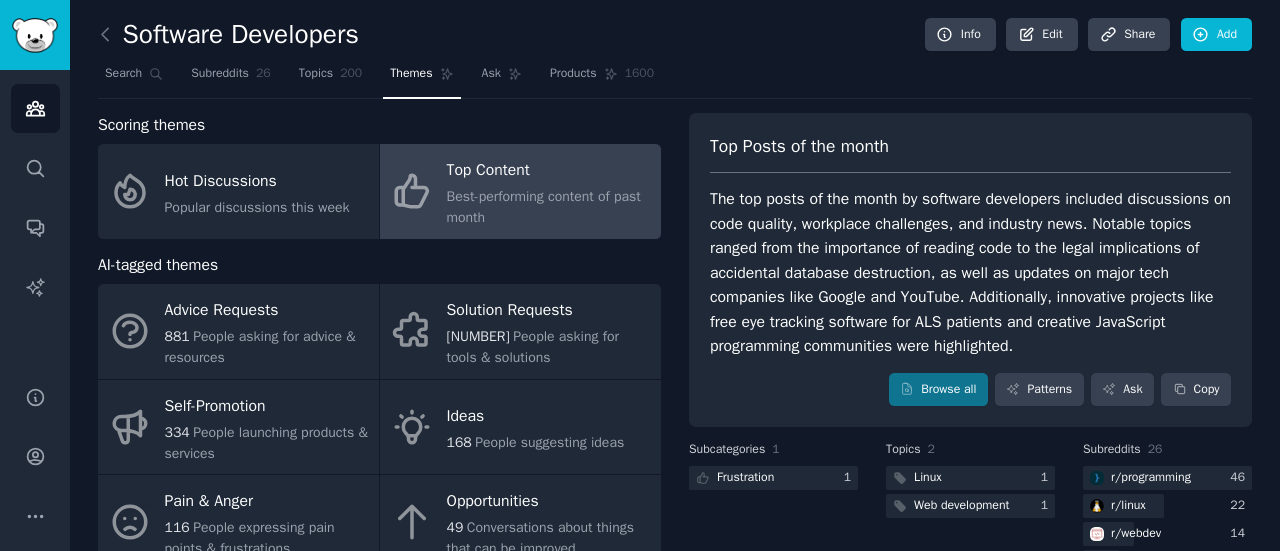 click on "The top posts of the month by software developers included discussions on code quality, workplace challenges, and industry news. Notable topics ranged from the importance of reading code to the legal implications of accidental database destruction, as well as updates on major tech companies like Google and YouTube. Additionally, innovative projects like free eye tracking software for ALS patients and creative JavaScript programming communities were highlighted." at bounding box center (970, 273) 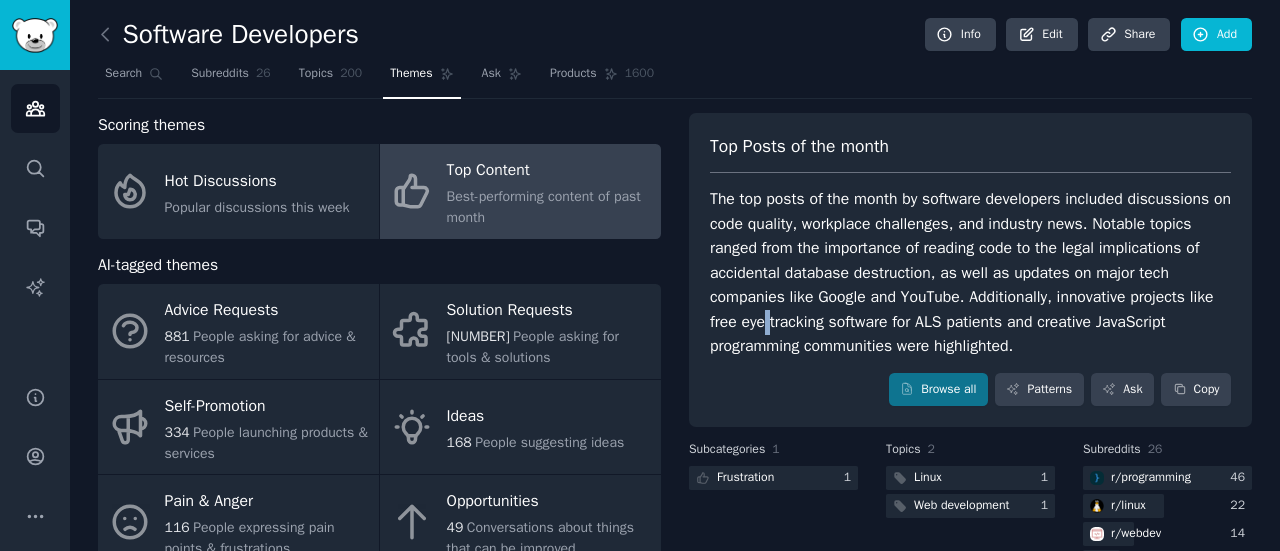 click on "The top posts of the month by software developers included discussions on code quality, workplace challenges, and industry news. Notable topics ranged from the importance of reading code to the legal implications of accidental database destruction, as well as updates on major tech companies like Google and YouTube. Additionally, innovative projects like free eye tracking software for ALS patients and creative JavaScript programming communities were highlighted." at bounding box center (970, 273) 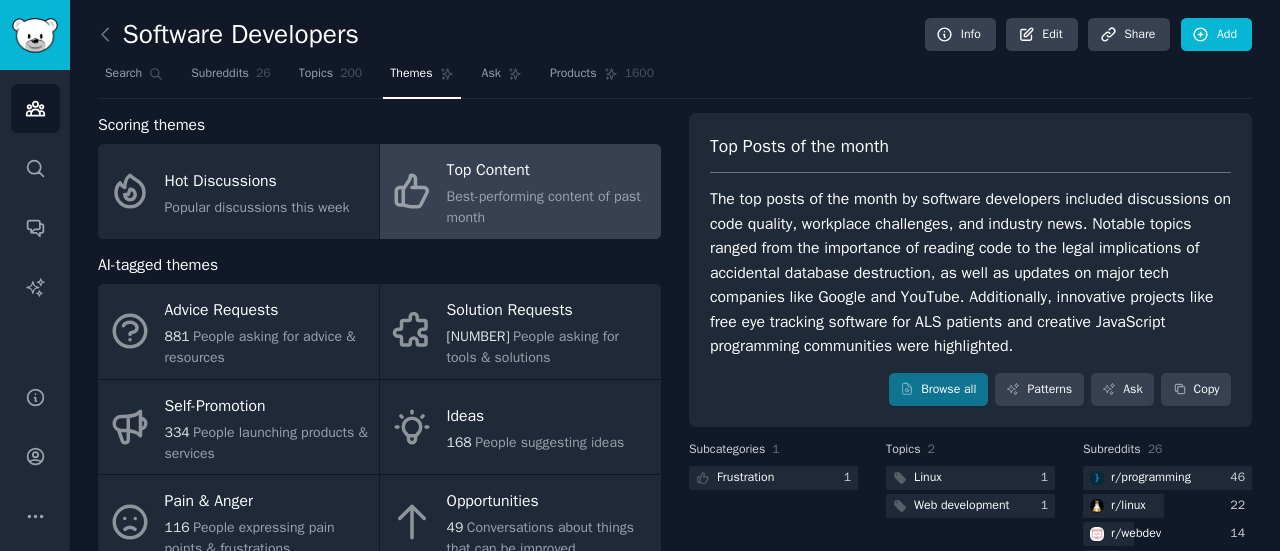 click on "The top posts of the month by software developers included discussions on code quality, workplace challenges, and industry news. Notable topics ranged from the importance of reading code to the legal implications of accidental database destruction, as well as updates on major tech companies like Google and YouTube. Additionally, innovative projects like free eye tracking software for ALS patients and creative JavaScript programming communities were highlighted." at bounding box center (970, 273) 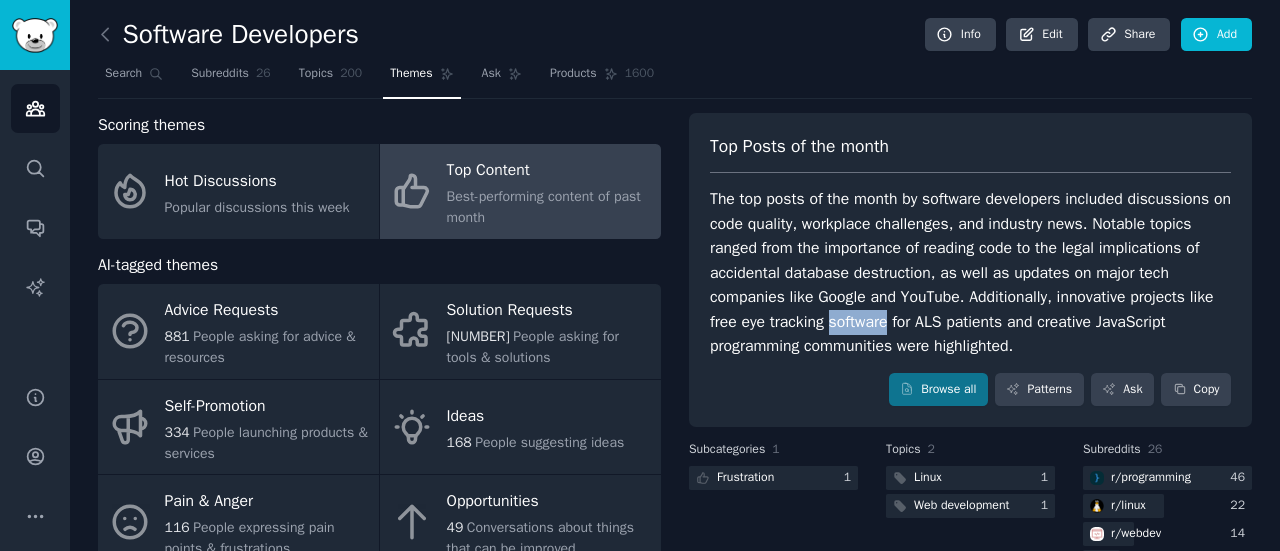 click on "The top posts of the month by software developers included discussions on code quality, workplace challenges, and industry news. Notable topics ranged from the importance of reading code to the legal implications of accidental database destruction, as well as updates on major tech companies like Google and YouTube. Additionally, innovative projects like free eye tracking software for ALS patients and creative JavaScript programming communities were highlighted." at bounding box center (970, 273) 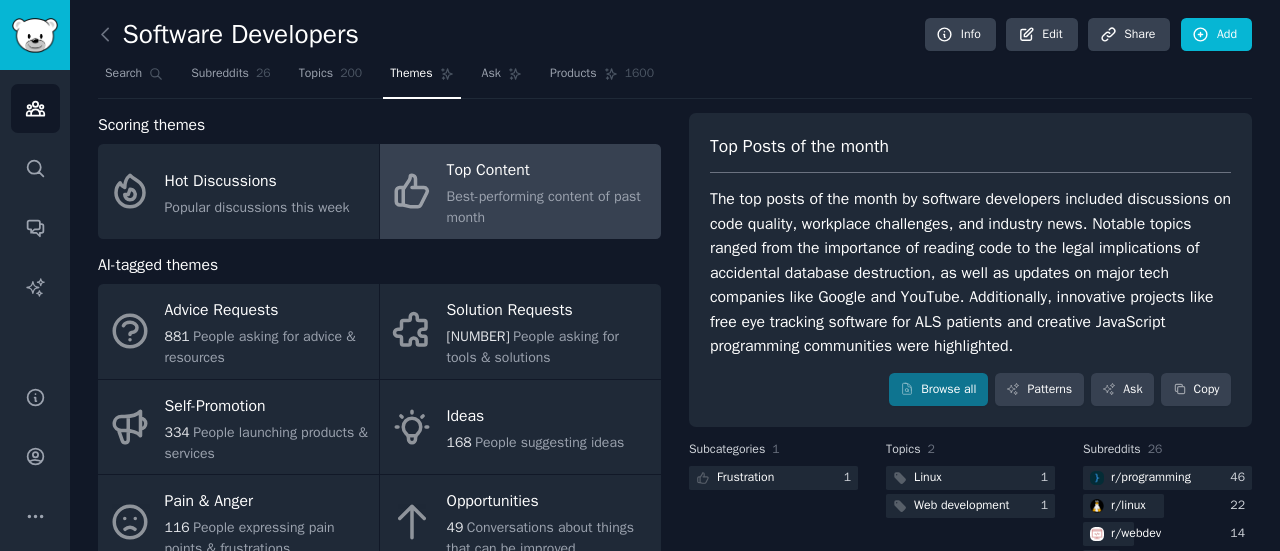 click on "The top posts of the month by software developers included discussions on code quality, workplace challenges, and industry news. Notable topics ranged from the importance of reading code to the legal implications of accidental database destruction, as well as updates on major tech companies like Google and YouTube. Additionally, innovative projects like free eye tracking software for ALS patients and creative JavaScript programming communities were highlighted." at bounding box center (970, 273) 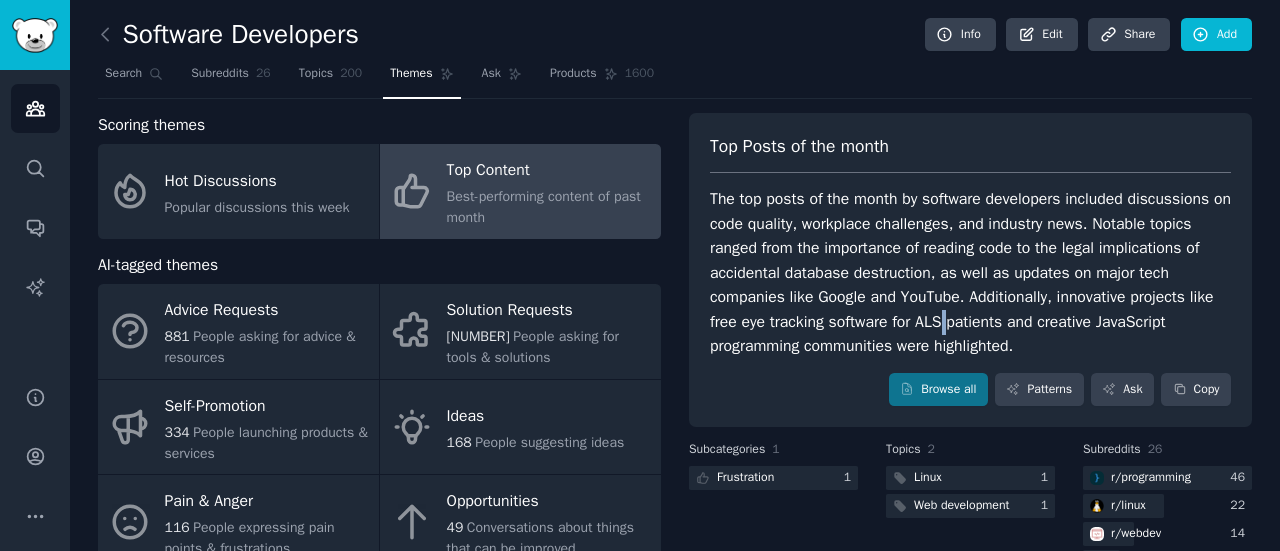 click on "The top posts of the month by software developers included discussions on code quality, workplace challenges, and industry news. Notable topics ranged from the importance of reading code to the legal implications of accidental database destruction, as well as updates on major tech companies like Google and YouTube. Additionally, innovative projects like free eye tracking software for ALS patients and creative JavaScript programming communities were highlighted." at bounding box center (970, 273) 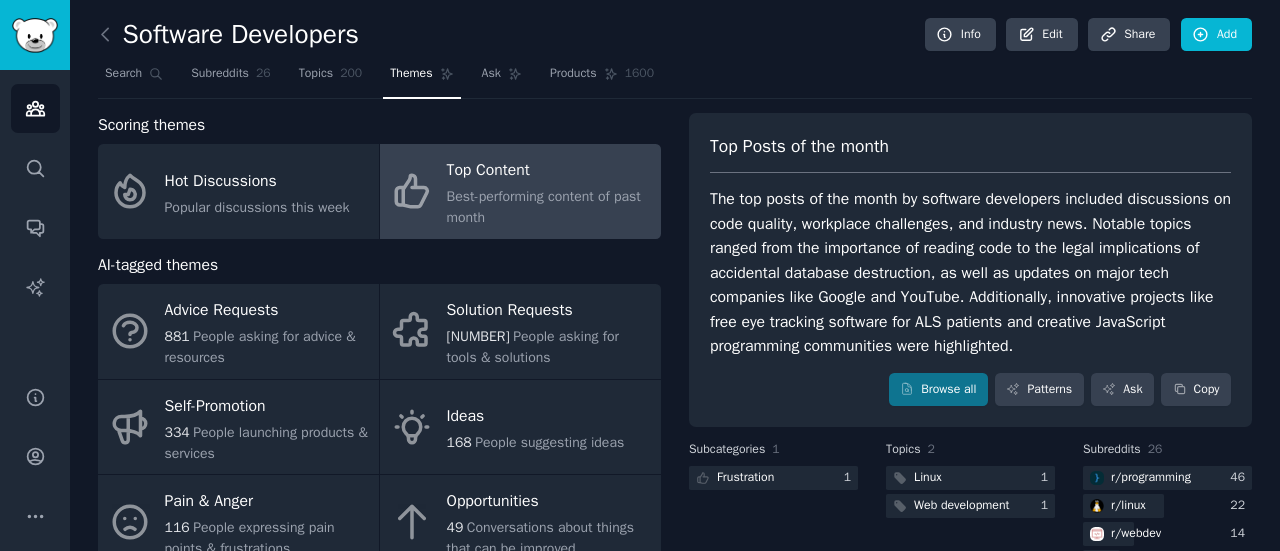 click on "The top posts of the month by software developers included discussions on code quality, workplace challenges, and industry news. Notable topics ranged from the importance of reading code to the legal implications of accidental database destruction, as well as updates on major tech companies like Google and YouTube. Additionally, innovative projects like free eye tracking software for ALS patients and creative JavaScript programming communities were highlighted." at bounding box center [970, 273] 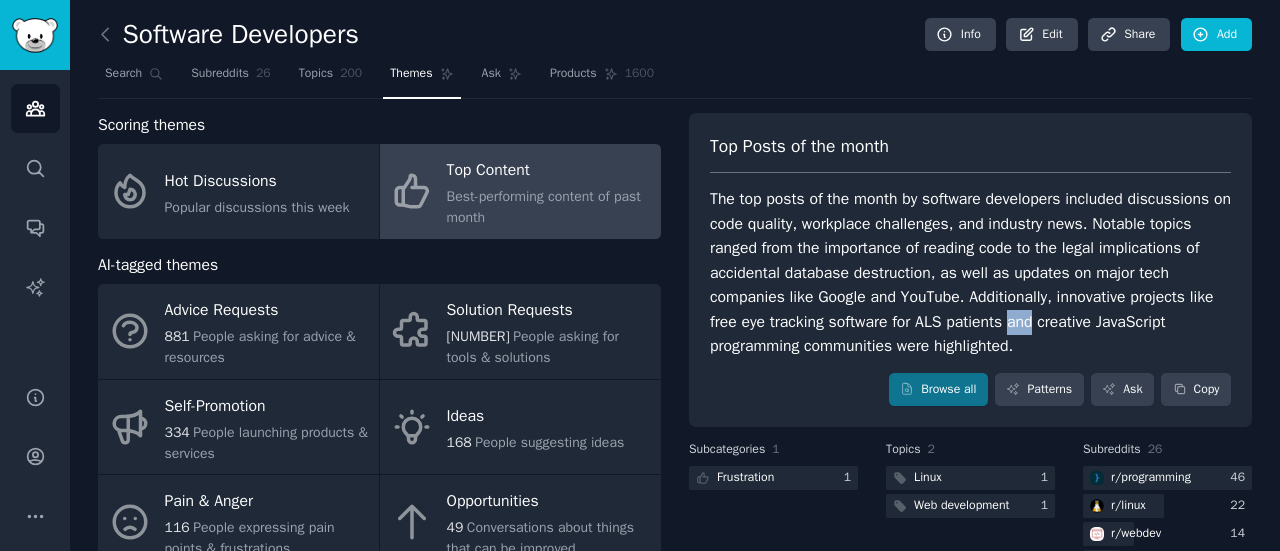 click on "The top posts of the month by software developers included discussions on code quality, workplace challenges, and industry news. Notable topics ranged from the importance of reading code to the legal implications of accidental database destruction, as well as updates on major tech companies like Google and YouTube. Additionally, innovative projects like free eye tracking software for ALS patients and creative JavaScript programming communities were highlighted." at bounding box center [970, 273] 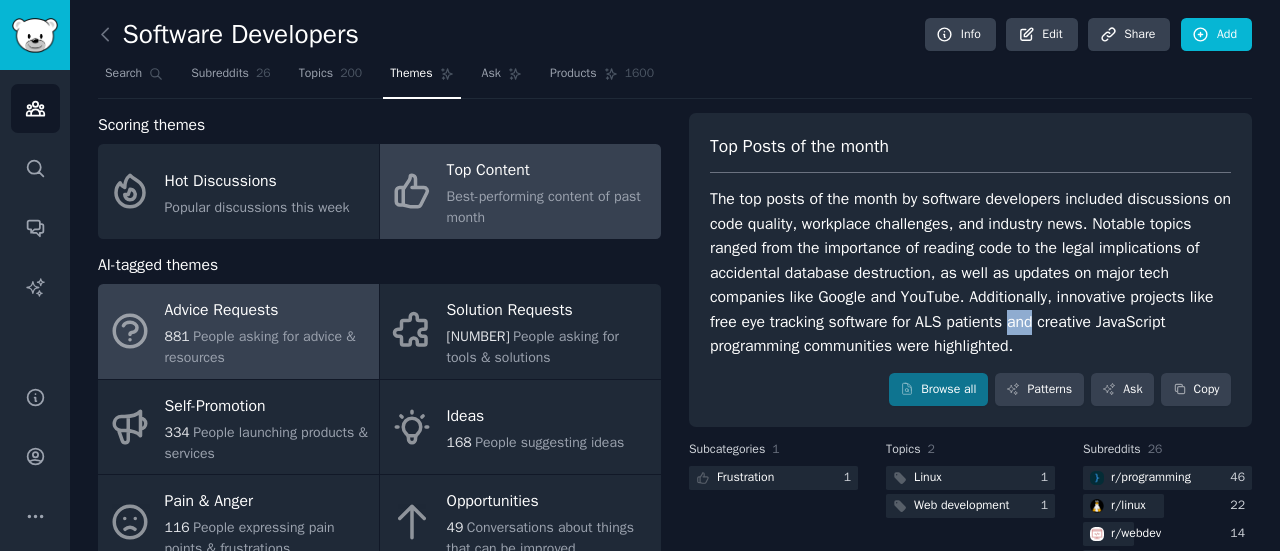 click on "People asking for advice & resources" at bounding box center (260, 347) 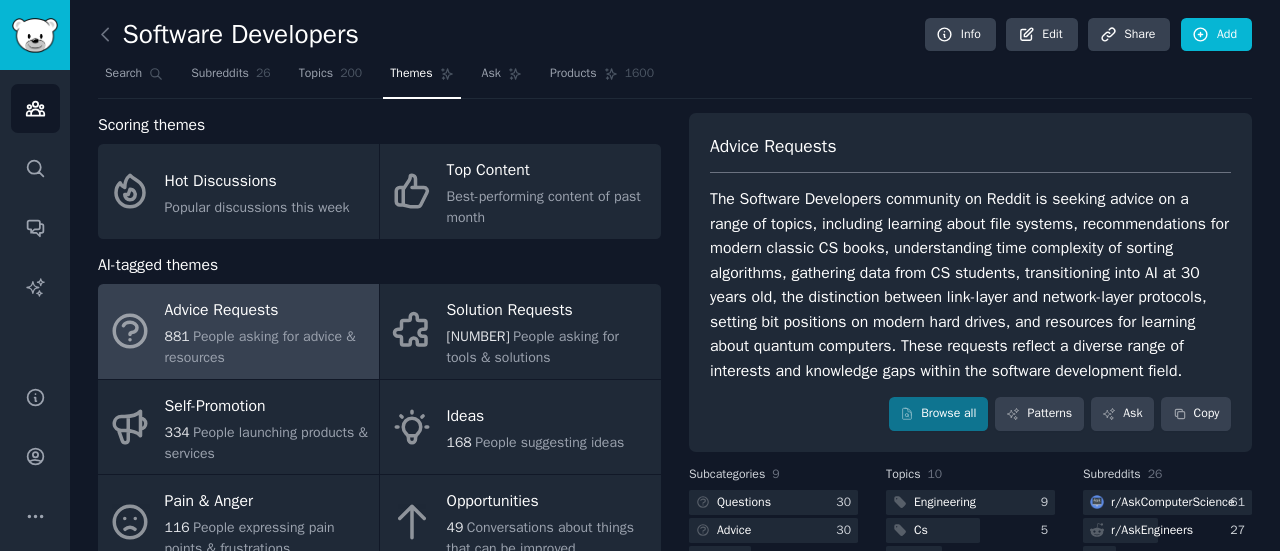click on "The Software Developers community on Reddit is seeking advice on a range of topics, including learning about file systems, recommendations for modern classic CS books, understanding time complexity of sorting algorithms, gathering data from CS students, transitioning into AI at 30 years old, the distinction between link-layer and network-layer protocols, setting bit positions on modern hard drives, and resources for learning about quantum computers. These requests reflect a diverse range of interests and knowledge gaps within the software development field." at bounding box center [970, 285] 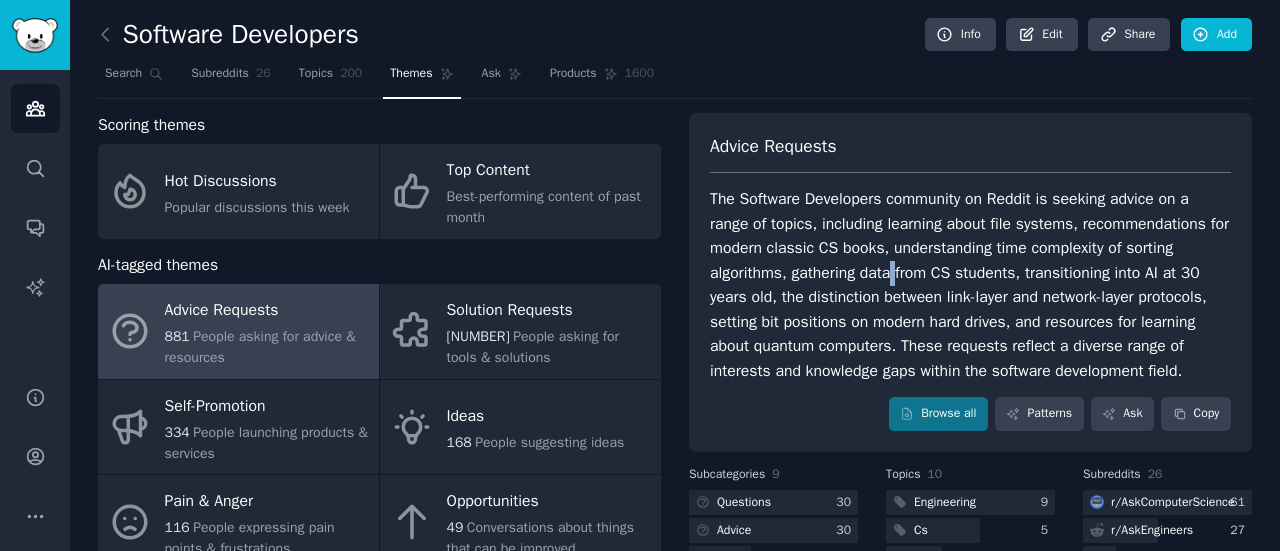 click on "The Software Developers community on Reddit is seeking advice on a range of topics, including learning about file systems, recommendations for modern classic CS books, understanding time complexity of sorting algorithms, gathering data from CS students, transitioning into AI at 30 years old, the distinction between link-layer and network-layer protocols, setting bit positions on modern hard drives, and resources for learning about quantum computers. These requests reflect a diverse range of interests and knowledge gaps within the software development field." at bounding box center [970, 285] 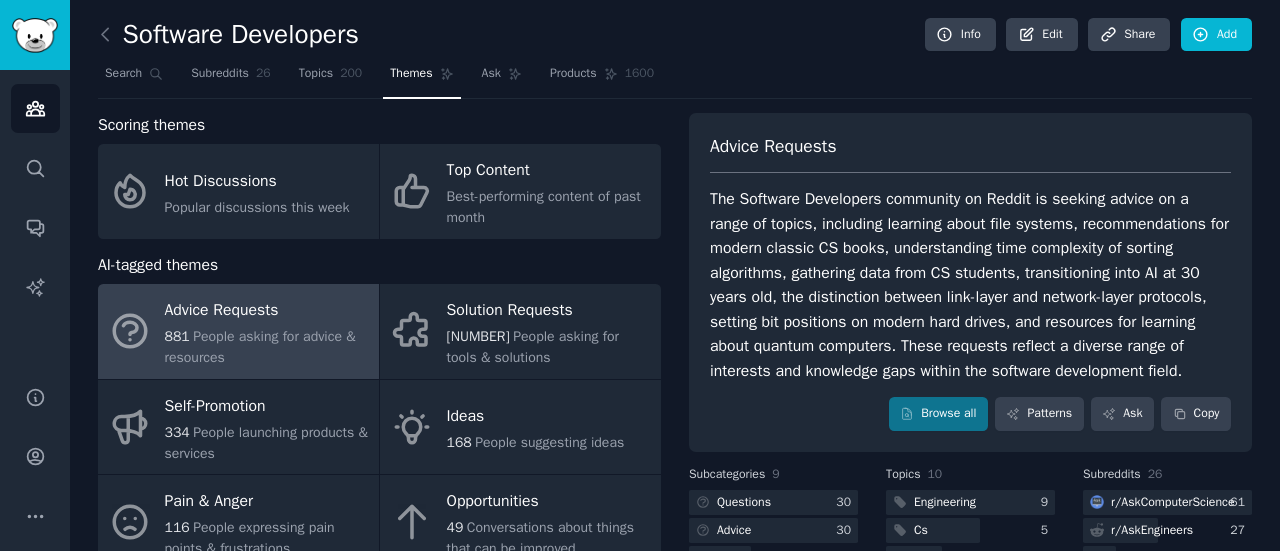 click on "The Software Developers community on Reddit is seeking advice on a range of topics, including learning about file systems, recommendations for modern classic CS books, understanding time complexity of sorting algorithms, gathering data from CS students, transitioning into AI at 30 years old, the distinction between link-layer and network-layer protocols, setting bit positions on modern hard drives, and resources for learning about quantum computers. These requests reflect a diverse range of interests and knowledge gaps within the software development field." at bounding box center [970, 285] 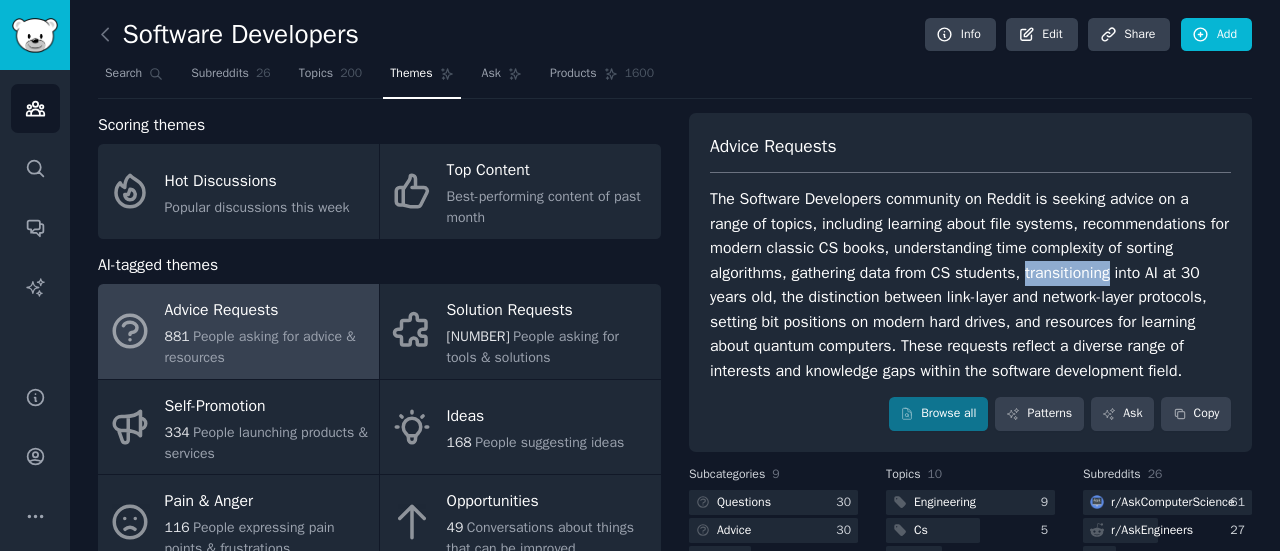 click on "The Software Developers community on Reddit is seeking advice on a range of topics, including learning about file systems, recommendations for modern classic CS books, understanding time complexity of sorting algorithms, gathering data from CS students, transitioning into AI at 30 years old, the distinction between link-layer and network-layer protocols, setting bit positions on modern hard drives, and resources for learning about quantum computers. These requests reflect a diverse range of interests and knowledge gaps within the software development field." at bounding box center (970, 285) 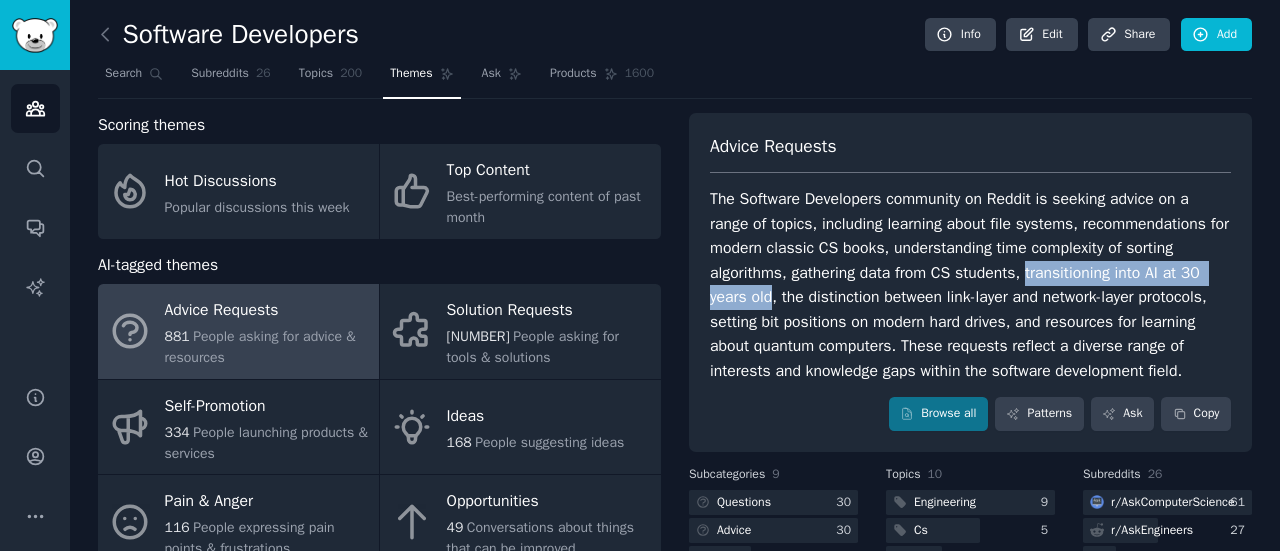 drag, startPoint x: 1022, startPoint y: 269, endPoint x: 766, endPoint y: 299, distance: 257.75183 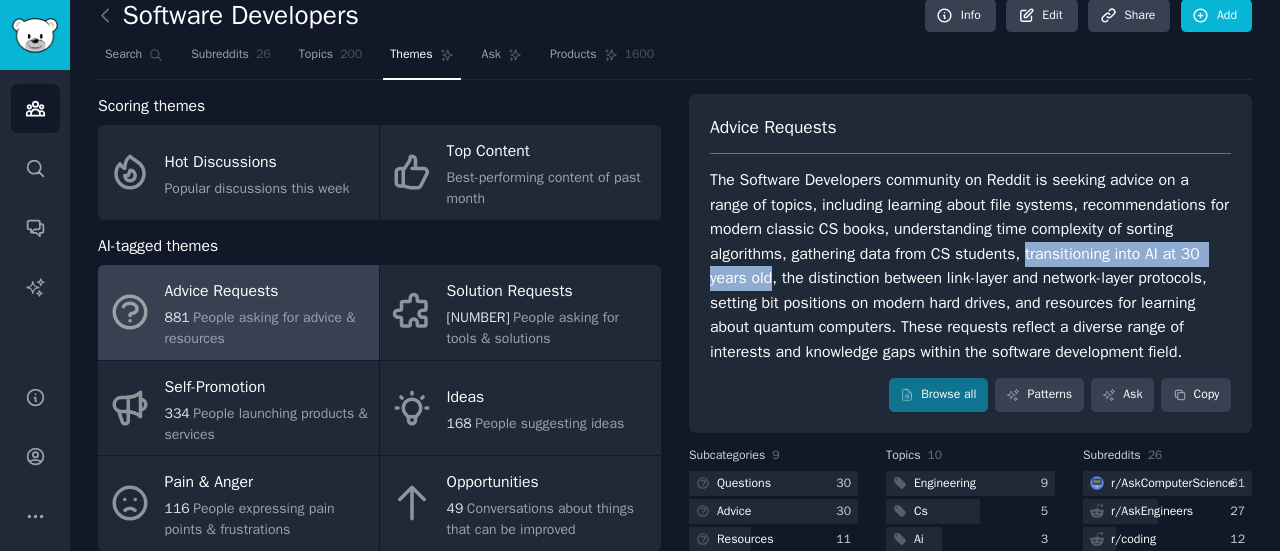 scroll, scrollTop: 20, scrollLeft: 0, axis: vertical 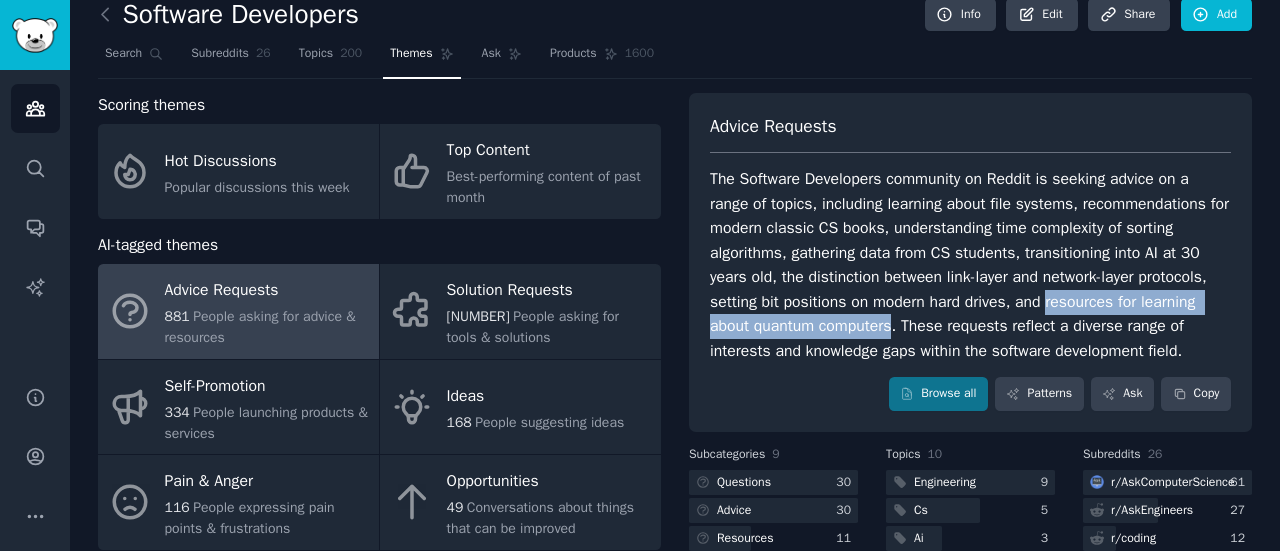 drag, startPoint x: 1046, startPoint y: 297, endPoint x: 891, endPoint y: 325, distance: 157.50873 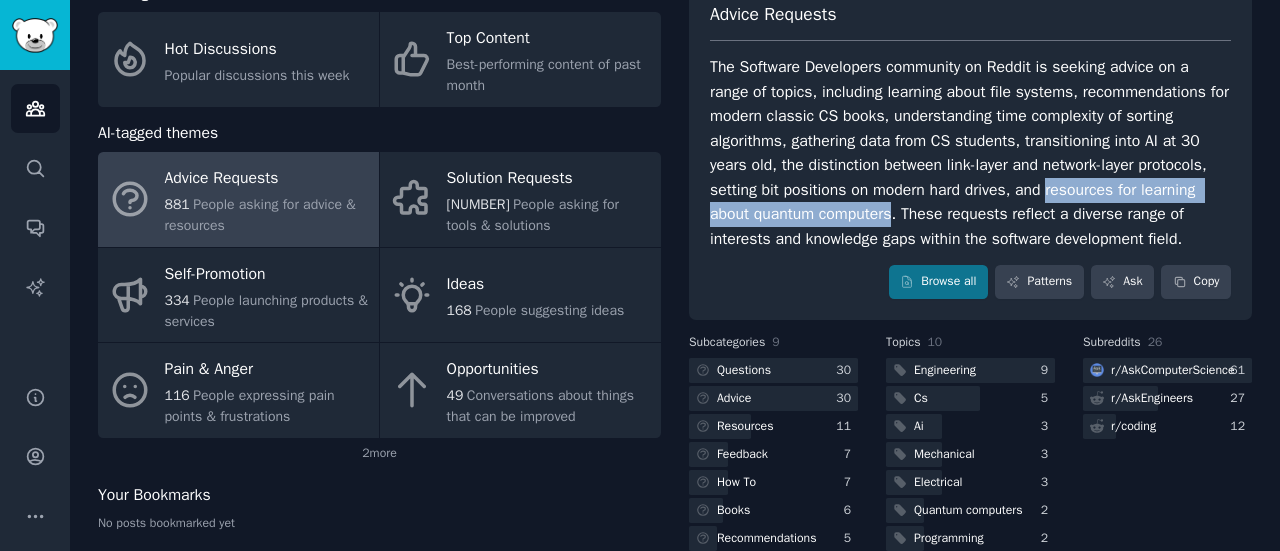 scroll, scrollTop: 133, scrollLeft: 0, axis: vertical 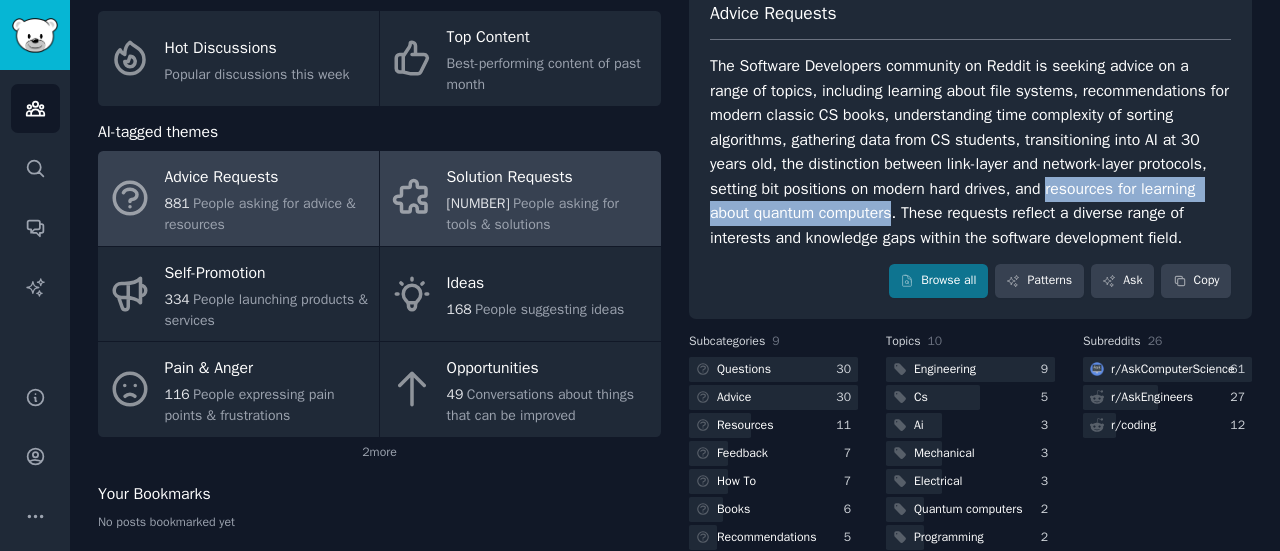 click on "People asking for tools & solutions" at bounding box center (533, 214) 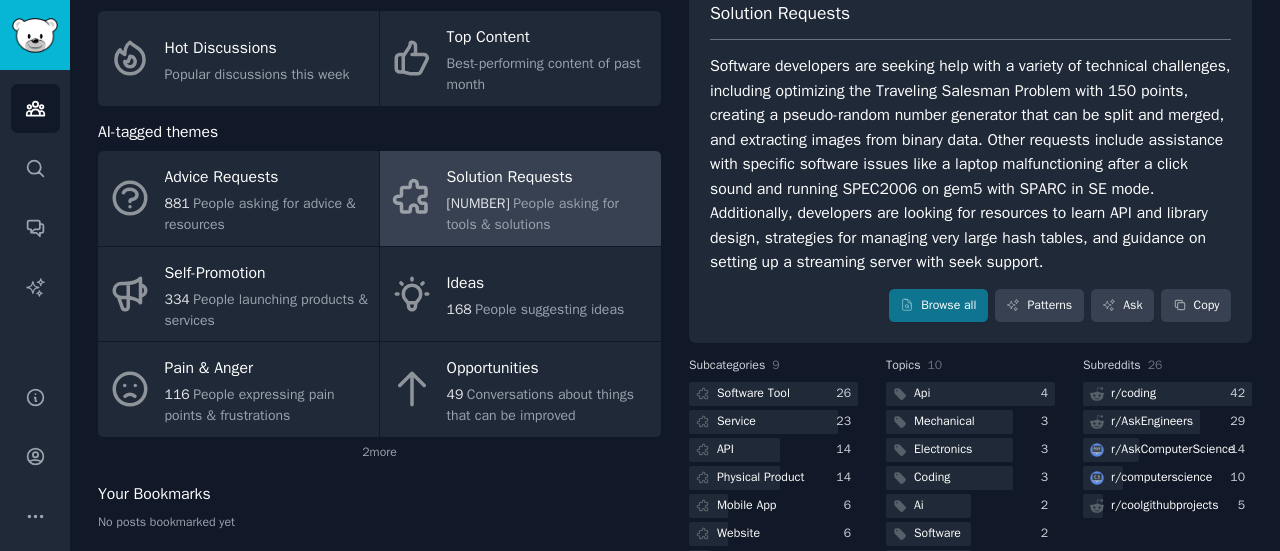 click on "Software developers are seeking help with a variety of technical challenges, including optimizing the Traveling Salesman Problem with 150 points, creating a pseudo-random number generator that can be split and merged, and extracting images from binary data. Other requests include assistance with specific software issues like a laptop malfunctioning after a click sound and running SPEC2006 on gem5 with SPARC in SE mode. Additionally, developers are looking for resources to learn API and library design, strategies for managing very large hash tables, and guidance on setting up a streaming server with seek support." at bounding box center (970, 164) 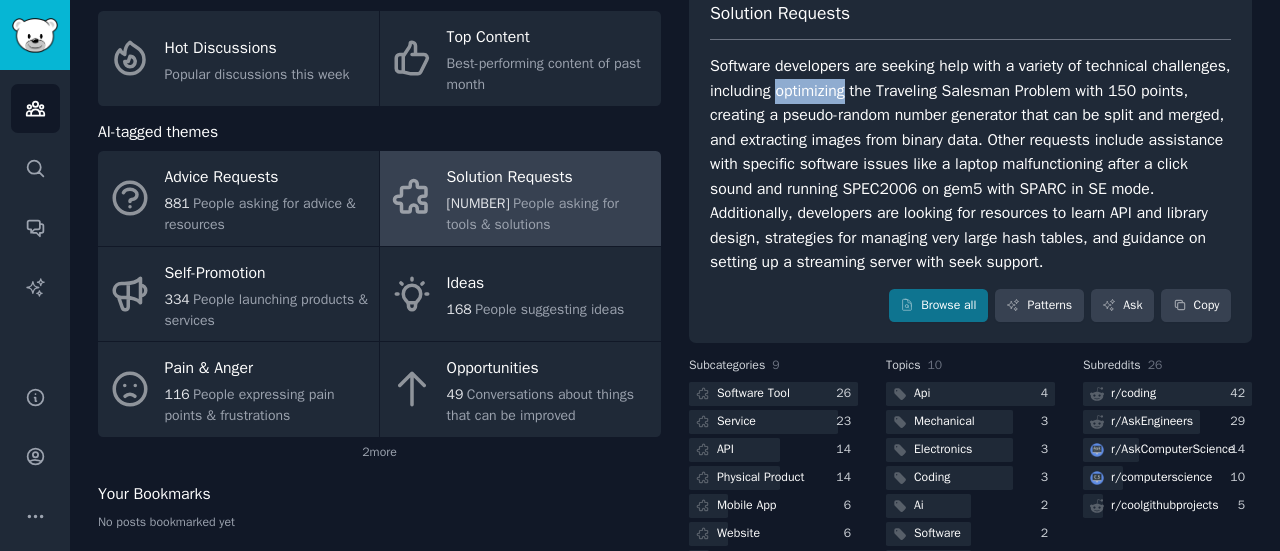 click on "Software developers are seeking help with a variety of technical challenges, including optimizing the Traveling Salesman Problem with 150 points, creating a pseudo-random number generator that can be split and merged, and extracting images from binary data. Other requests include assistance with specific software issues like a laptop malfunctioning after a click sound and running SPEC2006 on gem5 with SPARC in SE mode. Additionally, developers are looking for resources to learn API and library design, strategies for managing very large hash tables, and guidance on setting up a streaming server with seek support." at bounding box center [970, 164] 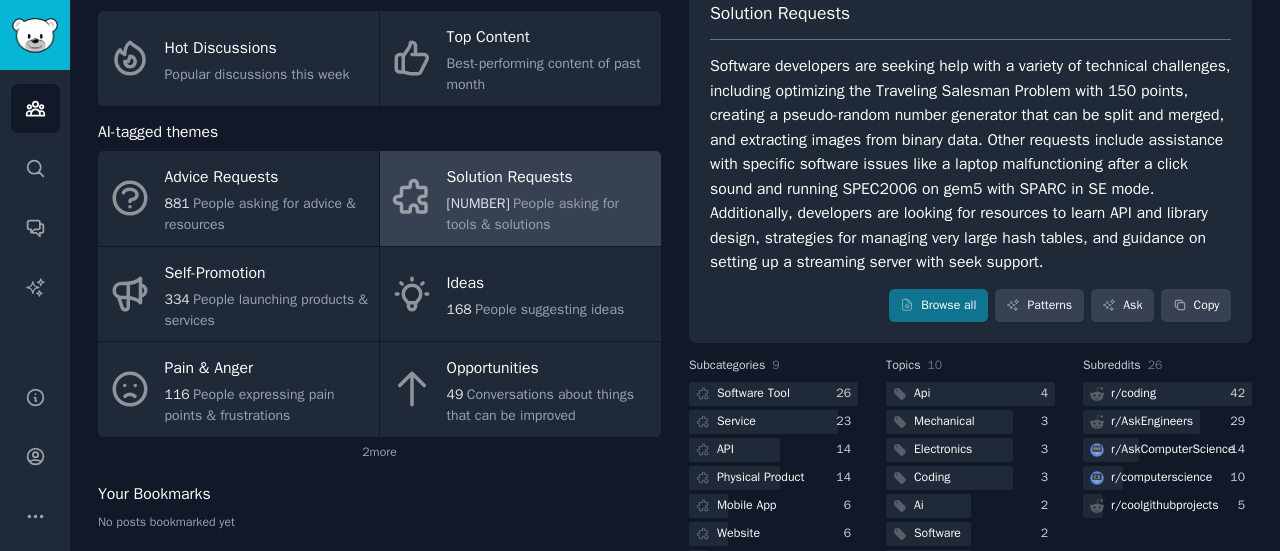 click on "Software developers are seeking help with a variety of technical challenges, including optimizing the Traveling Salesman Problem with 150 points, creating a pseudo-random number generator that can be split and merged, and extracting images from binary data. Other requests include assistance with specific software issues like a laptop malfunctioning after a click sound and running SPEC2006 on gem5 with SPARC in SE mode. Additionally, developers are looking for resources to learn API and library design, strategies for managing very large hash tables, and guidance on setting up a streaming server with seek support." at bounding box center [970, 164] 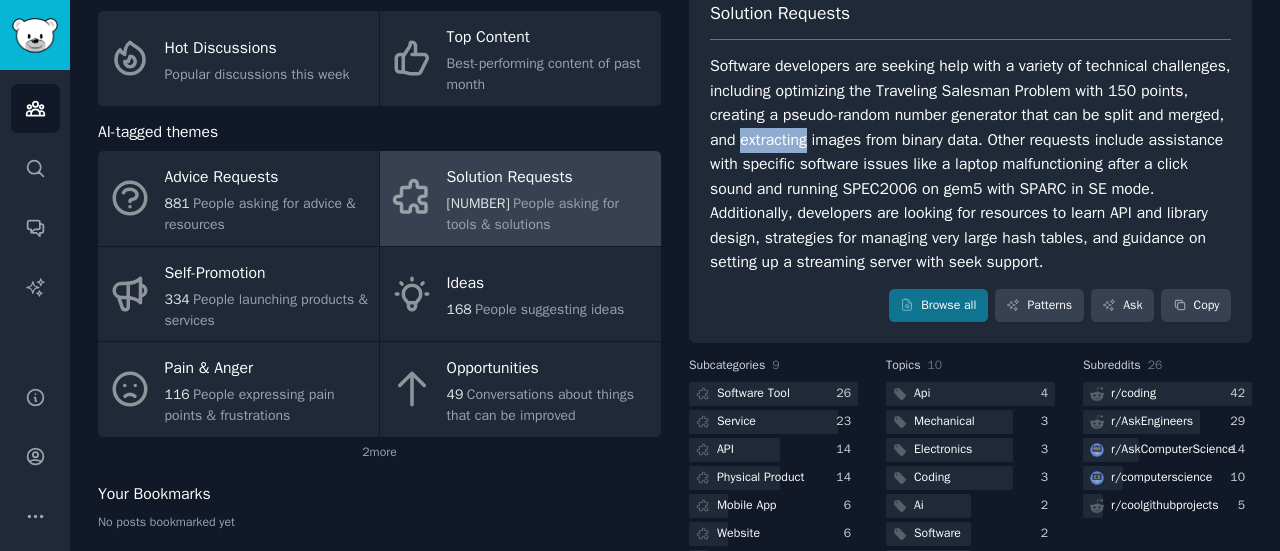 click on "Software developers are seeking help with a variety of technical challenges, including optimizing the Traveling Salesman Problem with 150 points, creating a pseudo-random number generator that can be split and merged, and extracting images from binary data. Other requests include assistance with specific software issues like a laptop malfunctioning after a click sound and running SPEC2006 on gem5 with SPARC in SE mode. Additionally, developers are looking for resources to learn API and library design, strategies for managing very large hash tables, and guidance on setting up a streaming server with seek support." at bounding box center (970, 164) 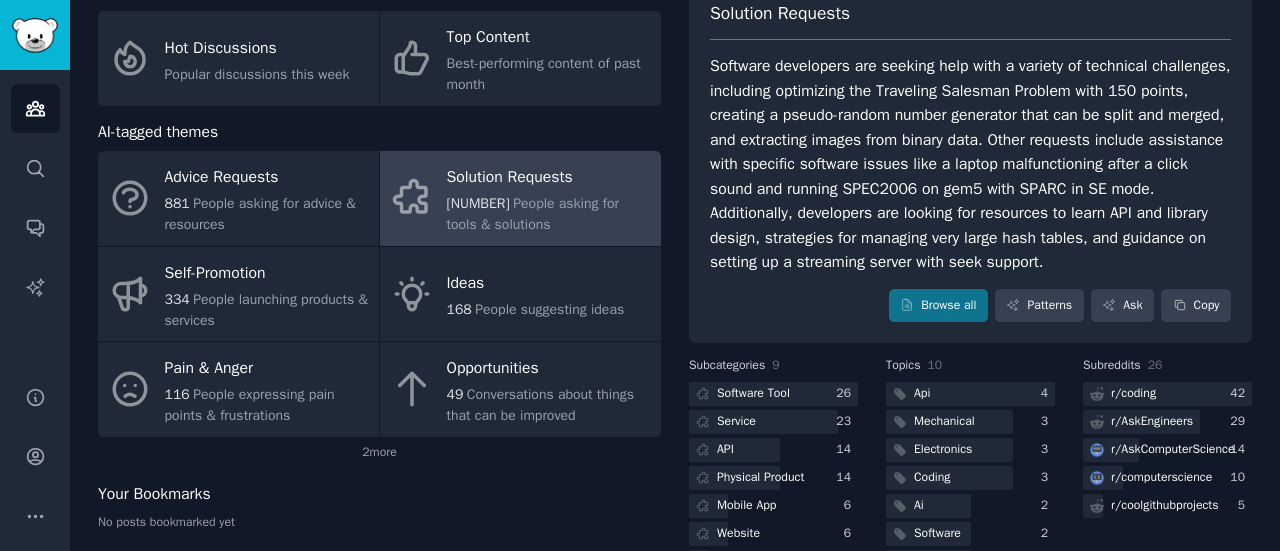 click on "Software developers are seeking help with a variety of technical challenges, including optimizing the Traveling Salesman Problem with 150 points, creating a pseudo-random number generator that can be split and merged, and extracting images from binary data. Other requests include assistance with specific software issues like a laptop malfunctioning after a click sound and running SPEC2006 on gem5 with SPARC in SE mode. Additionally, developers are looking for resources to learn API and library design, strategies for managing very large hash tables, and guidance on setting up a streaming server with seek support." at bounding box center (970, 164) 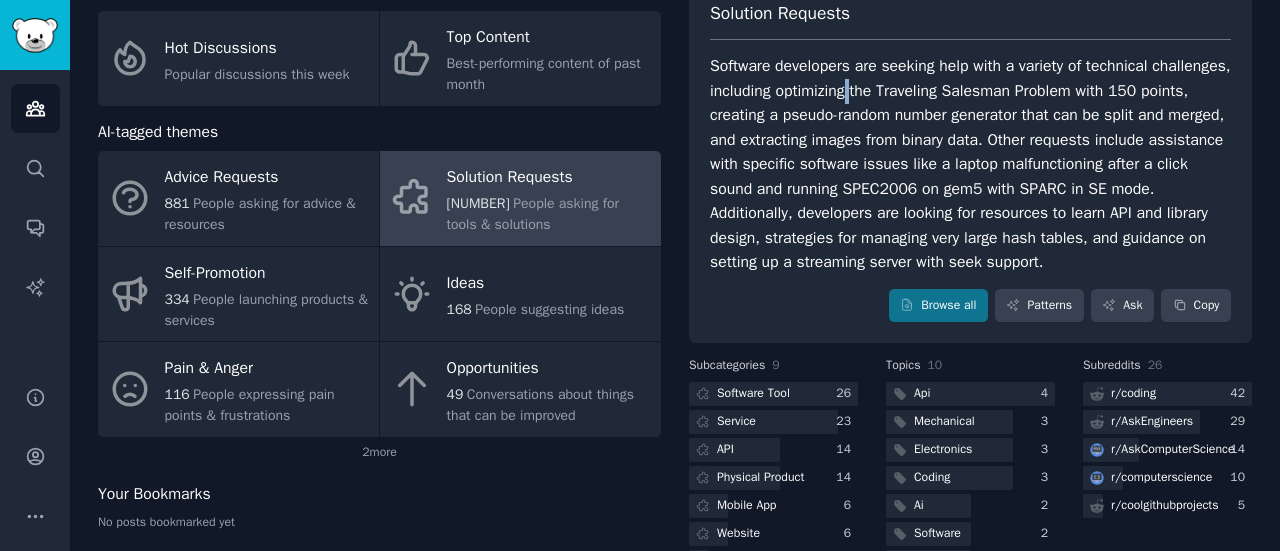 click on "Software developers are seeking help with a variety of technical challenges, including optimizing the Traveling Salesman Problem with 150 points, creating a pseudo-random number generator that can be split and merged, and extracting images from binary data. Other requests include assistance with specific software issues like a laptop malfunctioning after a click sound and running SPEC2006 on gem5 with SPARC in SE mode. Additionally, developers are looking for resources to learn API and library design, strategies for managing very large hash tables, and guidance on setting up a streaming server with seek support." at bounding box center (970, 164) 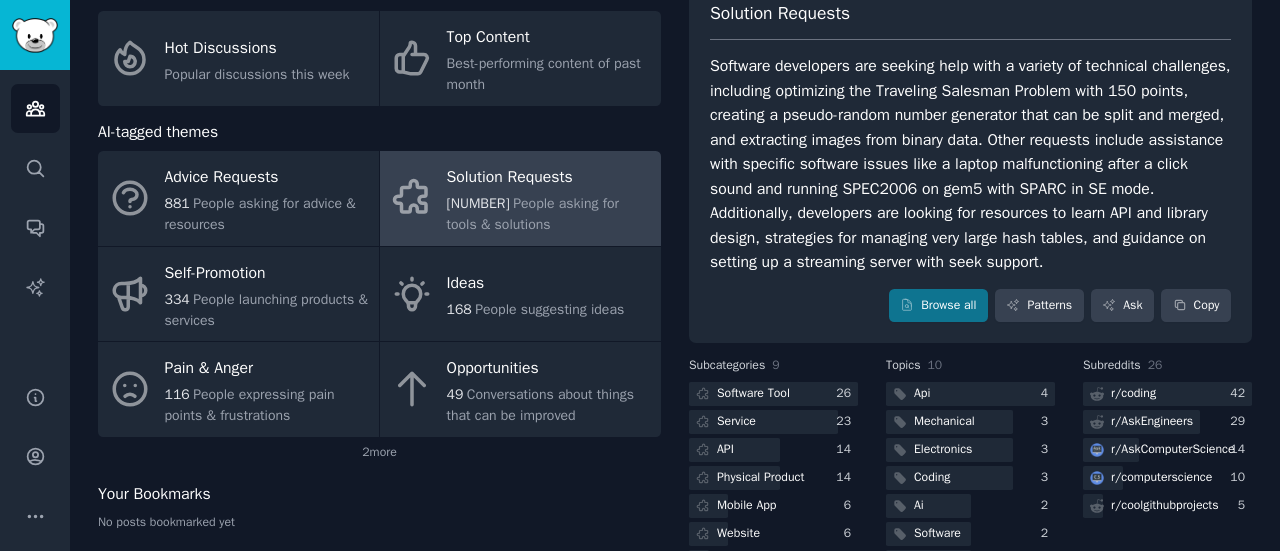 click on "Software developers are seeking help with a variety of technical challenges, including optimizing the Traveling Salesman Problem with 150 points, creating a pseudo-random number generator that can be split and merged, and extracting images from binary data. Other requests include assistance with specific software issues like a laptop malfunctioning after a click sound and running SPEC2006 on gem5 with SPARC in SE mode. Additionally, developers are looking for resources to learn API and library design, strategies for managing very large hash tables, and guidance on setting up a streaming server with seek support." at bounding box center (970, 164) 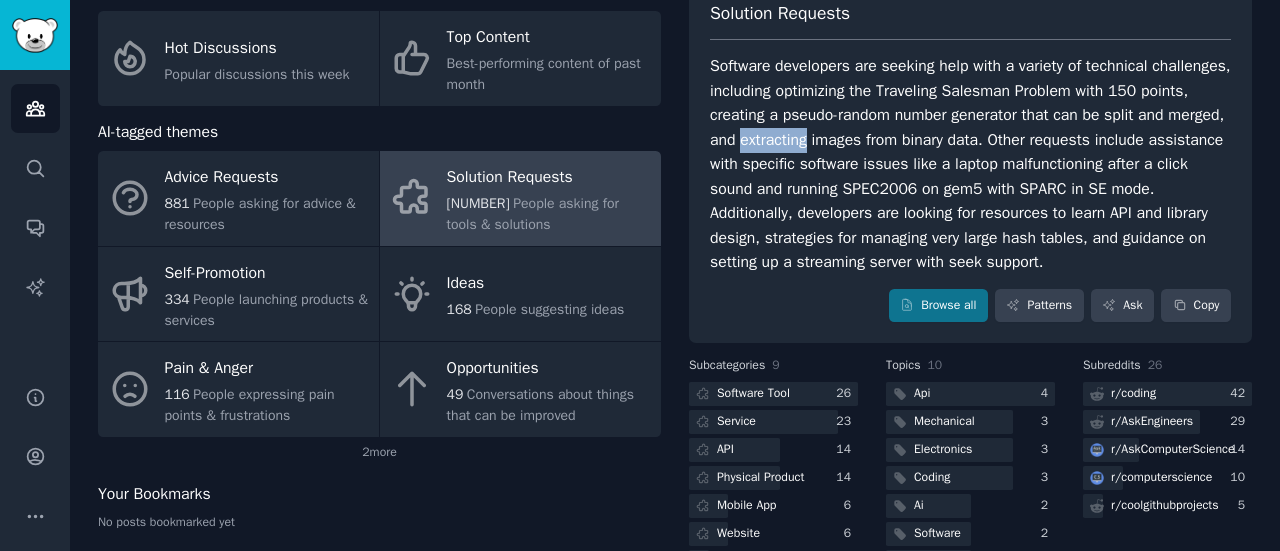 click on "Software developers are seeking help with a variety of technical challenges, including optimizing the Traveling Salesman Problem with 150 points, creating a pseudo-random number generator that can be split and merged, and extracting images from binary data. Other requests include assistance with specific software issues like a laptop malfunctioning after a click sound and running SPEC2006 on gem5 with SPARC in SE mode. Additionally, developers are looking for resources to learn API and library design, strategies for managing very large hash tables, and guidance on setting up a streaming server with seek support." at bounding box center [970, 164] 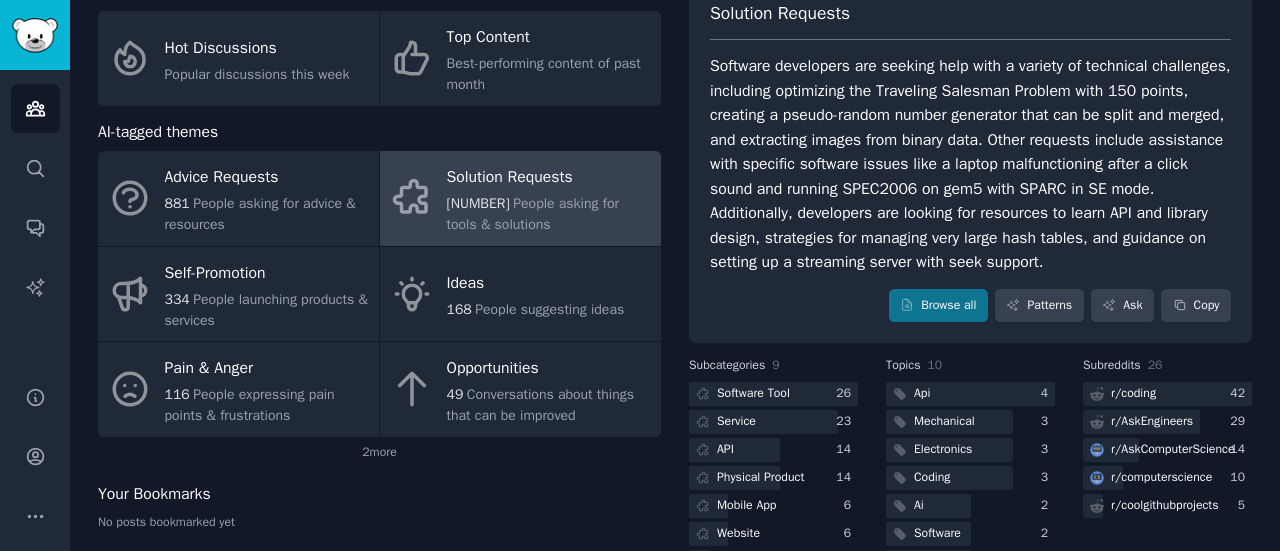click on "Software developers are seeking help with a variety of technical challenges, including optimizing the Traveling Salesman Problem with 150 points, creating a pseudo-random number generator that can be split and merged, and extracting images from binary data. Other requests include assistance with specific software issues like a laptop malfunctioning after a click sound and running SPEC2006 on gem5 with SPARC in SE mode. Additionally, developers are looking for resources to learn API and library design, strategies for managing very large hash tables, and guidance on setting up a streaming server with seek support." at bounding box center (970, 164) 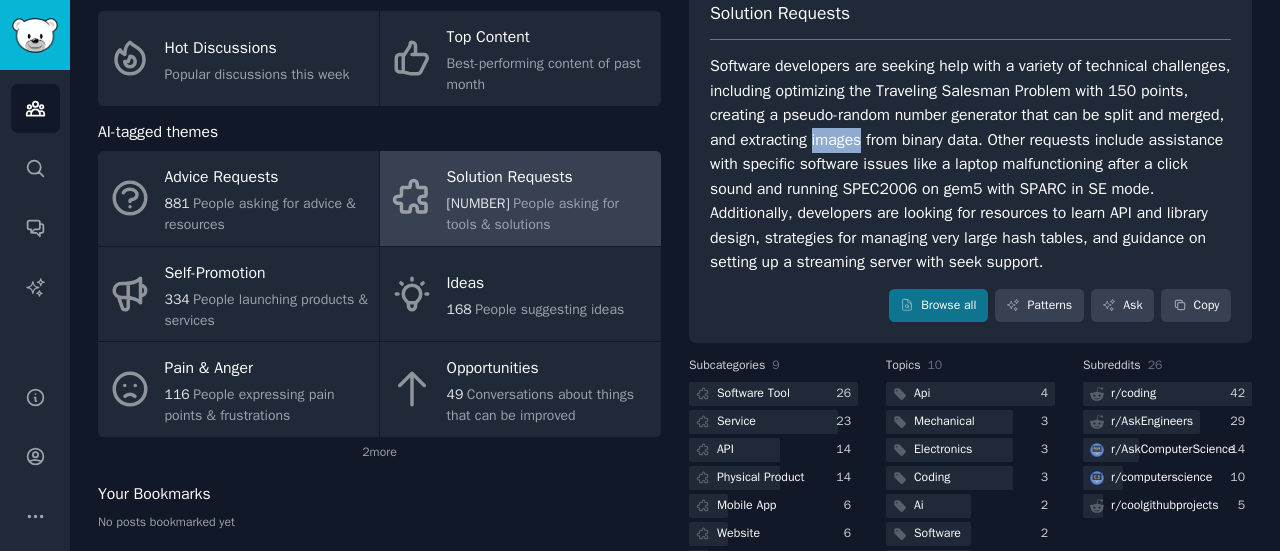 click on "Software developers are seeking help with a variety of technical challenges, including optimizing the Traveling Salesman Problem with 150 points, creating a pseudo-random number generator that can be split and merged, and extracting images from binary data. Other requests include assistance with specific software issues like a laptop malfunctioning after a click sound and running SPEC2006 on gem5 with SPARC in SE mode. Additionally, developers are looking for resources to learn API and library design, strategies for managing very large hash tables, and guidance on setting up a streaming server with seek support." at bounding box center [970, 164] 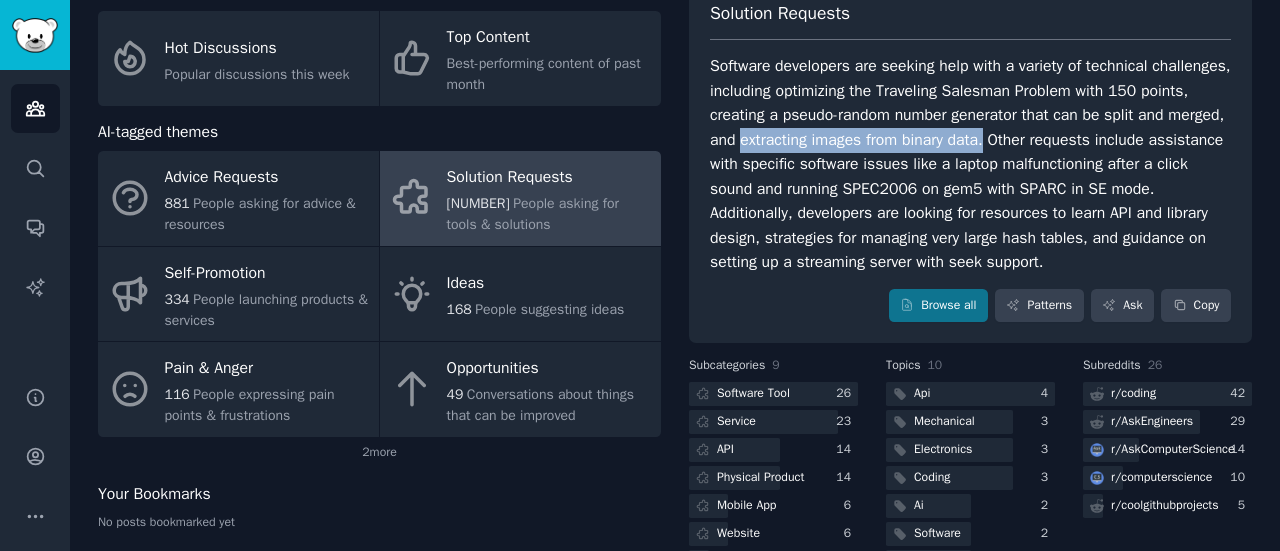 drag, startPoint x: 799, startPoint y: 144, endPoint x: 1044, endPoint y: 142, distance: 245.00816 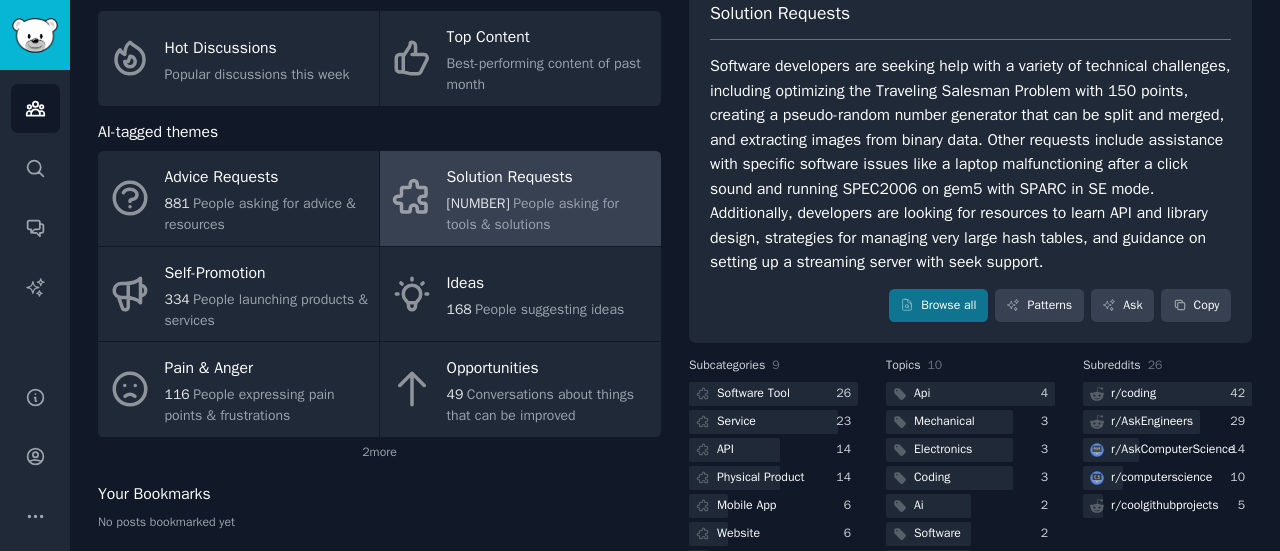 click on "Software developers are seeking help with a variety of technical challenges, including optimizing the Traveling Salesman Problem with 150 points, creating a pseudo-random number generator that can be split and merged, and extracting images from binary data. Other requests include assistance with specific software issues like a laptop malfunctioning after a click sound and running SPEC2006 on gem5 with SPARC in SE mode. Additionally, developers are looking for resources to learn API and library design, strategies for managing very large hash tables, and guidance on setting up a streaming server with seek support." at bounding box center [970, 164] 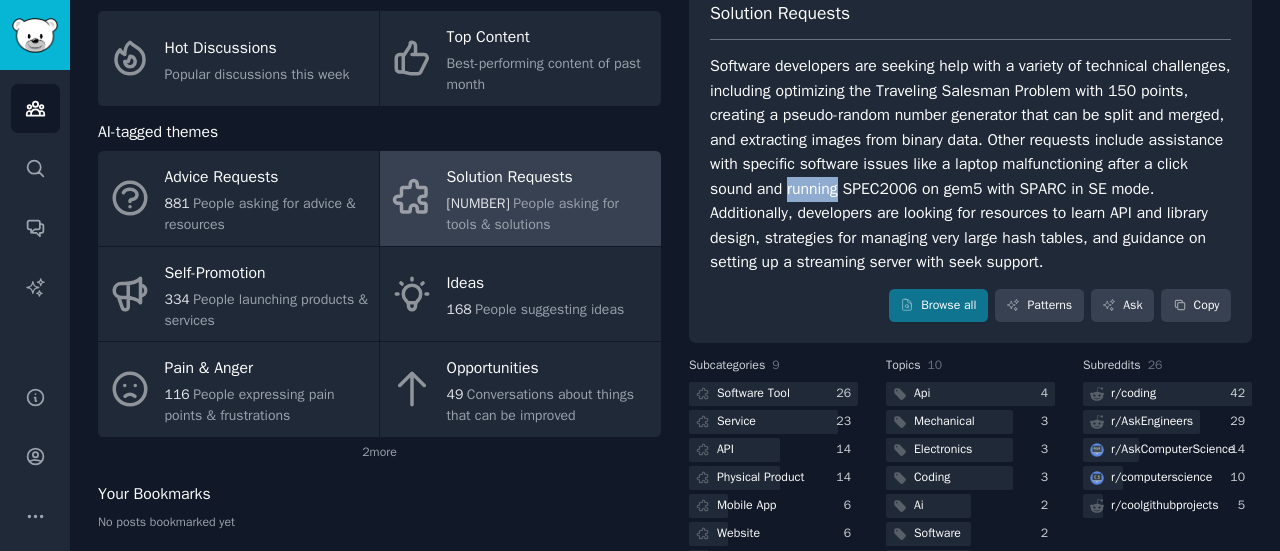 click on "Software developers are seeking help with a variety of technical challenges, including optimizing the Traveling Salesman Problem with 150 points, creating a pseudo-random number generator that can be split and merged, and extracting images from binary data. Other requests include assistance with specific software issues like a laptop malfunctioning after a click sound and running SPEC2006 on gem5 with SPARC in SE mode. Additionally, developers are looking for resources to learn API and library design, strategies for managing very large hash tables, and guidance on setting up a streaming server with seek support." at bounding box center [970, 164] 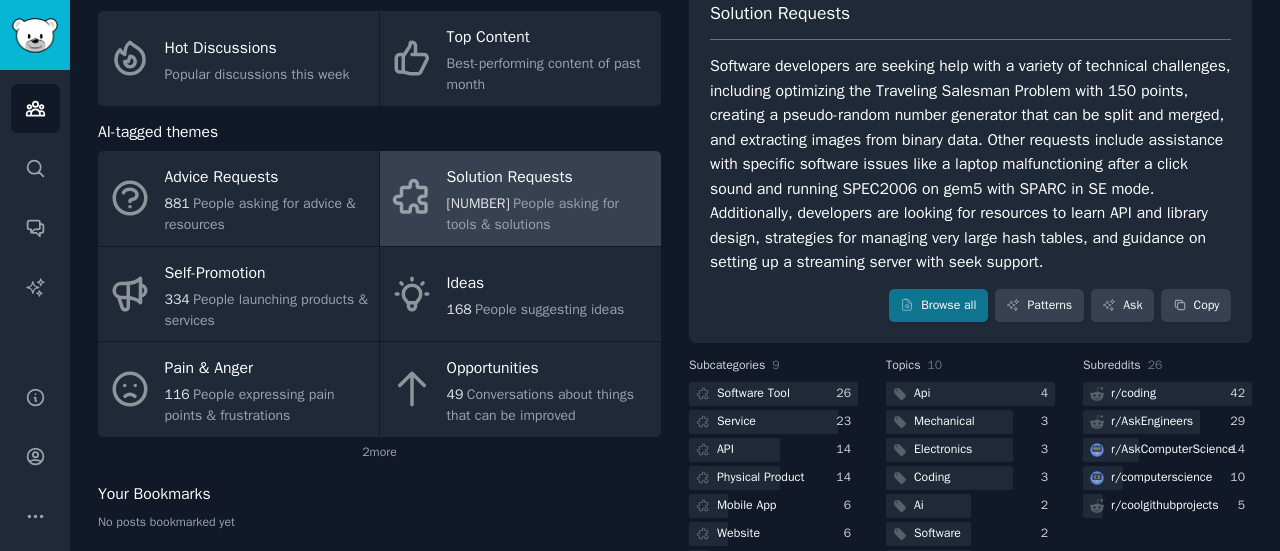 click on "Software developers are seeking help with a variety of technical challenges, including optimizing the Traveling Salesman Problem with 150 points, creating a pseudo-random number generator that can be split and merged, and extracting images from binary data. Other requests include assistance with specific software issues like a laptop malfunctioning after a click sound and running SPEC2006 on gem5 with SPARC in SE mode. Additionally, developers are looking for resources to learn API and library design, strategies for managing very large hash tables, and guidance on setting up a streaming server with seek support." at bounding box center (970, 164) 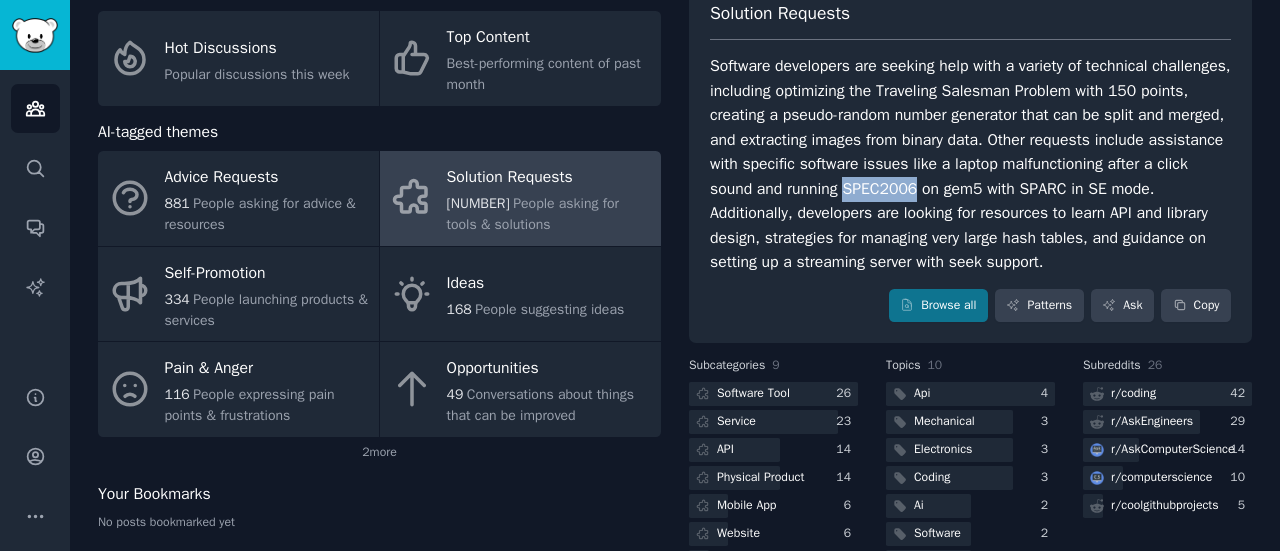 click on "Software developers are seeking help with a variety of technical challenges, including optimizing the Traveling Salesman Problem with 150 points, creating a pseudo-random number generator that can be split and merged, and extracting images from binary data. Other requests include assistance with specific software issues like a laptop malfunctioning after a click sound and running SPEC2006 on gem5 with SPARC in SE mode. Additionally, developers are looking for resources to learn API and library design, strategies for managing very large hash tables, and guidance on setting up a streaming server with seek support." at bounding box center [970, 164] 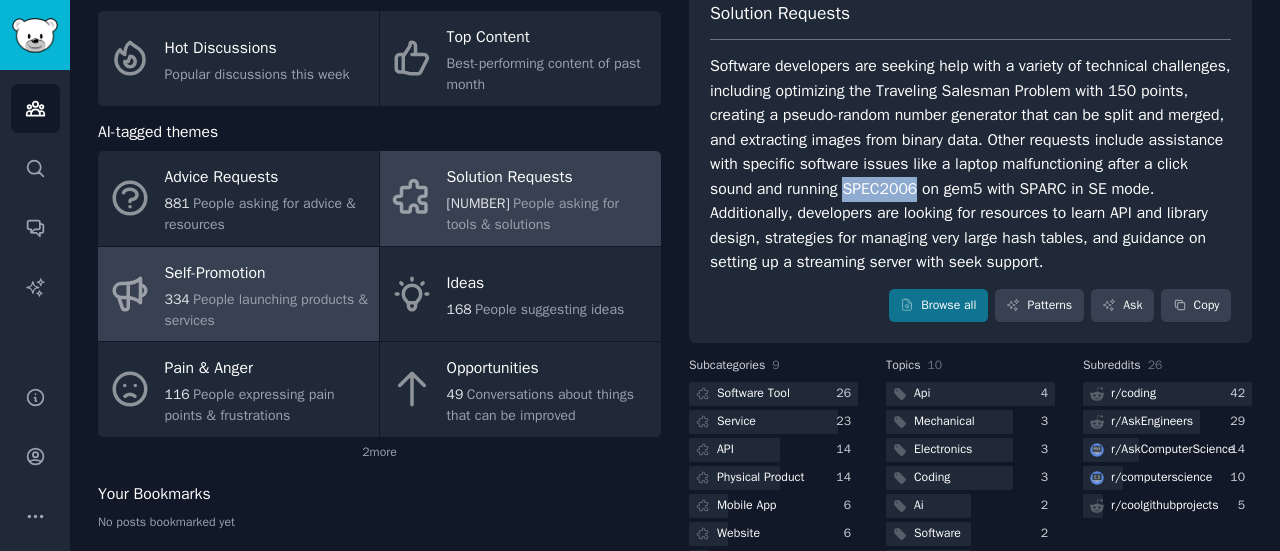 click on "People launching products & services" at bounding box center (266, 310) 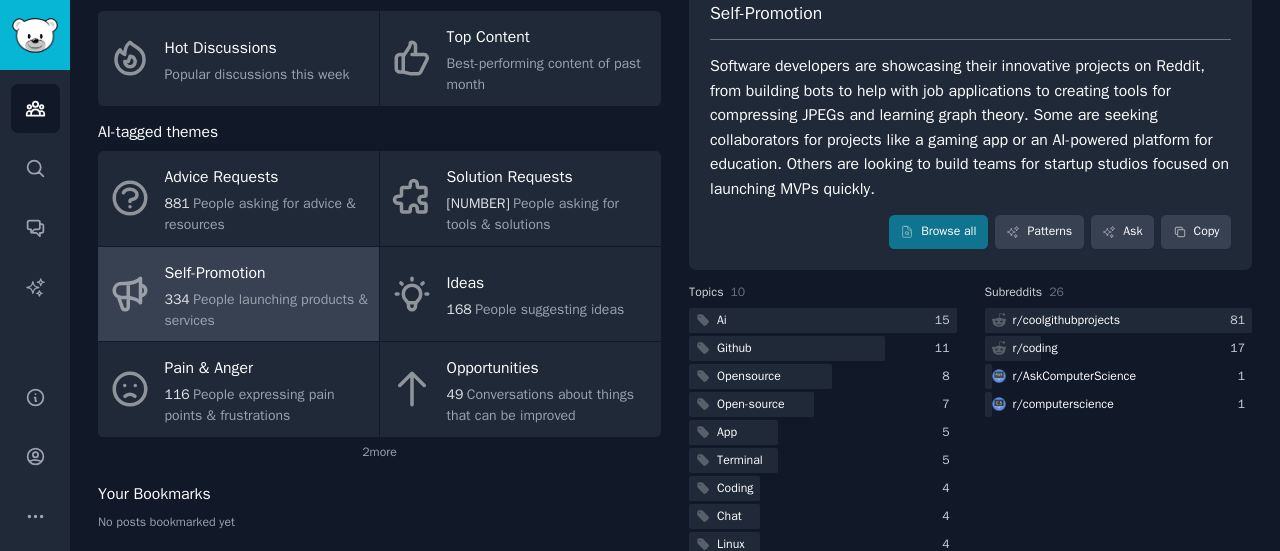 click on "Software developers are showcasing their innovative projects on Reddit, from building bots to help with job applications to creating tools for compressing JPEGs and learning graph theory. Some are seeking collaborators for projects like a gaming app or an AI-powered platform for education. Others are looking to build teams for startup studios focused on launching MVPs quickly." at bounding box center [970, 127] 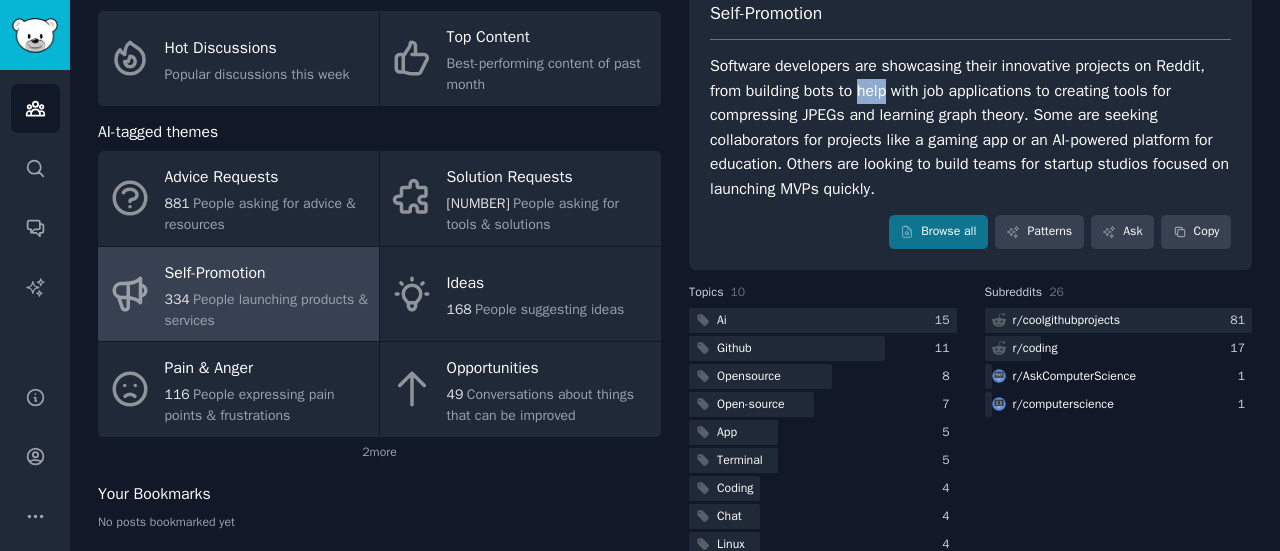 click on "Software developers are showcasing their innovative projects on Reddit, from building bots to help with job applications to creating tools for compressing JPEGs and learning graph theory. Some are seeking collaborators for projects like a gaming app or an AI-powered platform for education. Others are looking to build teams for startup studios focused on launching MVPs quickly." at bounding box center (970, 127) 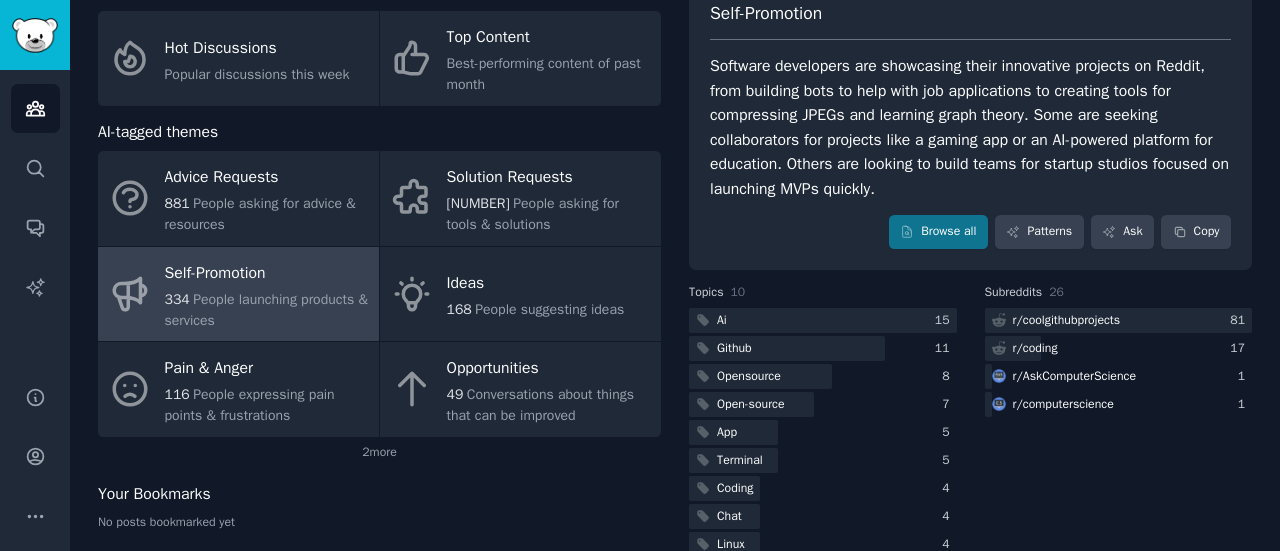 click on "Software developers are showcasing their innovative projects on Reddit, from building bots to help with job applications to creating tools for compressing JPEGs and learning graph theory. Some are seeking collaborators for projects like a gaming app or an AI-powered platform for education. Others are looking to build teams for startup studios focused on launching MVPs quickly." at bounding box center [970, 127] 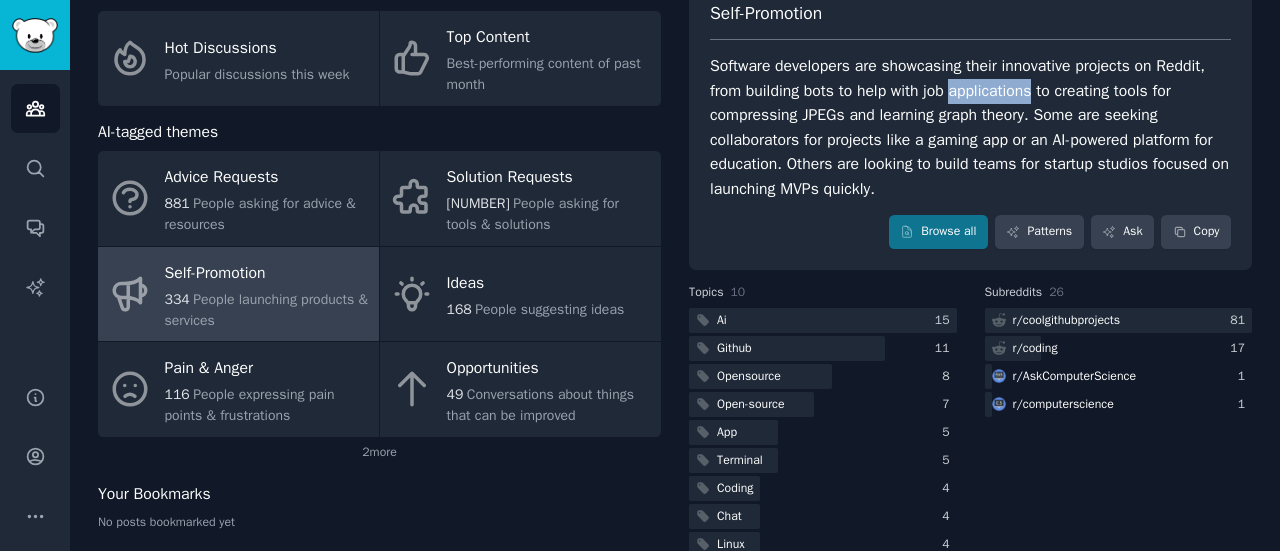click on "Software developers are showcasing their innovative projects on Reddit, from building bots to help with job applications to creating tools for compressing JPEGs and learning graph theory. Some are seeking collaborators for projects like a gaming app or an AI-powered platform for education. Others are looking to build teams for startup studios focused on launching MVPs quickly." at bounding box center (970, 127) 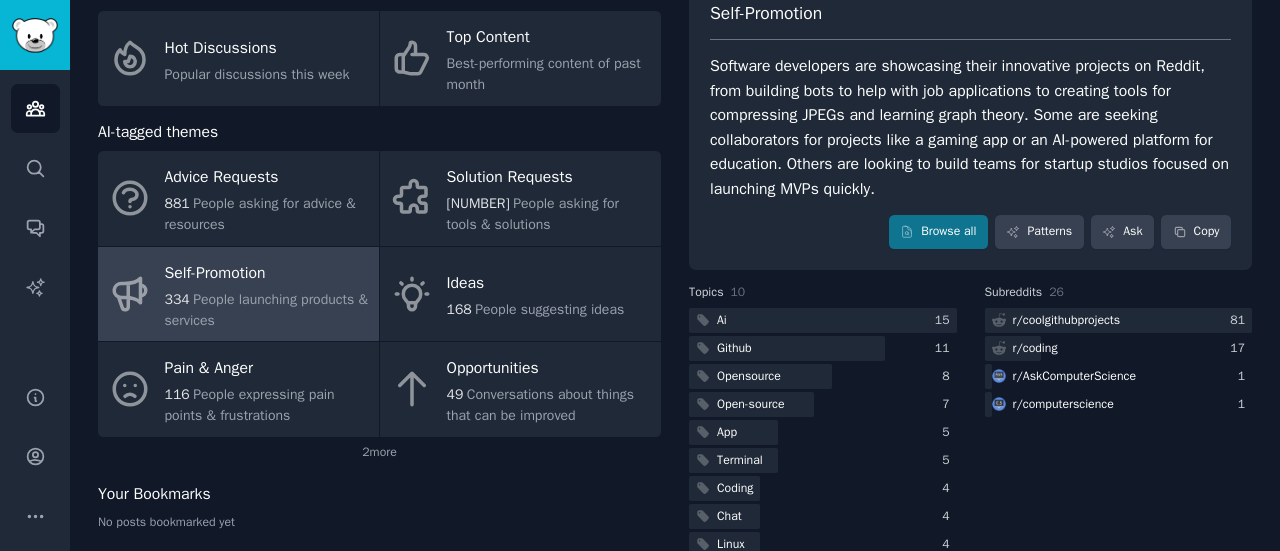 click on "Software developers are showcasing their innovative projects on Reddit, from building bots to help with job applications to creating tools for compressing JPEGs and learning graph theory. Some are seeking collaborators for projects like a gaming app or an AI-powered platform for education. Others are looking to build teams for startup studios focused on launching MVPs quickly." at bounding box center (970, 127) 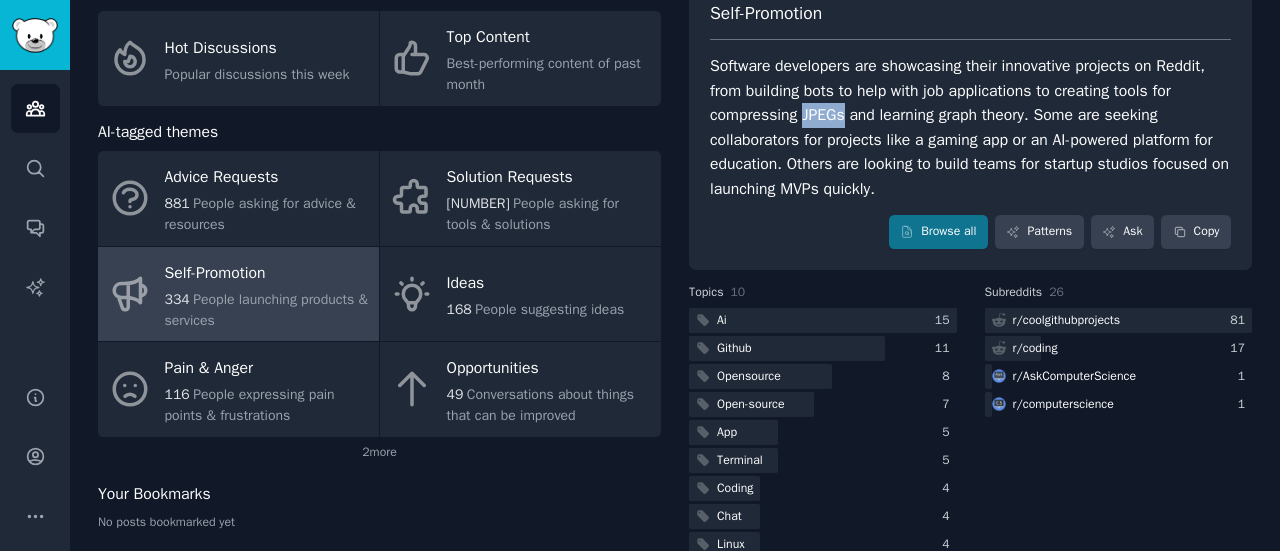 click on "Software developers are showcasing their innovative projects on Reddit, from building bots to help with job applications to creating tools for compressing JPEGs and learning graph theory. Some are seeking collaborators for projects like a gaming app or an AI-powered platform for education. Others are looking to build teams for startup studios focused on launching MVPs quickly." at bounding box center [970, 127] 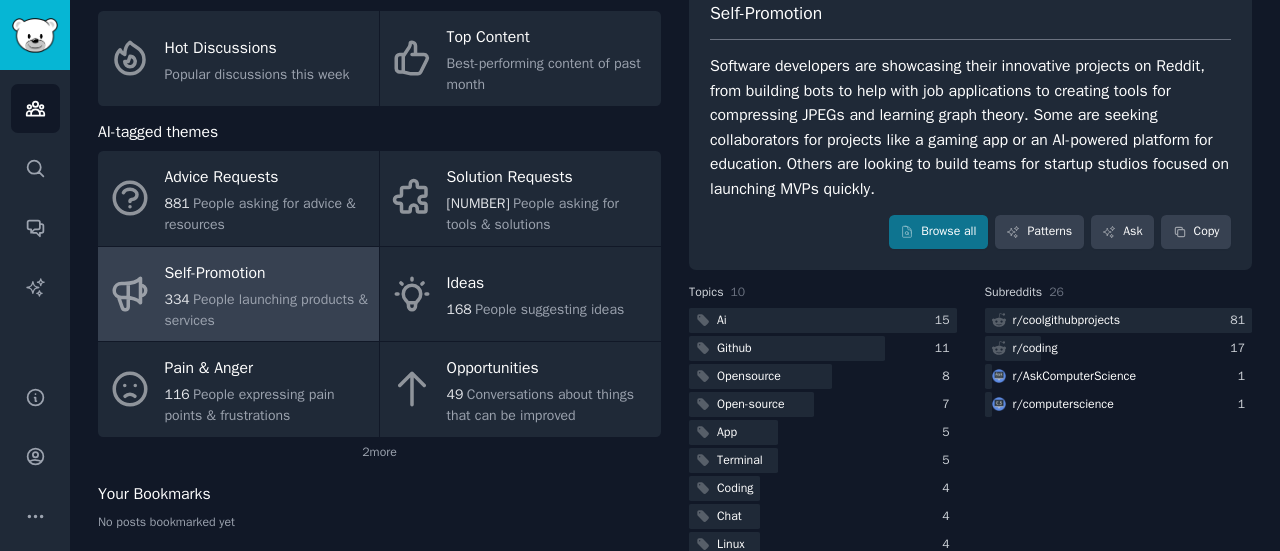 click on "Software developers are showcasing their innovative projects on Reddit, from building bots to help with job applications to creating tools for compressing JPEGs and learning graph theory. Some are seeking collaborators for projects like a gaming app or an AI-powered platform for education. Others are looking to build teams for startup studios focused on launching MVPs quickly." at bounding box center (970, 127) 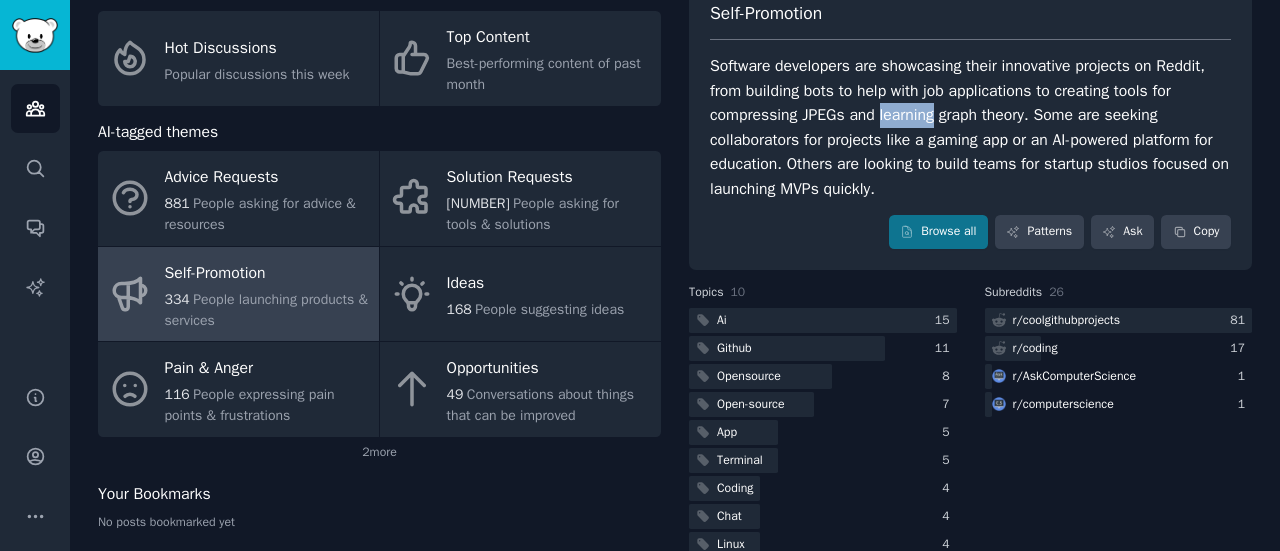 click on "Software developers are showcasing their innovative projects on Reddit, from building bots to help with job applications to creating tools for compressing JPEGs and learning graph theory. Some are seeking collaborators for projects like a gaming app or an AI-powered platform for education. Others are looking to build teams for startup studios focused on launching MVPs quickly." at bounding box center [970, 127] 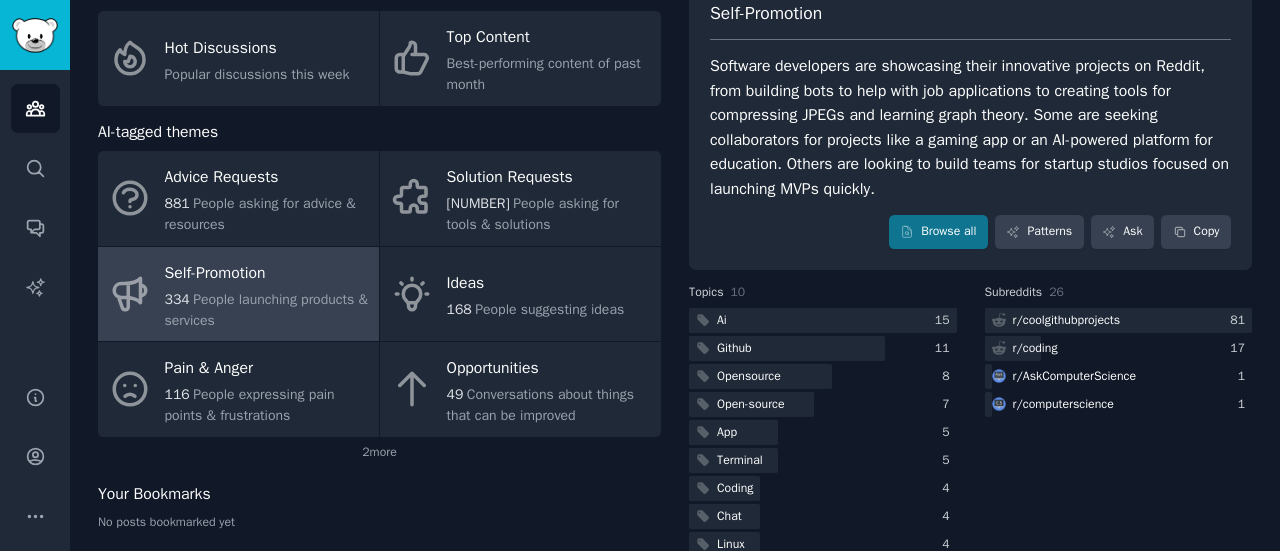 click on "Software developers are showcasing their innovative projects on Reddit, from building bots to help with job applications to creating tools for compressing JPEGs and learning graph theory. Some are seeking collaborators for projects like a gaming app or an AI-powered platform for education. Others are looking to build teams for startup studios focused on launching MVPs quickly." at bounding box center (970, 127) 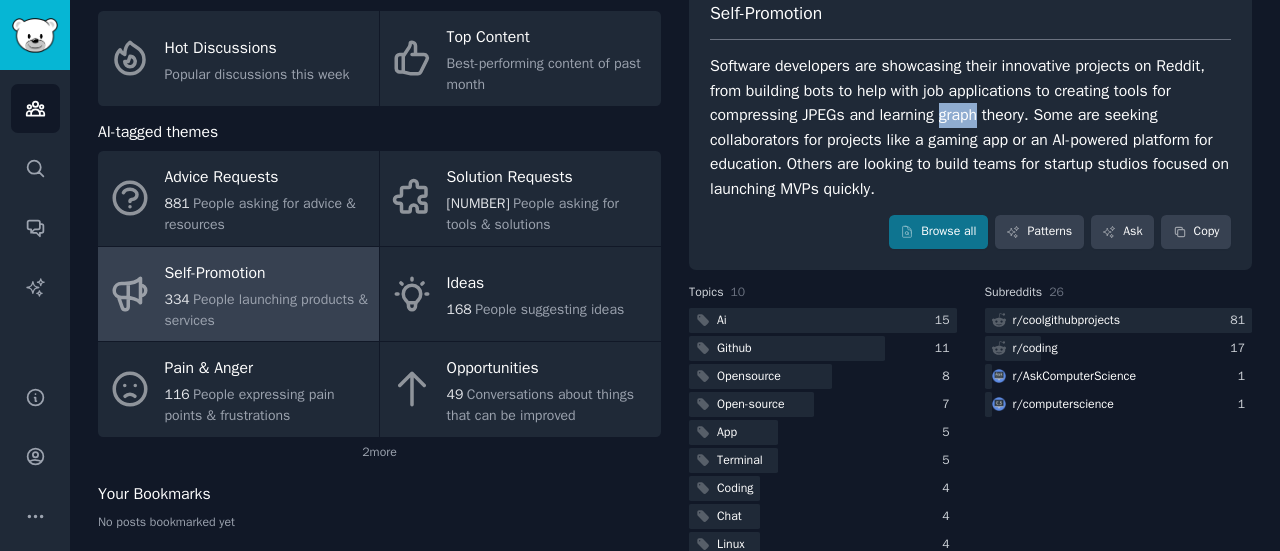 click on "Software developers are showcasing their innovative projects on Reddit, from building bots to help with job applications to creating tools for compressing JPEGs and learning graph theory. Some are seeking collaborators for projects like a gaming app or an AI-powered platform for education. Others are looking to build teams for startup studios focused on launching MVPs quickly." at bounding box center [970, 127] 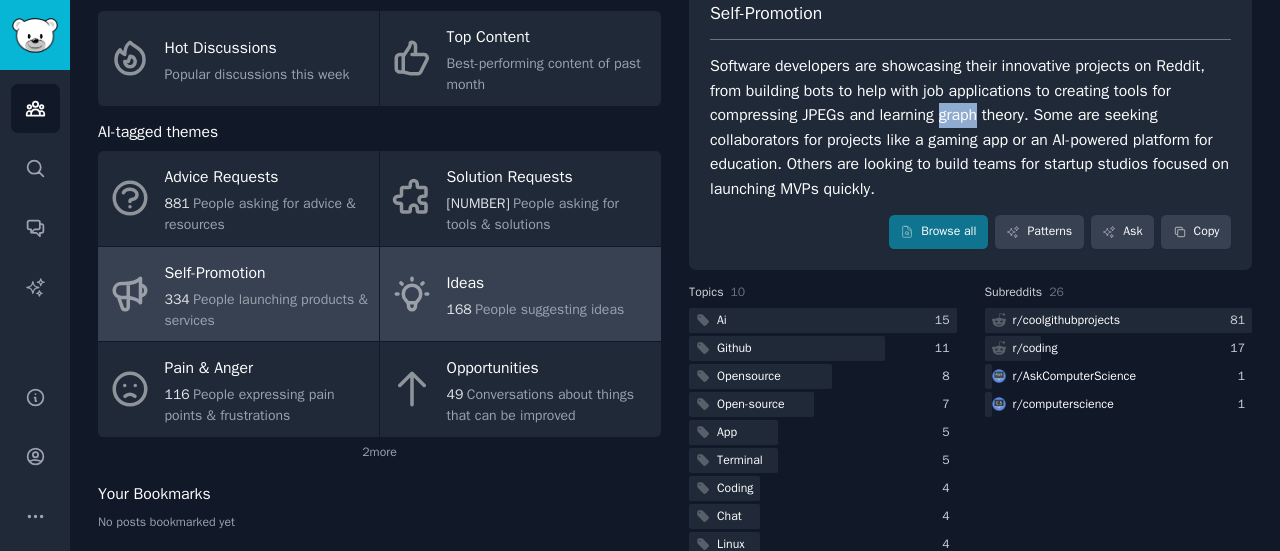 click on "Ideas" at bounding box center (536, 284) 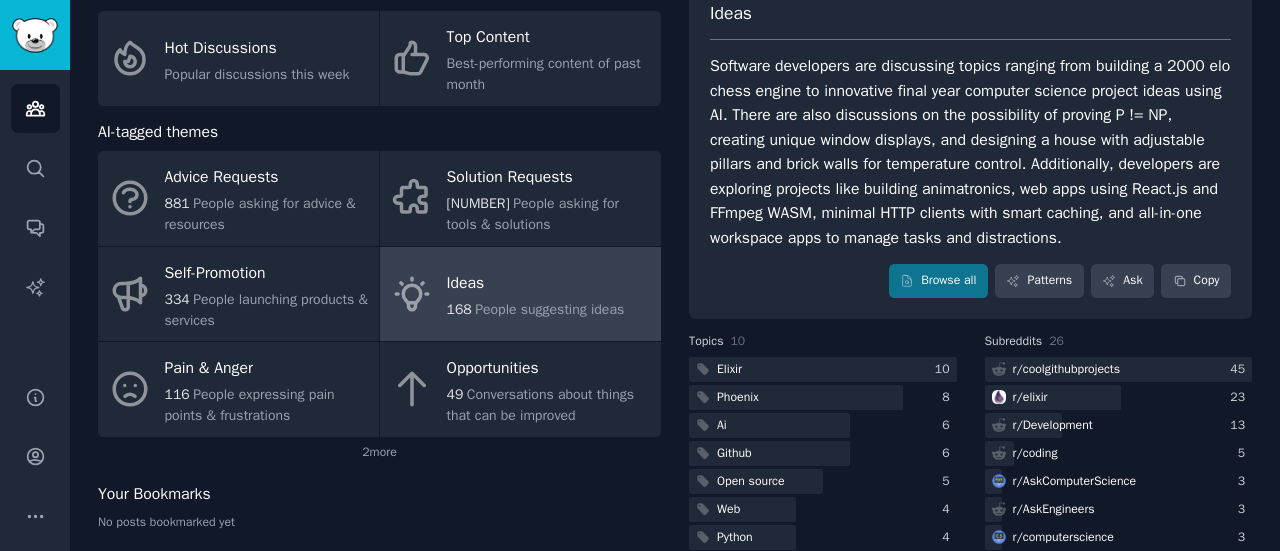 click on "Software developers are discussing topics ranging from building a 2000 elo chess engine to innovative final year computer science project ideas using AI. There are also discussions on the possibility of proving P != NP, creating unique window displays, and designing a house with adjustable pillars and brick walls for temperature control. Additionally, developers are exploring projects like building animatronics, web apps using React.js and FFmpeg WASM, minimal HTTP clients with smart caching, and all-in-one workspace apps to manage tasks and distractions." at bounding box center (970, 152) 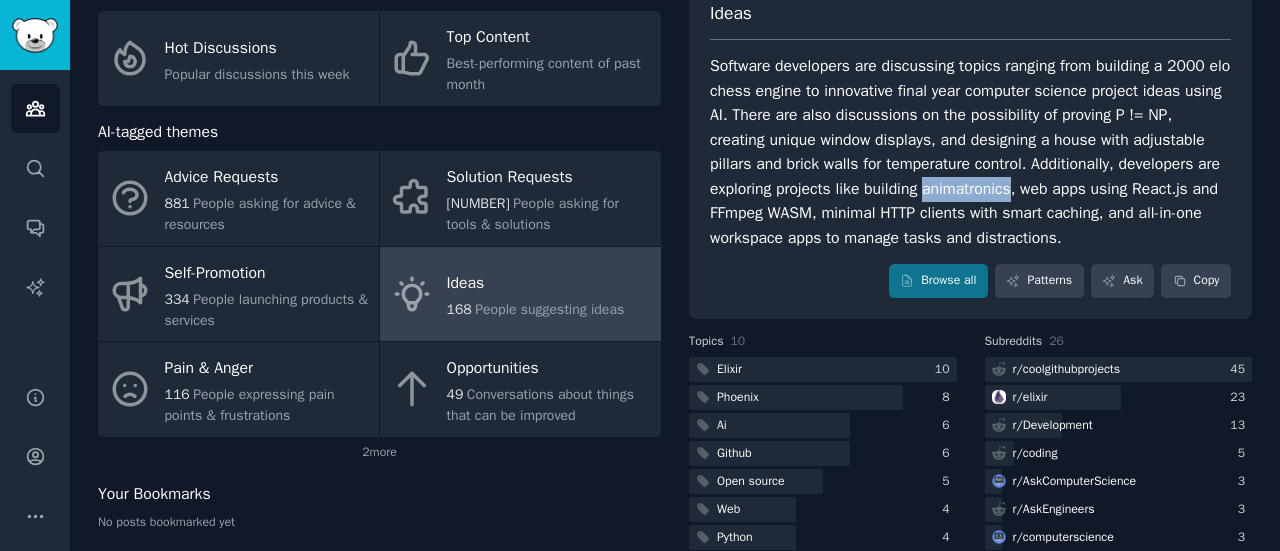 click on "Software developers are discussing topics ranging from building a 2000 elo chess engine to innovative final year computer science project ideas using AI. There are also discussions on the possibility of proving P != NP, creating unique window displays, and designing a house with adjustable pillars and brick walls for temperature control. Additionally, developers are exploring projects like building animatronics, web apps using React.js and FFmpeg WASM, minimal HTTP clients with smart caching, and all-in-one workspace apps to manage tasks and distractions." at bounding box center [970, 152] 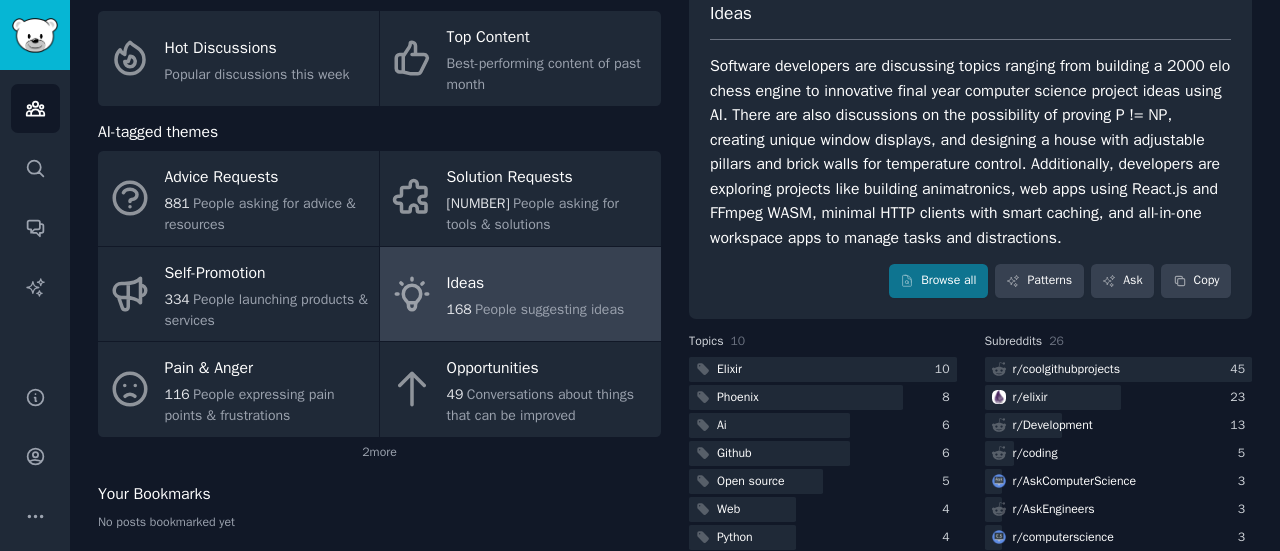 click on "Software developers are discussing topics ranging from building a 2000 elo chess engine to innovative final year computer science project ideas using AI. There are also discussions on the possibility of proving P != NP, creating unique window displays, and designing a house with adjustable pillars and brick walls for temperature control. Additionally, developers are exploring projects like building animatronics, web apps using React.js and FFmpeg WASM, minimal HTTP clients with smart caching, and all-in-one workspace apps to manage tasks and distractions." at bounding box center (970, 152) 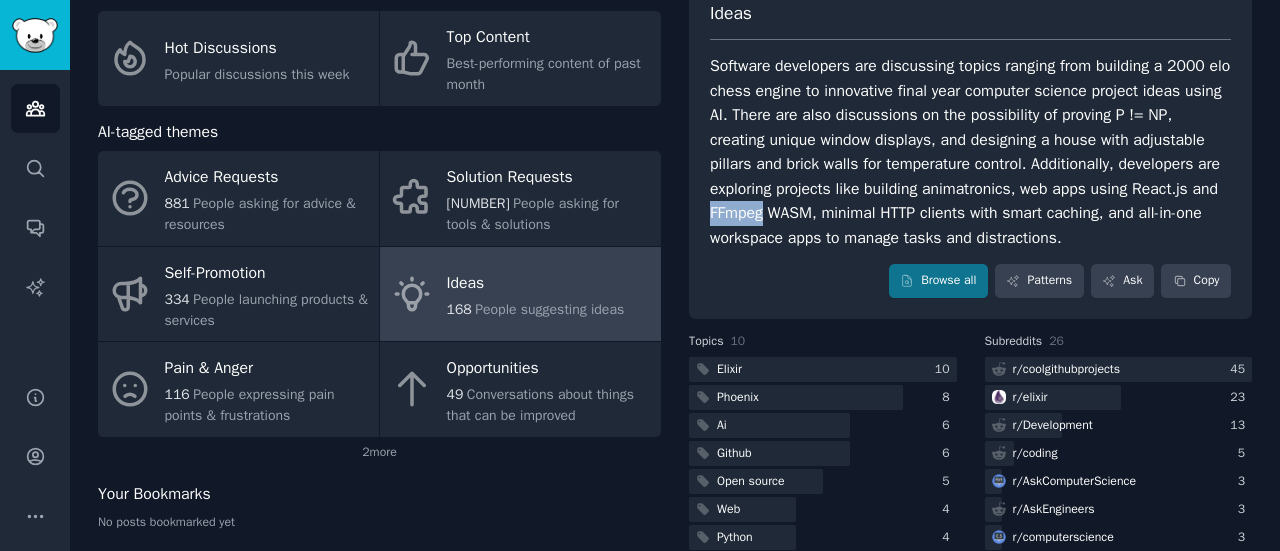 click on "Software developers are discussing topics ranging from building a 2000 elo chess engine to innovative final year computer science project ideas using AI. There are also discussions on the possibility of proving P != NP, creating unique window displays, and designing a house with adjustable pillars and brick walls for temperature control. Additionally, developers are exploring projects like building animatronics, web apps using React.js and FFmpeg WASM, minimal HTTP clients with smart caching, and all-in-one workspace apps to manage tasks and distractions." at bounding box center (970, 152) 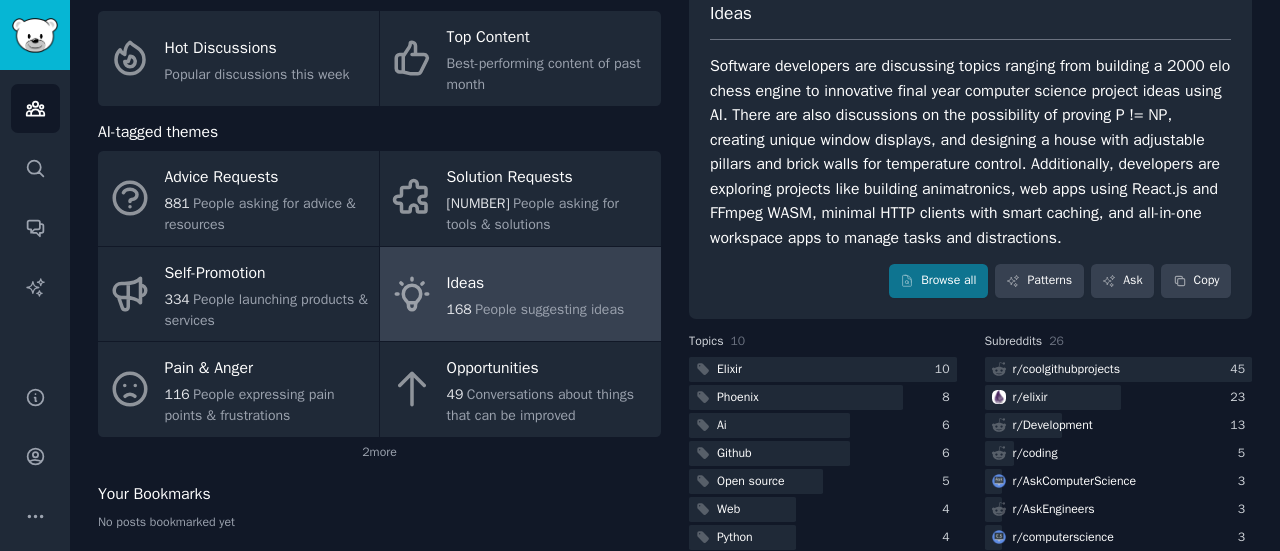 click on "Software developers are discussing topics ranging from building a 2000 elo chess engine to innovative final year computer science project ideas using AI. There are also discussions on the possibility of proving P != NP, creating unique window displays, and designing a house with adjustable pillars and brick walls for temperature control. Additionally, developers are exploring projects like building animatronics, web apps using React.js and FFmpeg WASM, minimal HTTP clients with smart caching, and all-in-one workspace apps to manage tasks and distractions." at bounding box center [970, 152] 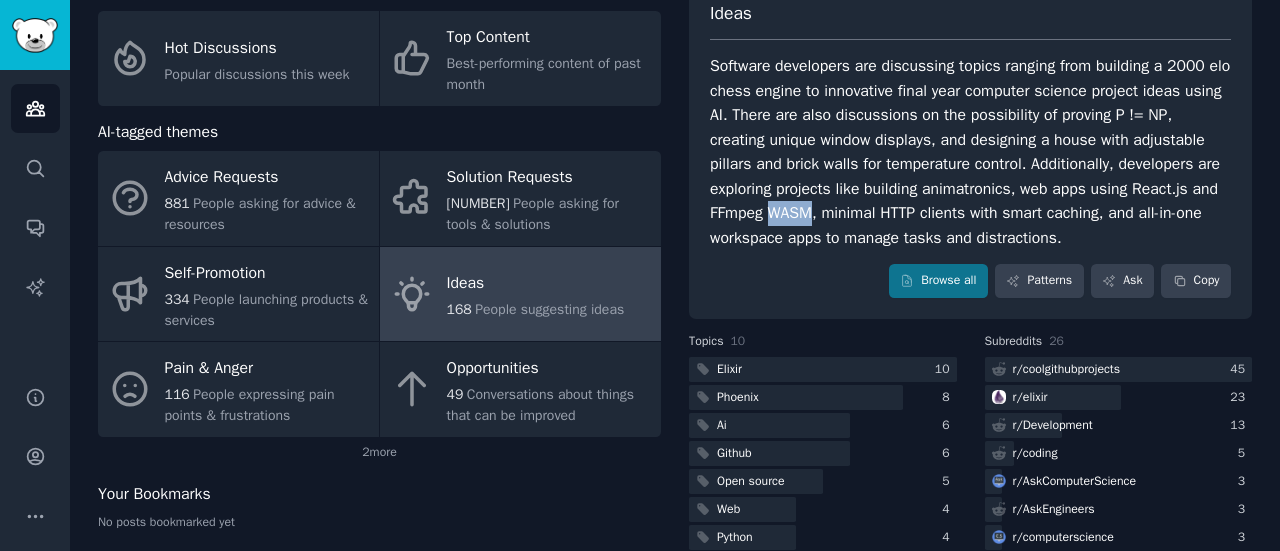 click on "Software developers are discussing topics ranging from building a 2000 elo chess engine to innovative final year computer science project ideas using AI. There are also discussions on the possibility of proving P != NP, creating unique window displays, and designing a house with adjustable pillars and brick walls for temperature control. Additionally, developers are exploring projects like building animatronics, web apps using React.js and FFmpeg WASM, minimal HTTP clients with smart caching, and all-in-one workspace apps to manage tasks and distractions." at bounding box center (970, 152) 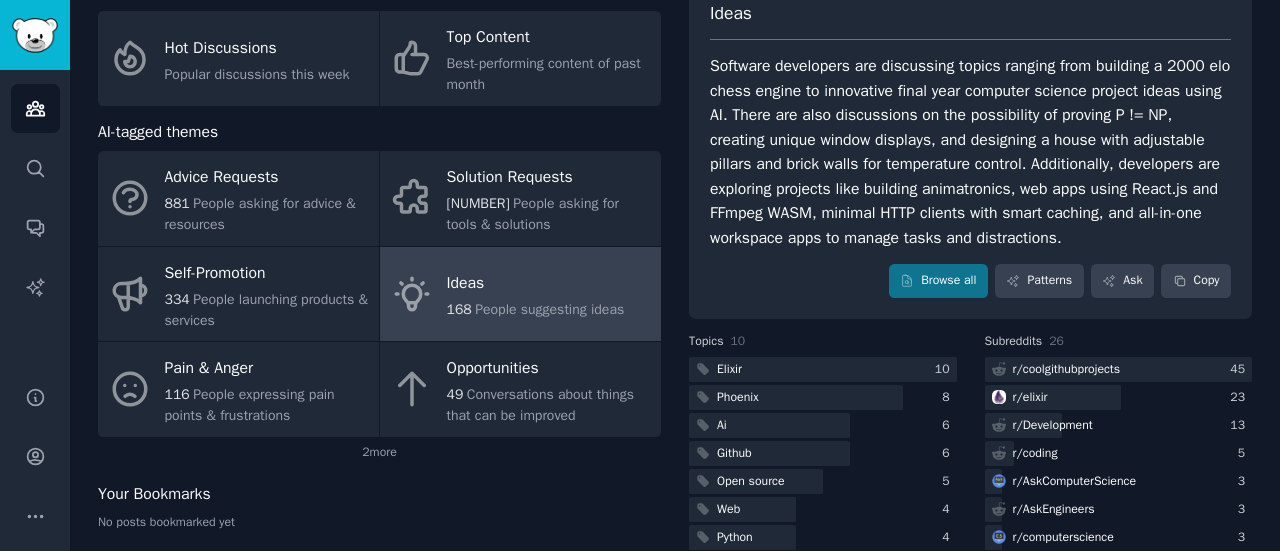 click on "Software developers are discussing topics ranging from building a 2000 elo chess engine to innovative final year computer science project ideas using AI. There are also discussions on the possibility of proving P != NP, creating unique window displays, and designing a house with adjustable pillars and brick walls for temperature control. Additionally, developers are exploring projects like building animatronics, web apps using React.js and FFmpeg WASM, minimal HTTP clients with smart caching, and all-in-one workspace apps to manage tasks and distractions." at bounding box center [970, 152] 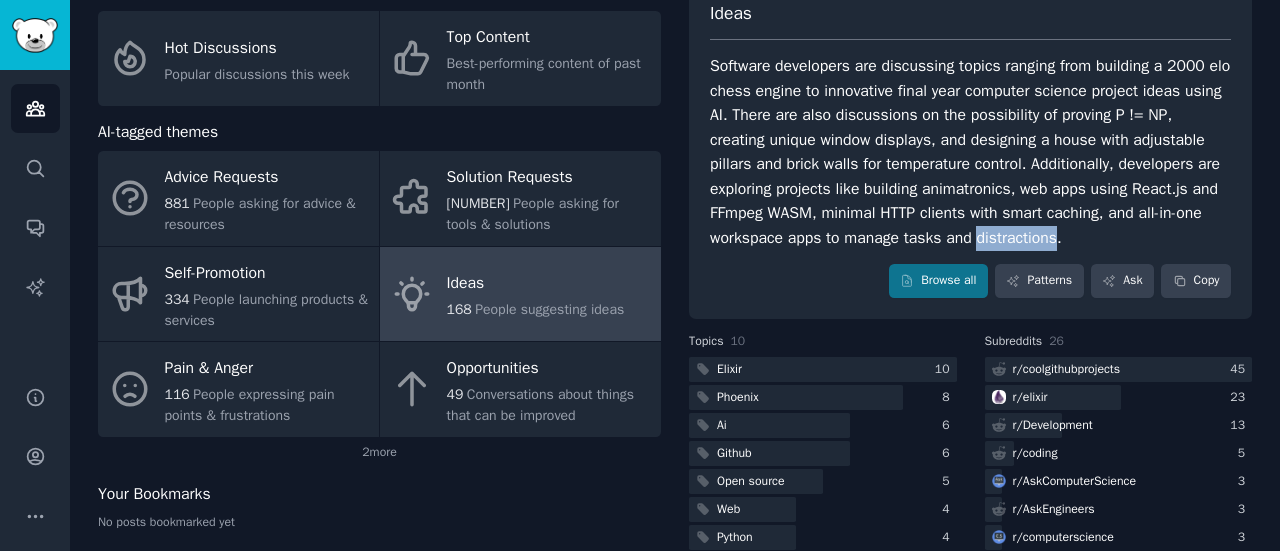 click on "Software developers are discussing topics ranging from building a 2000 elo chess engine to innovative final year computer science project ideas using AI. There are also discussions on the possibility of proving P != NP, creating unique window displays, and designing a house with adjustable pillars and brick walls for temperature control. Additionally, developers are exploring projects like building animatronics, web apps using React.js and FFmpeg WASM, minimal HTTP clients with smart caching, and all-in-one workspace apps to manage tasks and distractions." at bounding box center [970, 152] 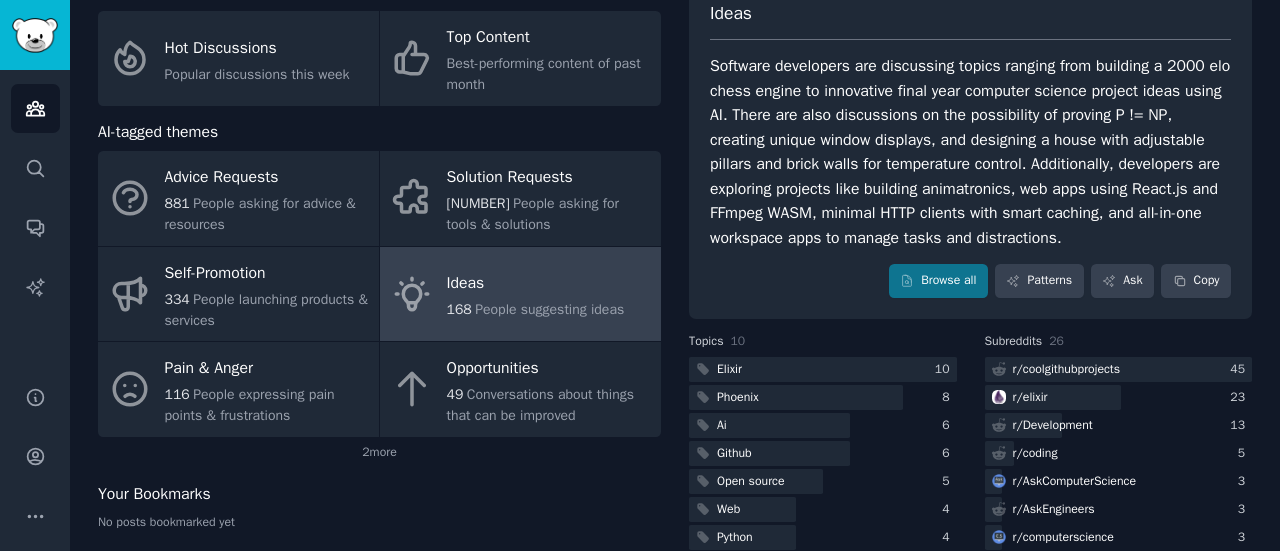 click on "Software developers are discussing topics ranging from building a 2000 elo chess engine to innovative final year computer science project ideas using AI. There are also discussions on the possibility of proving P != NP, creating unique window displays, and designing a house with adjustable pillars and brick walls for temperature control. Additionally, developers are exploring projects like building animatronics, web apps using React.js and FFmpeg WASM, minimal HTTP clients with smart caching, and all-in-one workspace apps to manage tasks and distractions." at bounding box center [970, 152] 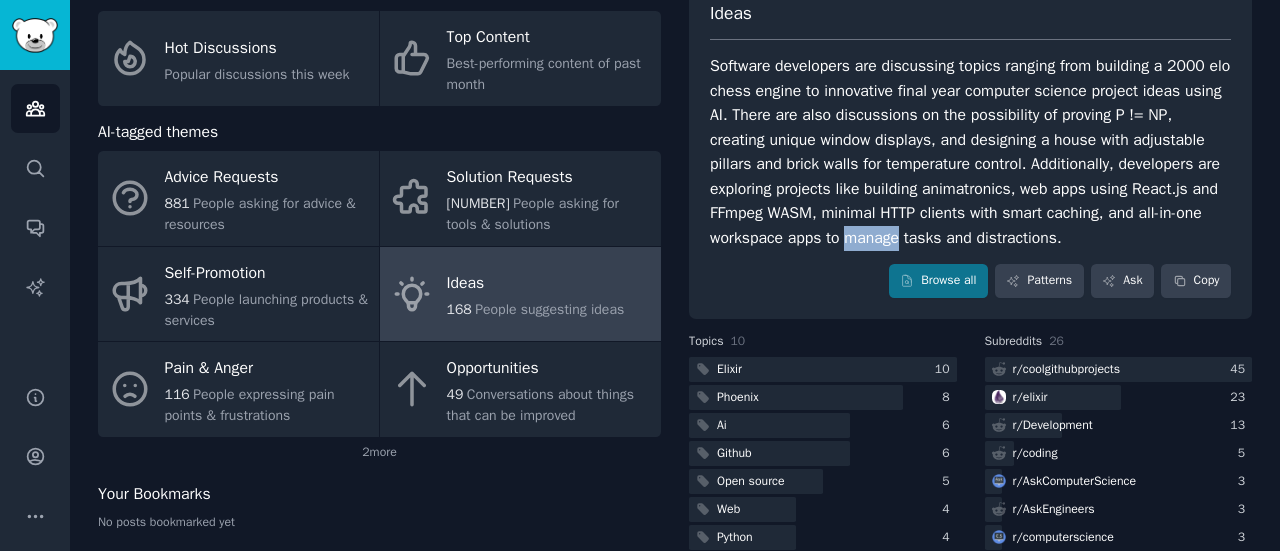 click on "Software developers are discussing topics ranging from building a 2000 elo chess engine to innovative final year computer science project ideas using AI. There are also discussions on the possibility of proving P != NP, creating unique window displays, and designing a house with adjustable pillars and brick walls for temperature control. Additionally, developers are exploring projects like building animatronics, web apps using React.js and FFmpeg WASM, minimal HTTP clients with smart caching, and all-in-one workspace apps to manage tasks and distractions." at bounding box center (970, 152) 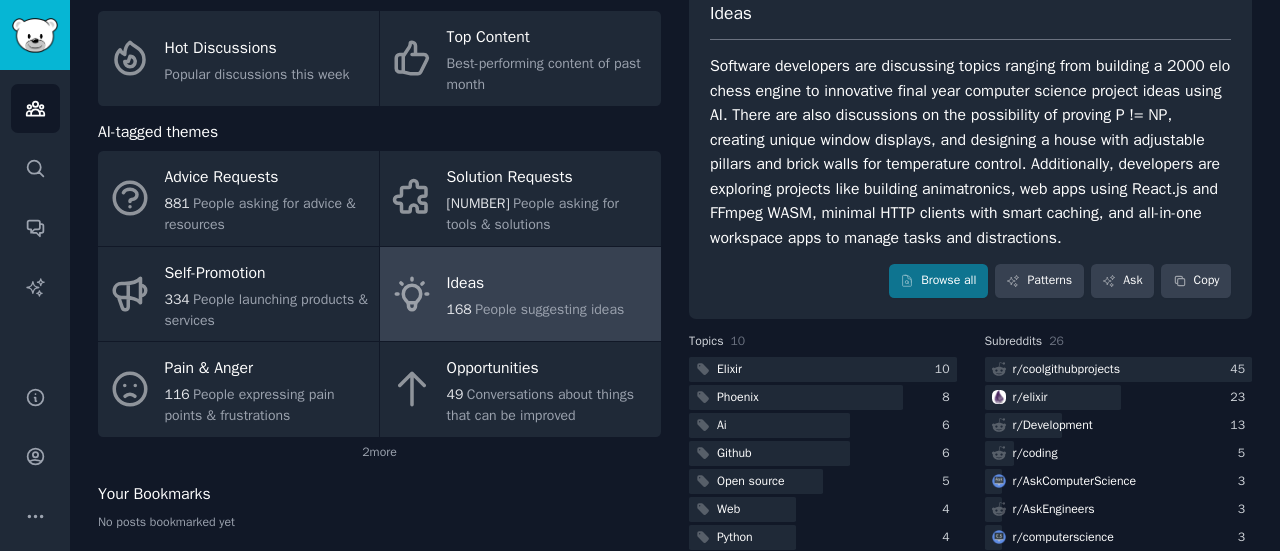 click on "Software developers are discussing topics ranging from building a 2000 elo chess engine to innovative final year computer science project ideas using AI. There are also discussions on the possibility of proving P != NP, creating unique window displays, and designing a house with adjustable pillars and brick walls for temperature control. Additionally, developers are exploring projects like building animatronics, web apps using React.js and FFmpeg WASM, minimal HTTP clients with smart caching, and all-in-one workspace apps to manage tasks and distractions." at bounding box center (970, 152) 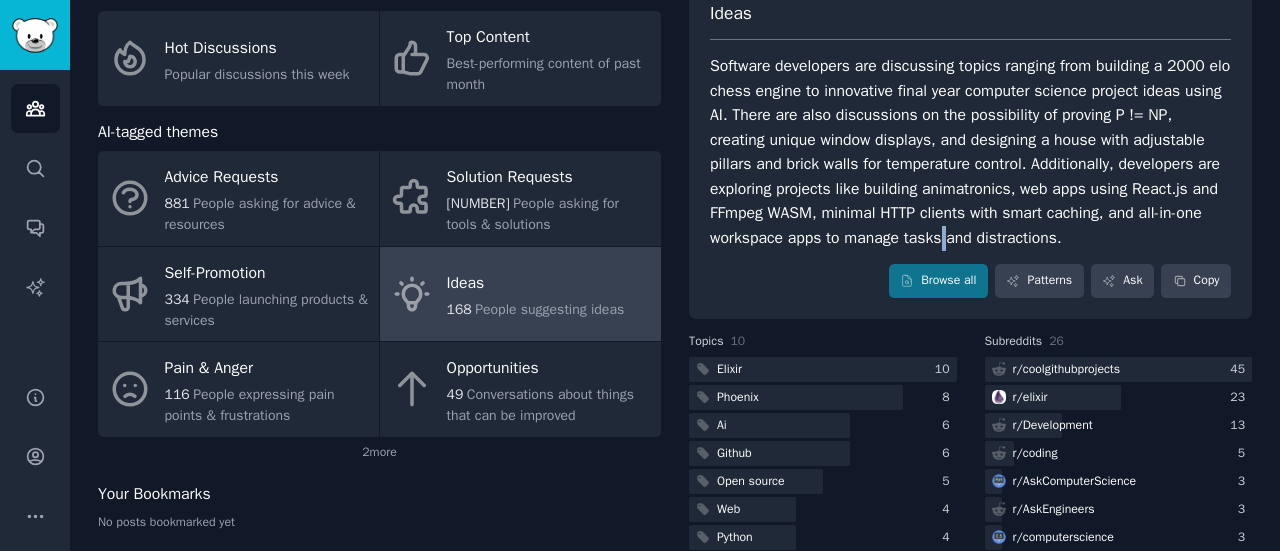 click on "Software developers are discussing topics ranging from building a 2000 elo chess engine to innovative final year computer science project ideas using AI. There are also discussions on the possibility of proving P != NP, creating unique window displays, and designing a house with adjustable pillars and brick walls for temperature control. Additionally, developers are exploring projects like building animatronics, web apps using React.js and FFmpeg WASM, minimal HTTP clients with smart caching, and all-in-one workspace apps to manage tasks and distractions." at bounding box center (970, 152) 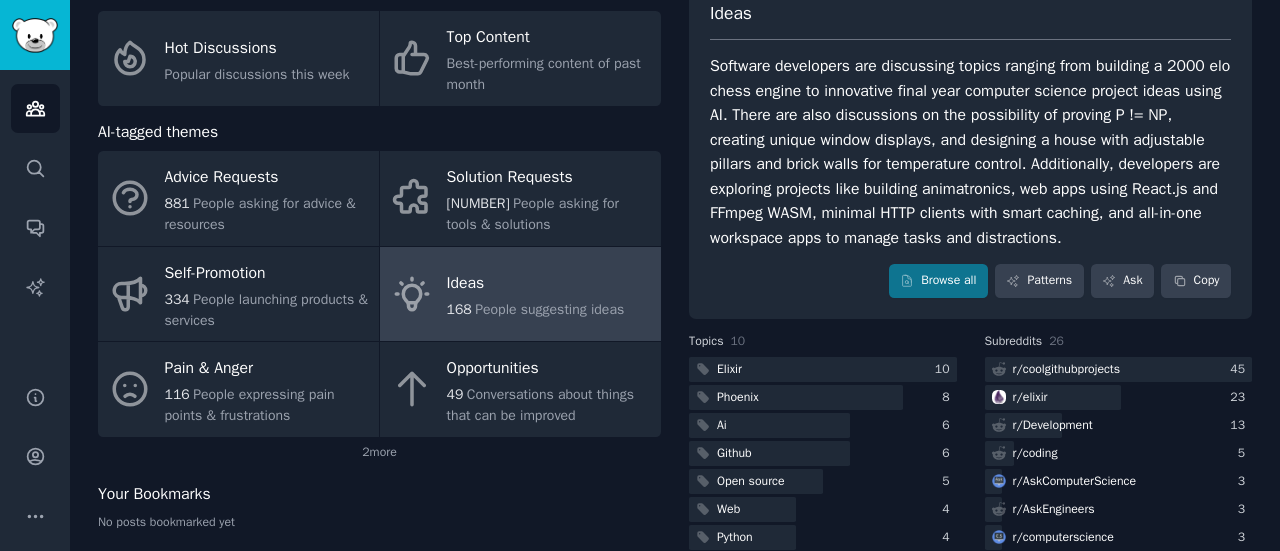 click on "Software developers are discussing topics ranging from building a 2000 elo chess engine to innovative final year computer science project ideas using AI. There are also discussions on the possibility of proving P != NP, creating unique window displays, and designing a house with adjustable pillars and brick walls for temperature control. Additionally, developers are exploring projects like building animatronics, web apps using React.js and FFmpeg WASM, minimal HTTP clients with smart caching, and all-in-one workspace apps to manage tasks and distractions." at bounding box center [970, 152] 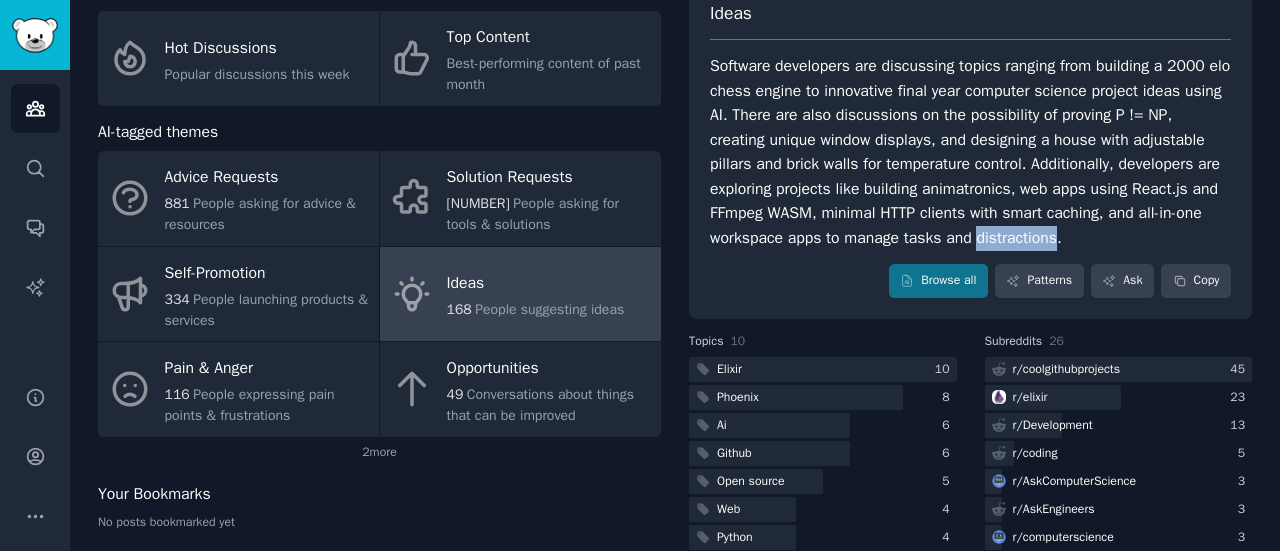 click on "Software developers are discussing topics ranging from building a 2000 elo chess engine to innovative final year computer science project ideas using AI. There are also discussions on the possibility of proving P != NP, creating unique window displays, and designing a house with adjustable pillars and brick walls for temperature control. Additionally, developers are exploring projects like building animatronics, web apps using React.js and FFmpeg WASM, minimal HTTP clients with smart caching, and all-in-one workspace apps to manage tasks and distractions." at bounding box center (970, 152) 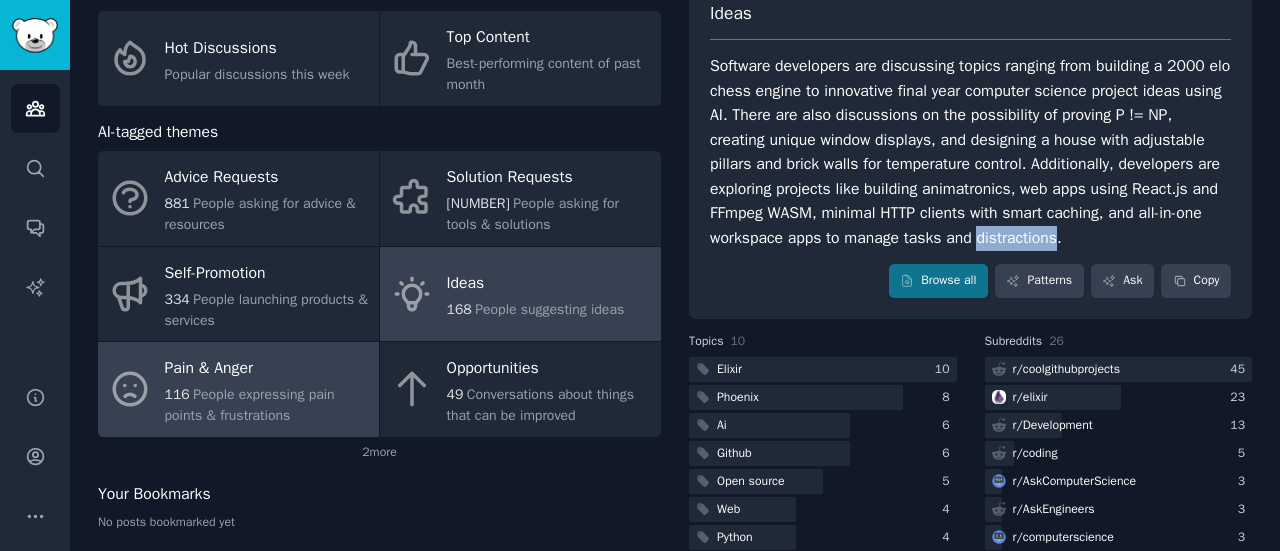 click on "People expressing pain points & frustrations" at bounding box center [250, 405] 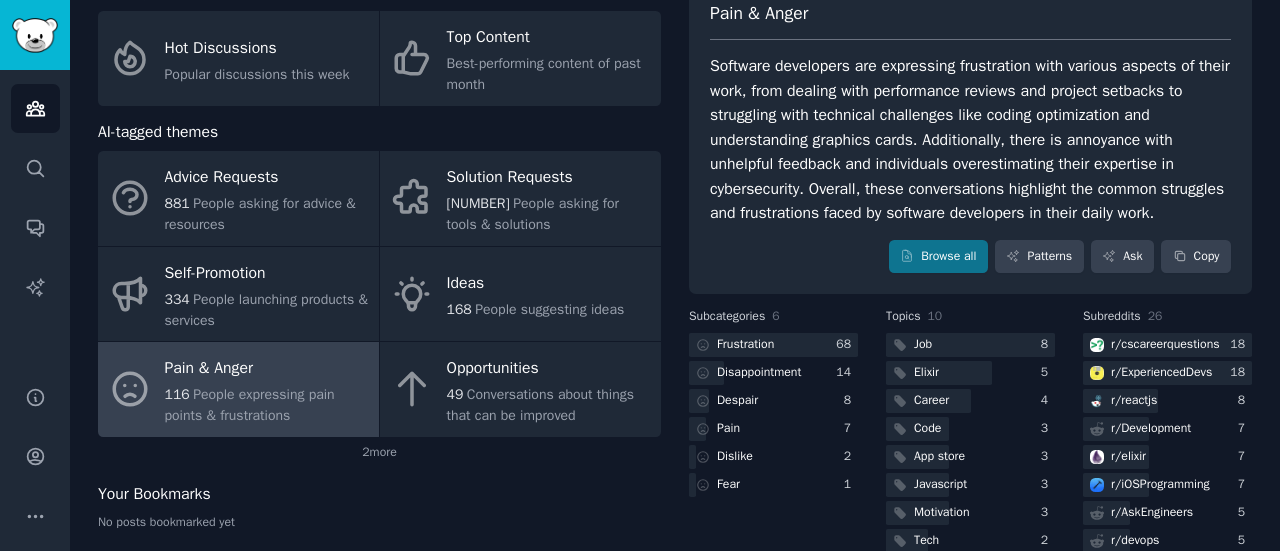 click on "Software developers are expressing frustration with various aspects of their work, from dealing with performance reviews and project setbacks to struggling with technical challenges like coding optimization and understanding graphics cards. Additionally, there is annoyance with unhelpful feedback and individuals overestimating their expertise in cybersecurity. Overall, these conversations highlight the common struggles and frustrations faced by software developers in their daily work." at bounding box center (970, 140) 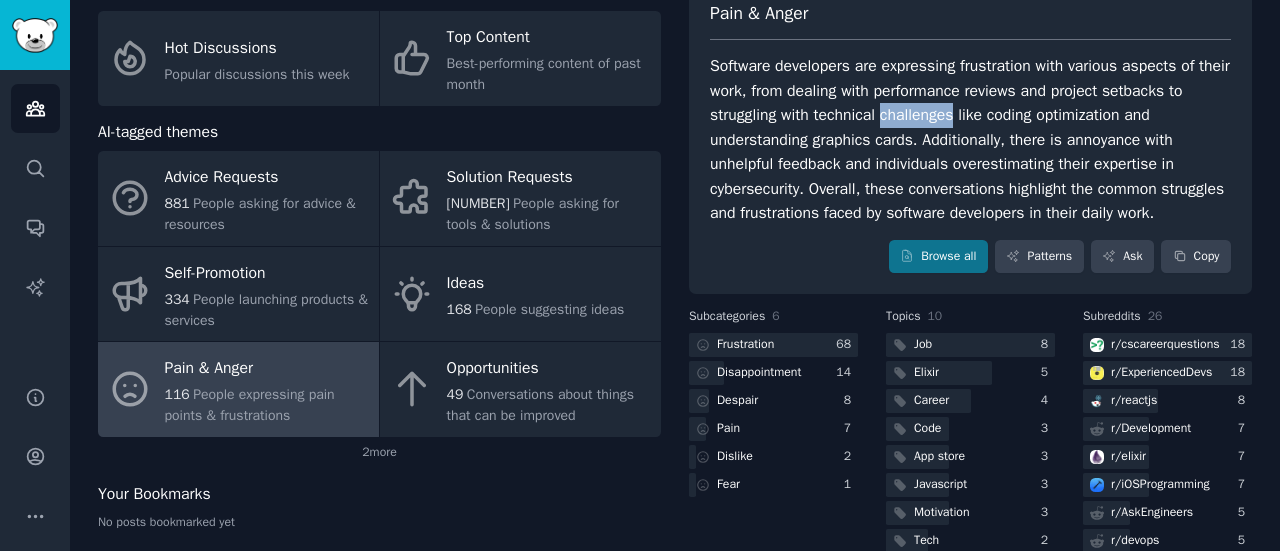 click on "Software developers are expressing frustration with various aspects of their work, from dealing with performance reviews and project setbacks to struggling with technical challenges like coding optimization and understanding graphics cards. Additionally, there is annoyance with unhelpful feedback and individuals overestimating their expertise in cybersecurity. Overall, these conversations highlight the common struggles and frustrations faced by software developers in their daily work." at bounding box center [970, 140] 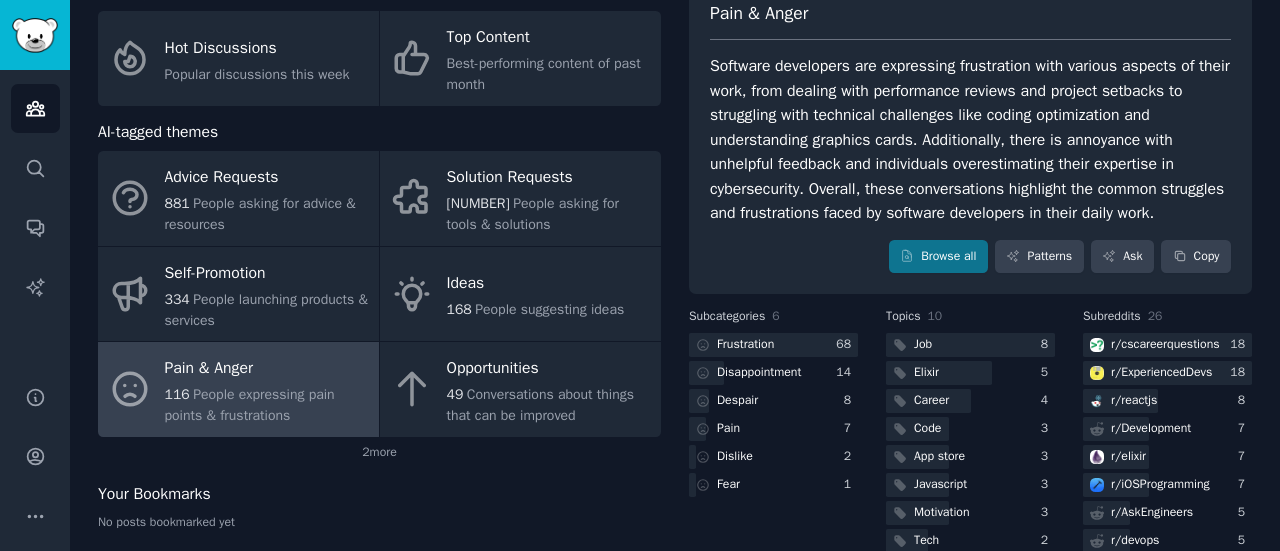 click on "Software developers are expressing frustration with various aspects of their work, from dealing with performance reviews and project setbacks to struggling with technical challenges like coding optimization and understanding graphics cards. Additionally, there is annoyance with unhelpful feedback and individuals overestimating their expertise in cybersecurity. Overall, these conversations highlight the common struggles and frustrations faced by software developers in their daily work." at bounding box center (970, 140) 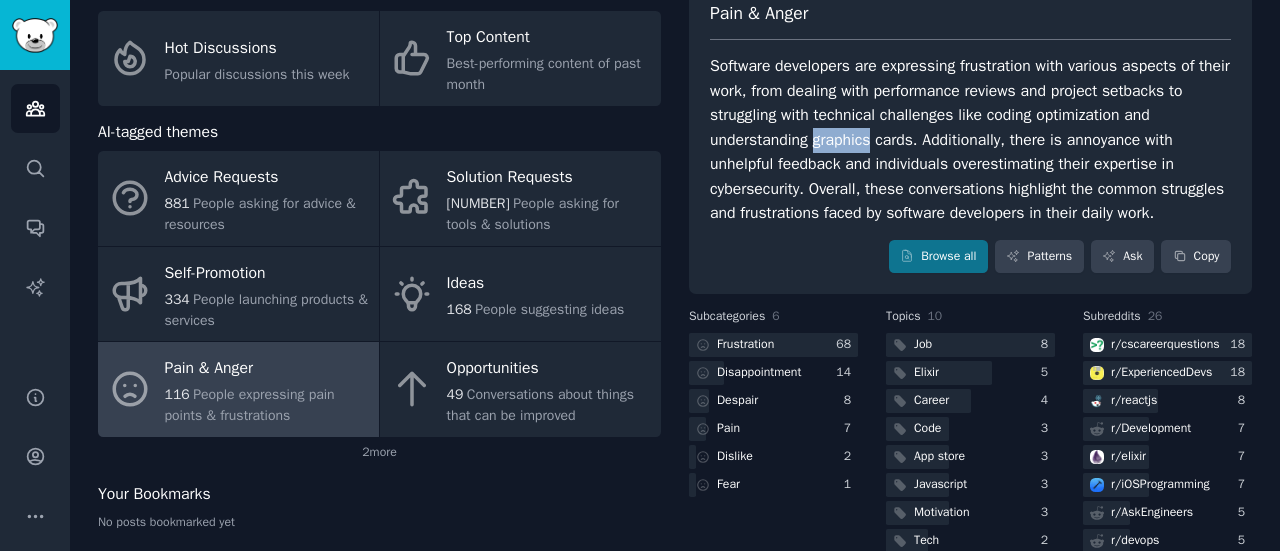 click on "Software developers are expressing frustration with various aspects of their work, from dealing with performance reviews and project setbacks to struggling with technical challenges like coding optimization and understanding graphics cards. Additionally, there is annoyance with unhelpful feedback and individuals overestimating their expertise in cybersecurity. Overall, these conversations highlight the common struggles and frustrations faced by software developers in their daily work." at bounding box center (970, 140) 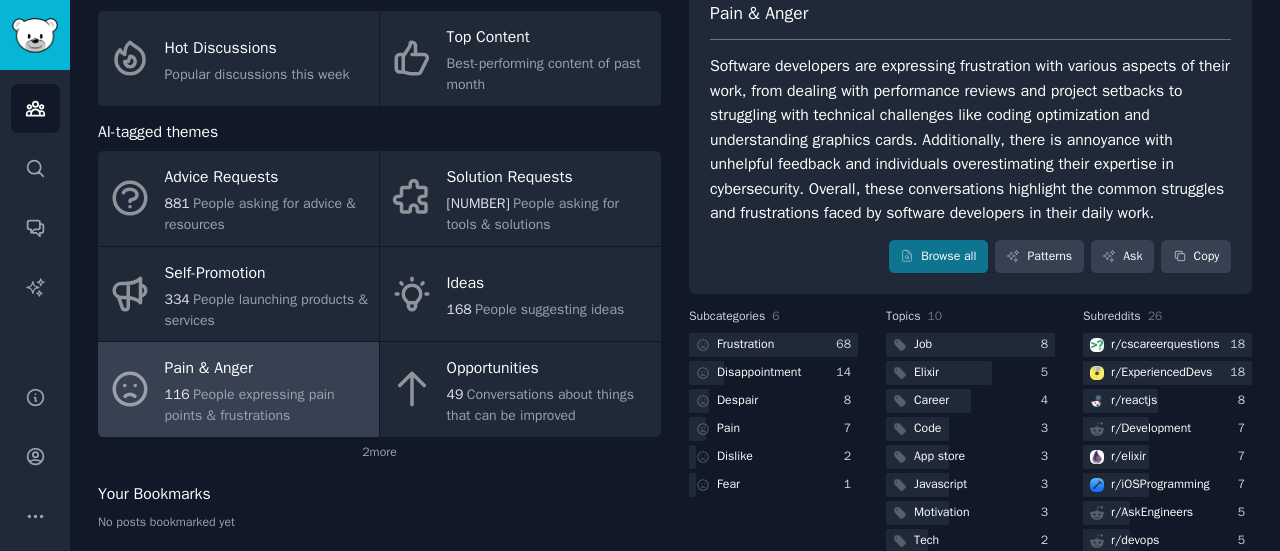 click on "Software developers are expressing frustration with various aspects of their work, from dealing with performance reviews and project setbacks to struggling with technical challenges like coding optimization and understanding graphics cards. Additionally, there is annoyance with unhelpful feedback and individuals overestimating their expertise in cybersecurity. Overall, these conversations highlight the common struggles and frustrations faced by software developers in their daily work." at bounding box center (970, 140) 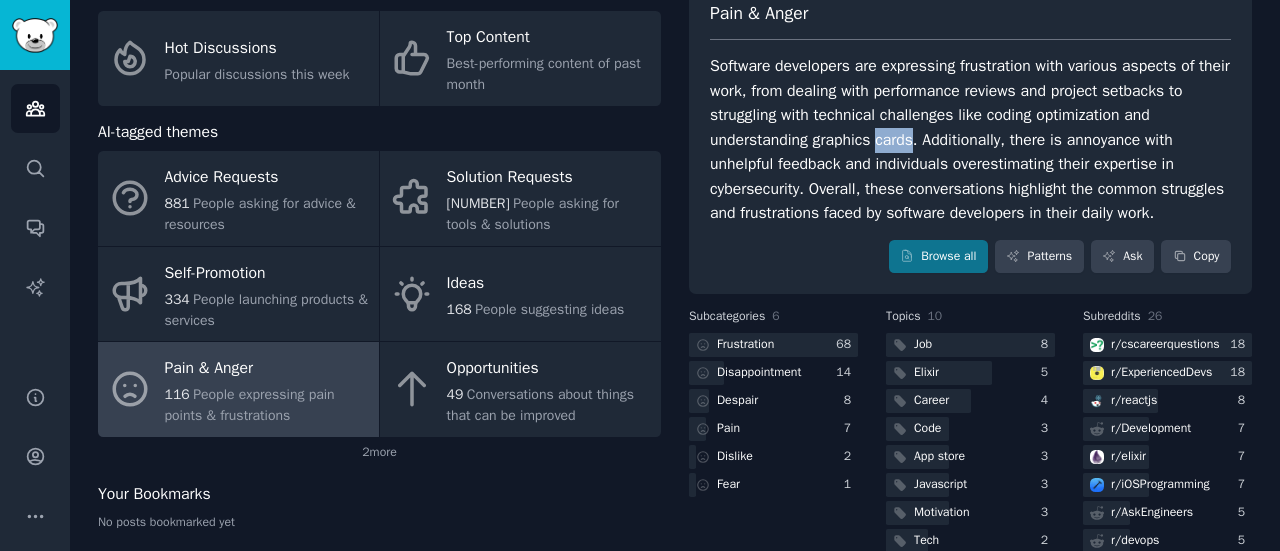 click on "Software developers are expressing frustration with various aspects of their work, from dealing with performance reviews and project setbacks to struggling with technical challenges like coding optimization and understanding graphics cards. Additionally, there is annoyance with unhelpful feedback and individuals overestimating their expertise in cybersecurity. Overall, these conversations highlight the common struggles and frustrations faced by software developers in their daily work." at bounding box center [970, 140] 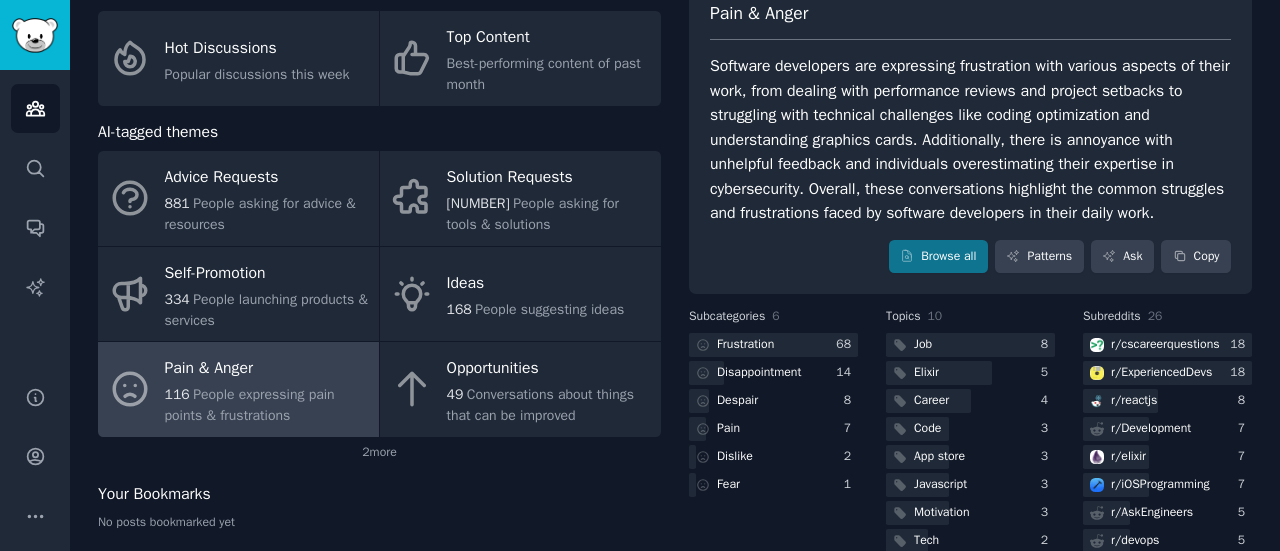 click on "Software developers are expressing frustration with various aspects of their work, from dealing with performance reviews and project setbacks to struggling with technical challenges like coding optimization and understanding graphics cards. Additionally, there is annoyance with unhelpful feedback and individuals overestimating their expertise in cybersecurity. Overall, these conversations highlight the common struggles and frustrations faced by software developers in their daily work." at bounding box center (970, 140) 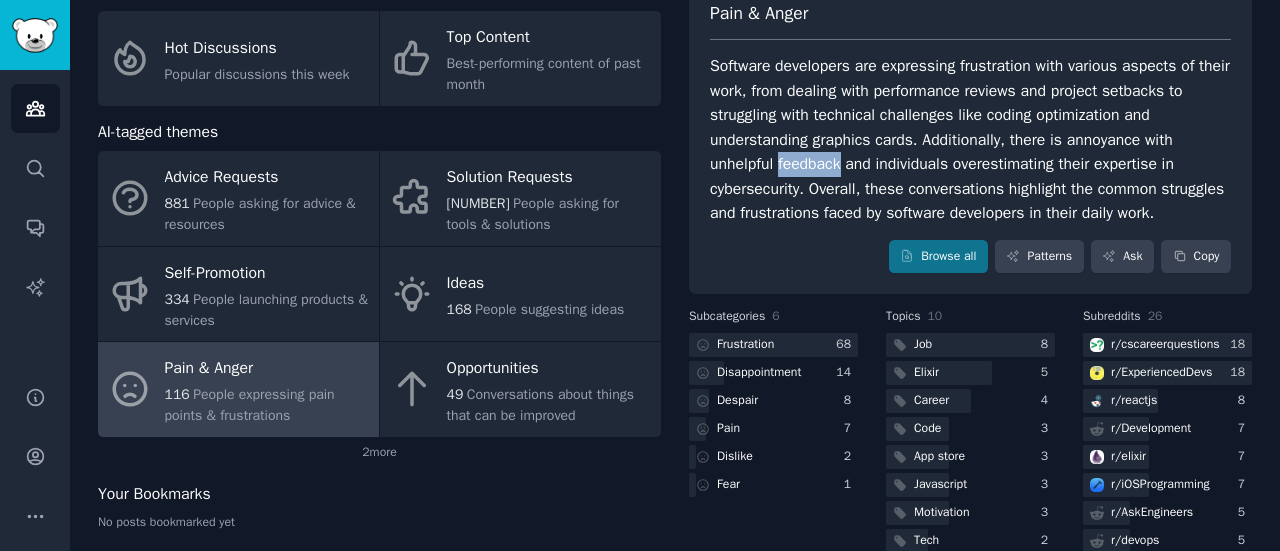 click on "Software developers are expressing frustration with various aspects of their work, from dealing with performance reviews and project setbacks to struggling with technical challenges like coding optimization and understanding graphics cards. Additionally, there is annoyance with unhelpful feedback and individuals overestimating their expertise in cybersecurity. Overall, these conversations highlight the common struggles and frustrations faced by software developers in their daily work." at bounding box center (970, 140) 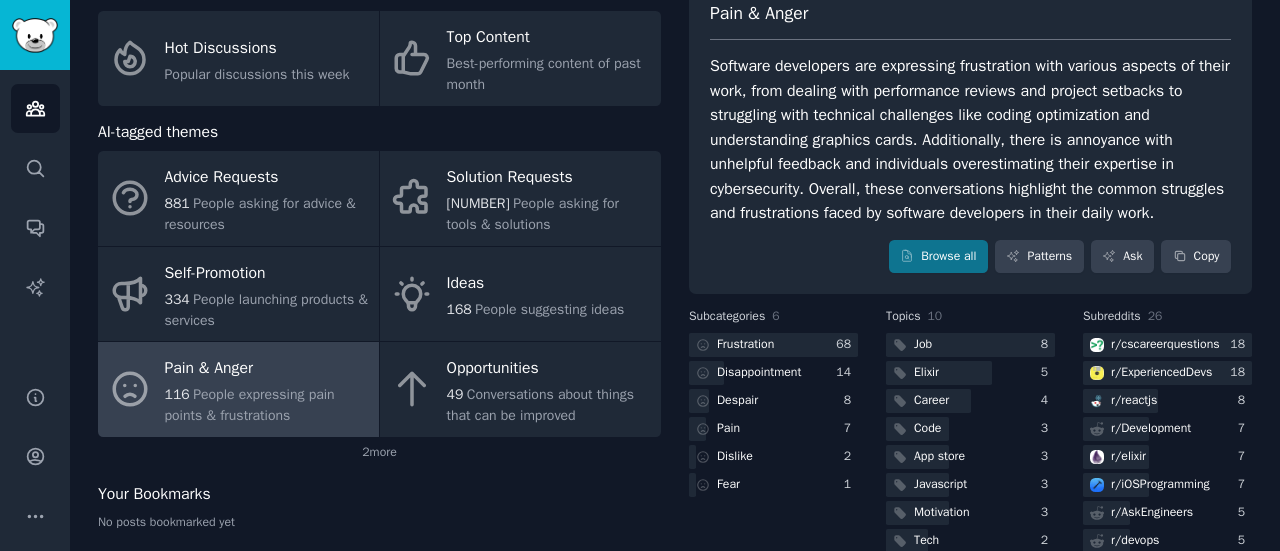 click on "Software developers are expressing frustration with various aspects of their work, from dealing with performance reviews and project setbacks to struggling with technical challenges like coding optimization and understanding graphics cards. Additionally, there is annoyance with unhelpful feedback and individuals overestimating their expertise in cybersecurity. Overall, these conversations highlight the common struggles and frustrations faced by software developers in their daily work." at bounding box center [970, 140] 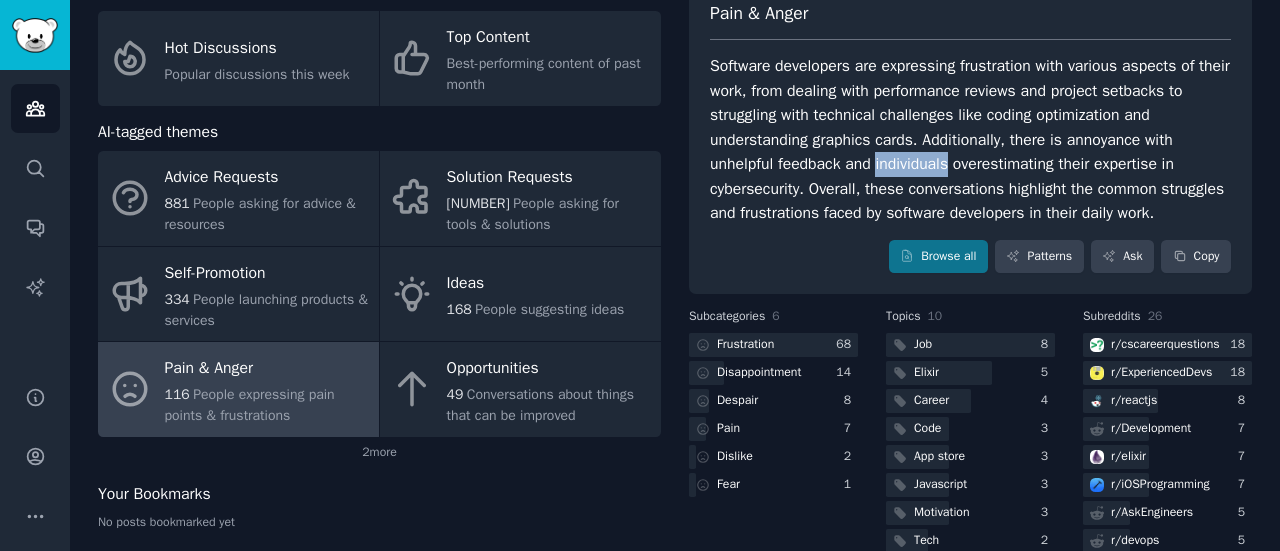 click on "Software developers are expressing frustration with various aspects of their work, from dealing with performance reviews and project setbacks to struggling with technical challenges like coding optimization and understanding graphics cards. Additionally, there is annoyance with unhelpful feedback and individuals overestimating their expertise in cybersecurity. Overall, these conversations highlight the common struggles and frustrations faced by software developers in their daily work." at bounding box center [970, 140] 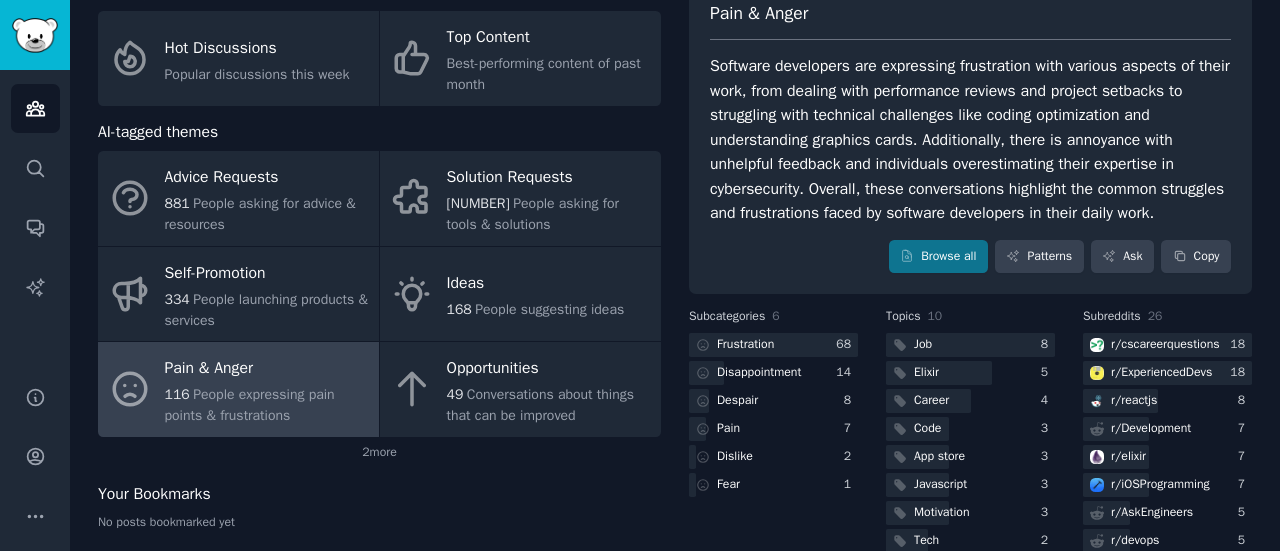 click on "Software developers are expressing frustration with various aspects of their work, from dealing with performance reviews and project setbacks to struggling with technical challenges like coding optimization and understanding graphics cards. Additionally, there is annoyance with unhelpful feedback and individuals overestimating their expertise in cybersecurity. Overall, these conversations highlight the common struggles and frustrations faced by software developers in their daily work." at bounding box center (970, 140) 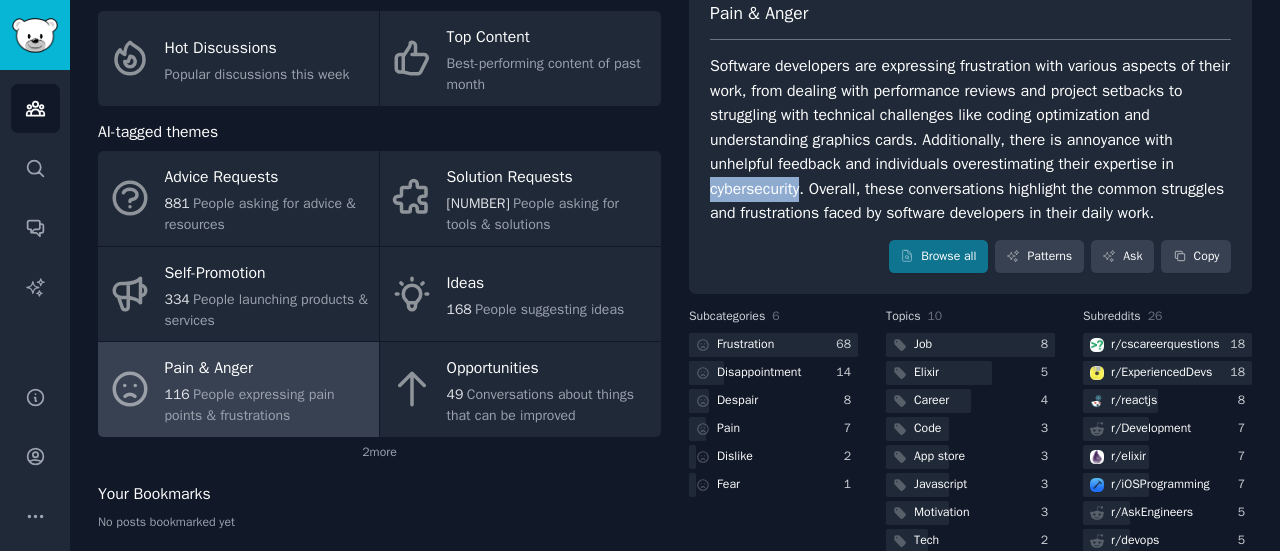 click on "Software developers are expressing frustration with various aspects of their work, from dealing with performance reviews and project setbacks to struggling with technical challenges like coding optimization and understanding graphics cards. Additionally, there is annoyance with unhelpful feedback and individuals overestimating their expertise in cybersecurity. Overall, these conversations highlight the common struggles and frustrations faced by software developers in their daily work." at bounding box center (970, 140) 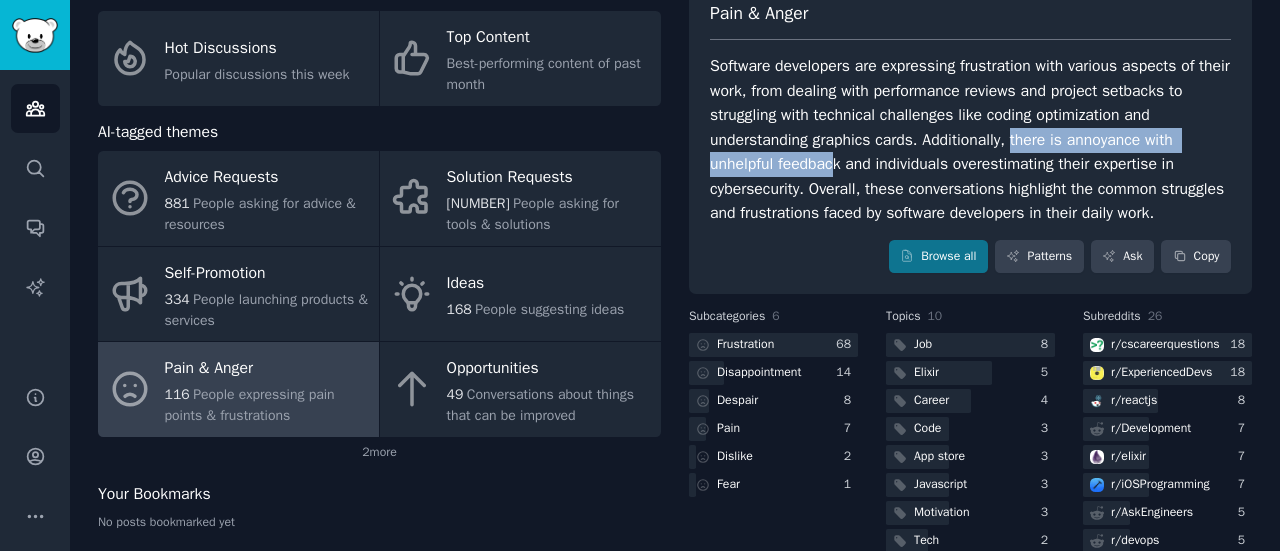 drag, startPoint x: 1011, startPoint y: 141, endPoint x: 832, endPoint y: 175, distance: 182.20044 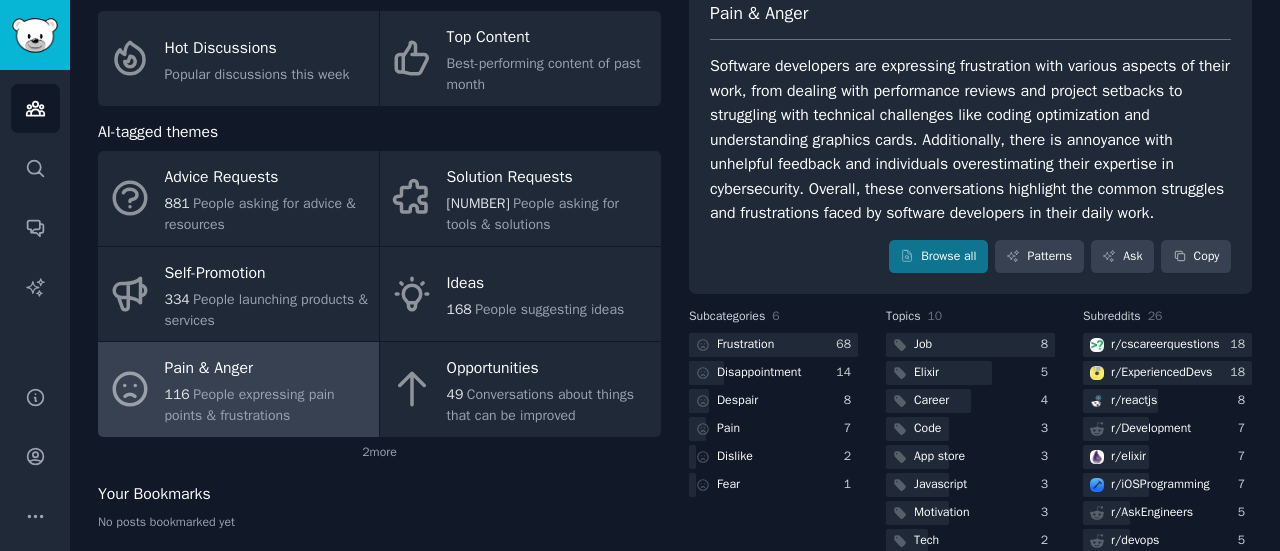 click on "Software developers are expressing frustration with various aspects of their work, from dealing with performance reviews and project setbacks to struggling with technical challenges like coding optimization and understanding graphics cards. Additionally, there is annoyance with unhelpful feedback and individuals overestimating their expertise in cybersecurity. Overall, these conversations highlight the common struggles and frustrations faced by software developers in their daily work." at bounding box center (970, 140) 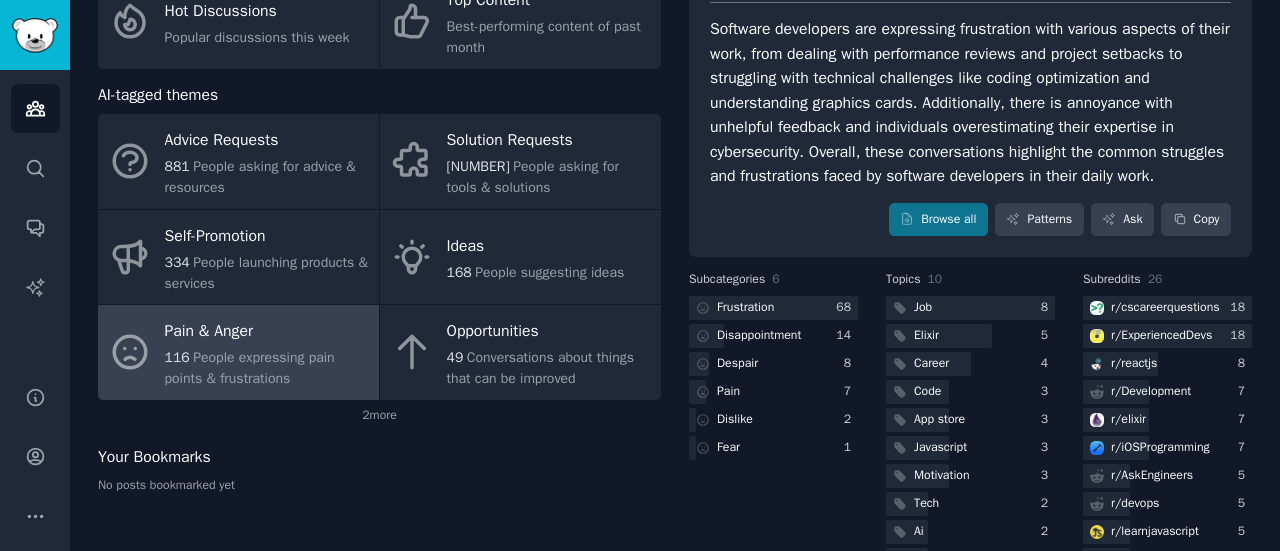 scroll, scrollTop: 173, scrollLeft: 0, axis: vertical 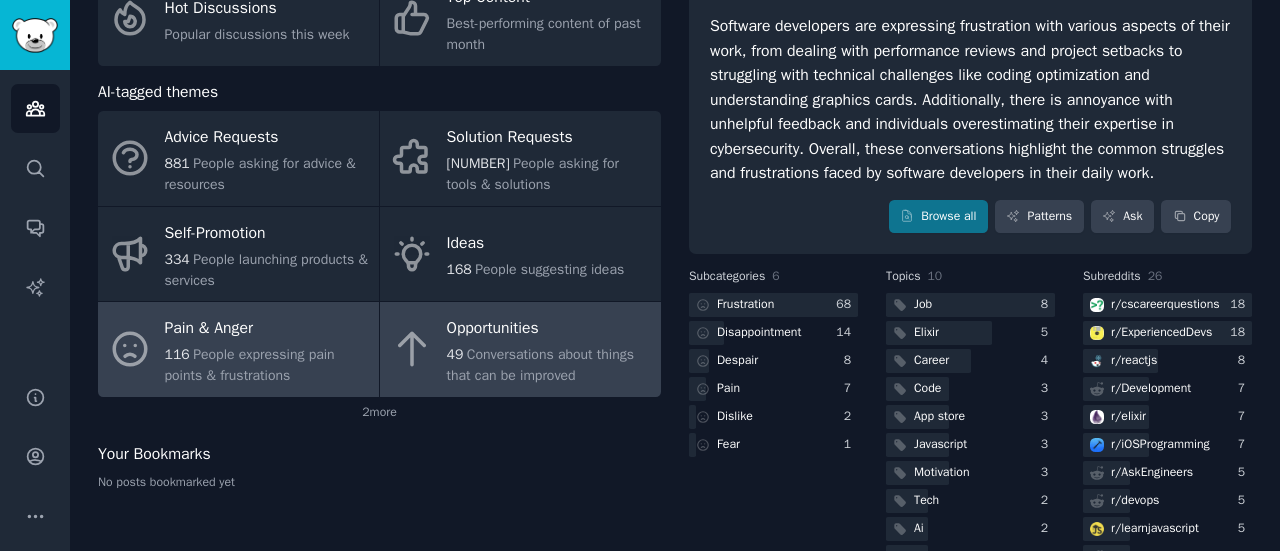 click on "Opportunities" at bounding box center [549, 329] 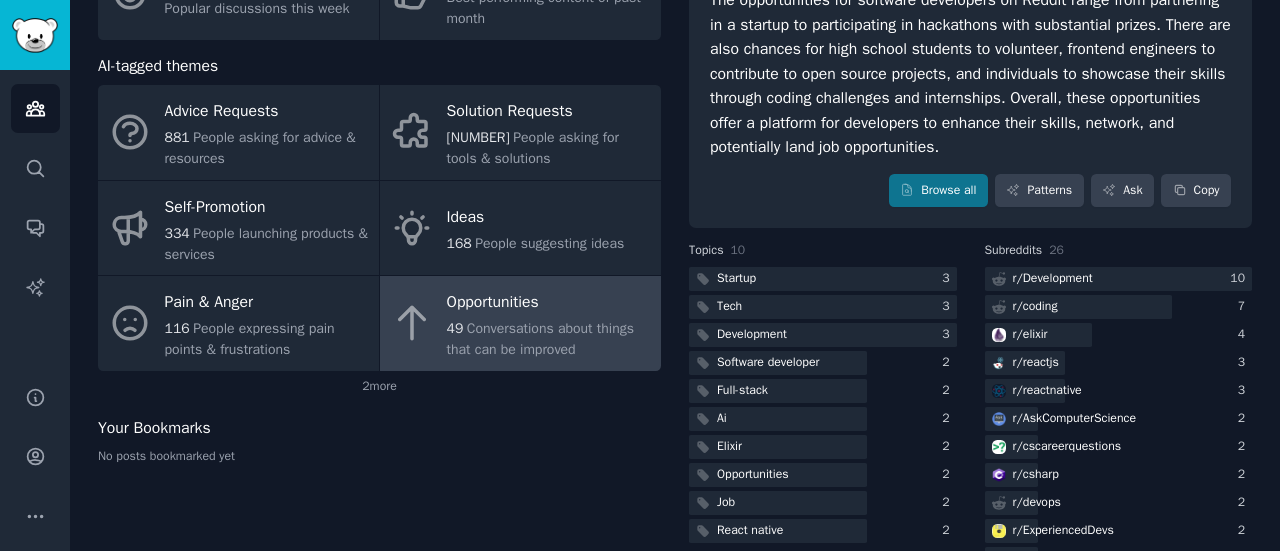 scroll, scrollTop: 472, scrollLeft: 0, axis: vertical 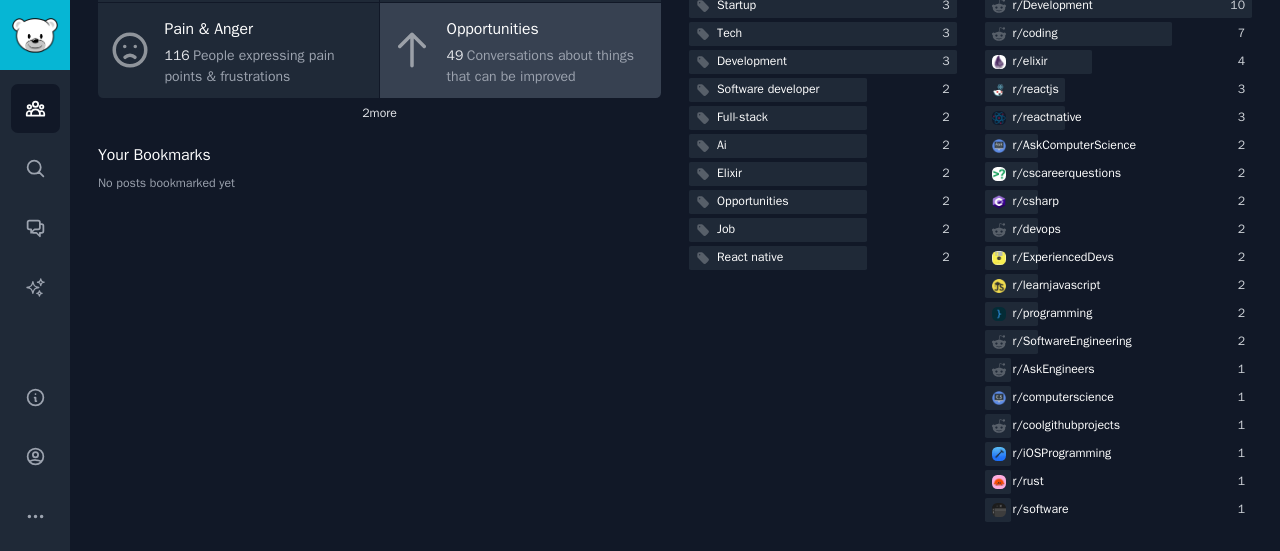 click on "[NUMBER]" 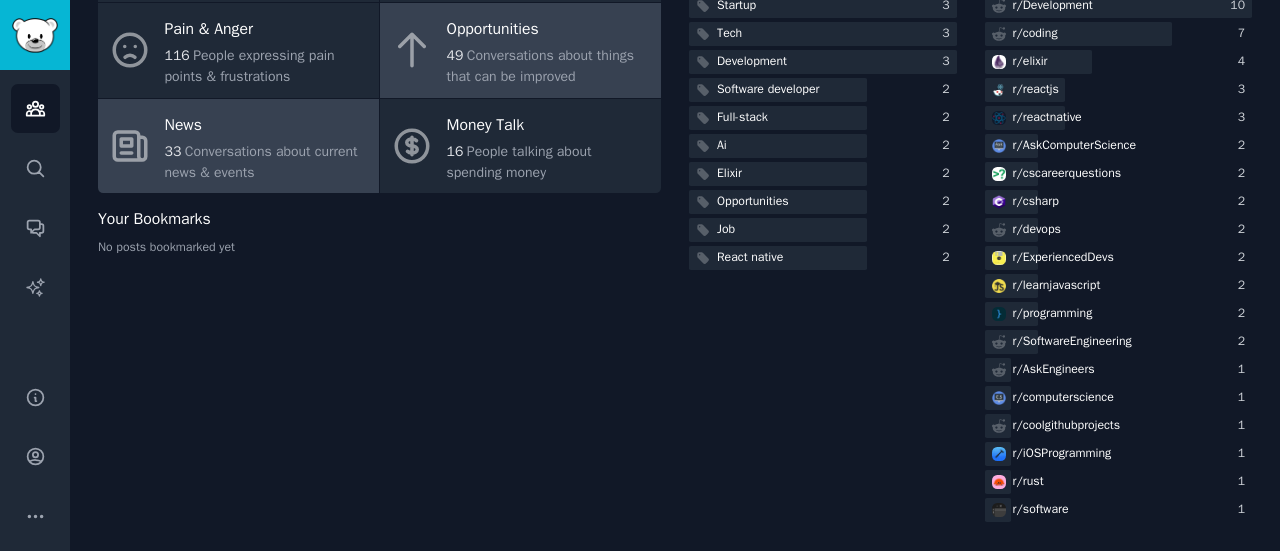 click on "Conversations about current news & events" at bounding box center [261, 162] 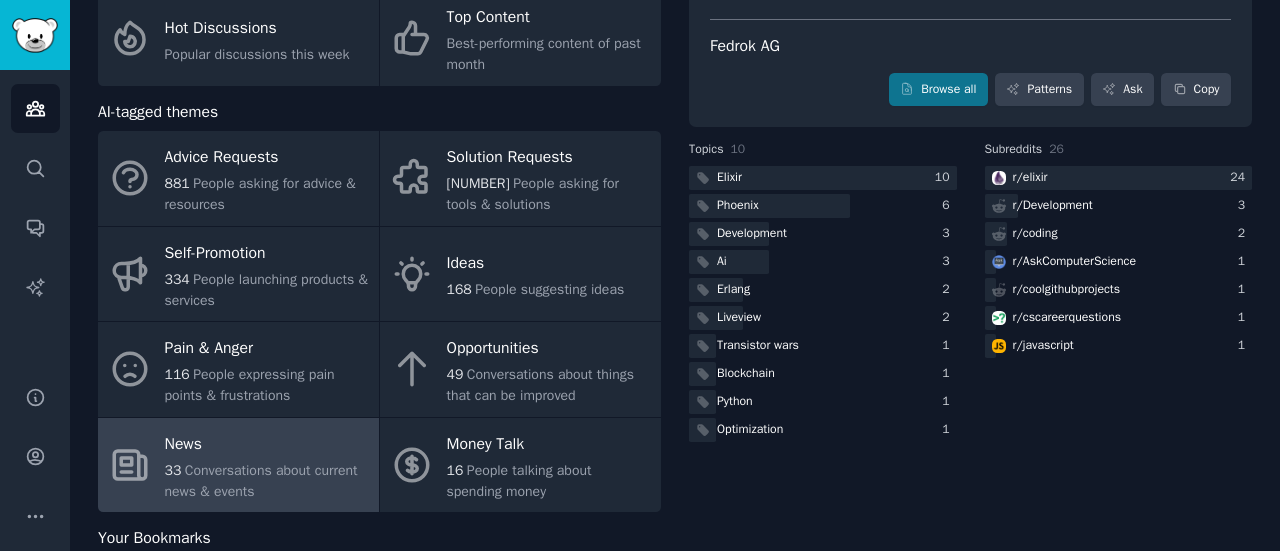 scroll, scrollTop: 156, scrollLeft: 0, axis: vertical 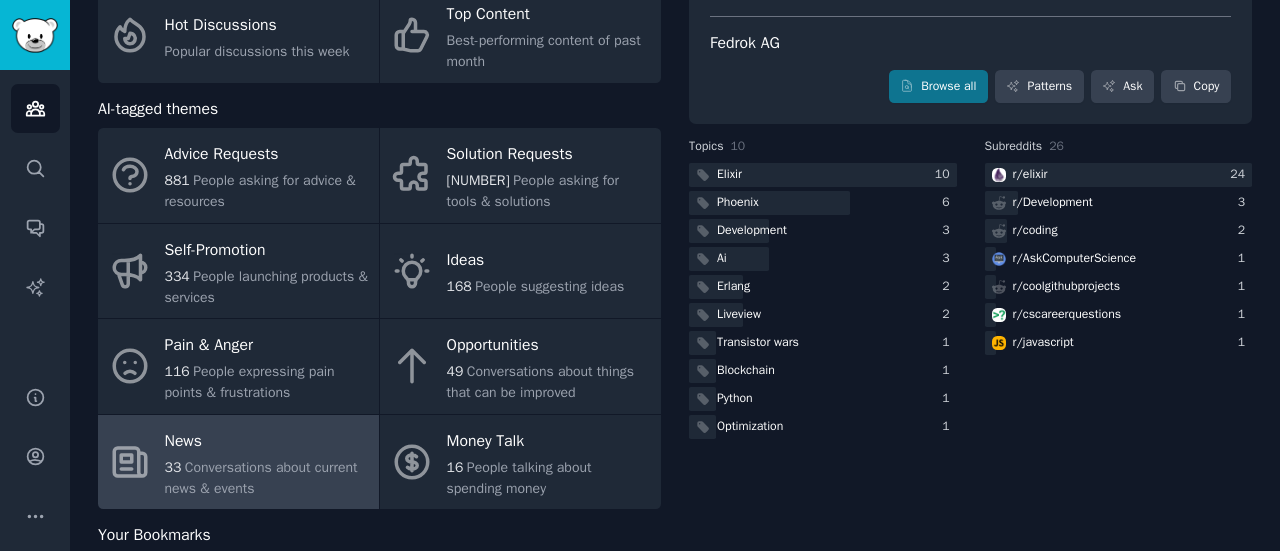 drag, startPoint x: 998, startPoint y: 116, endPoint x: 1220, endPoint y: 107, distance: 222.18236 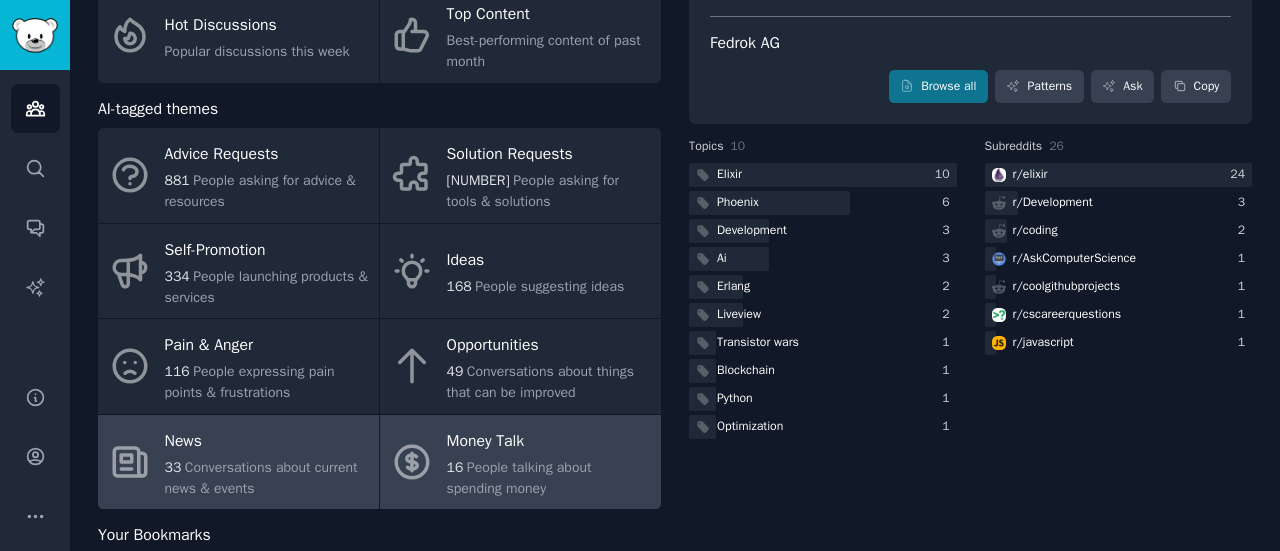 click on "People talking about spending money" at bounding box center [519, 478] 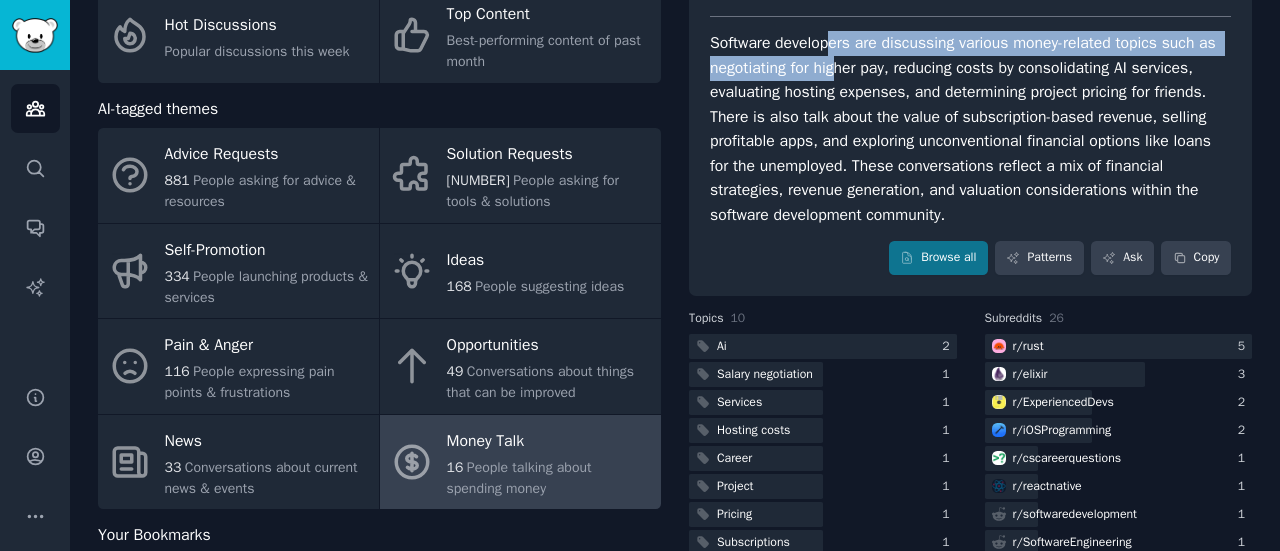 drag, startPoint x: 829, startPoint y: 43, endPoint x: 842, endPoint y: 78, distance: 37.336308 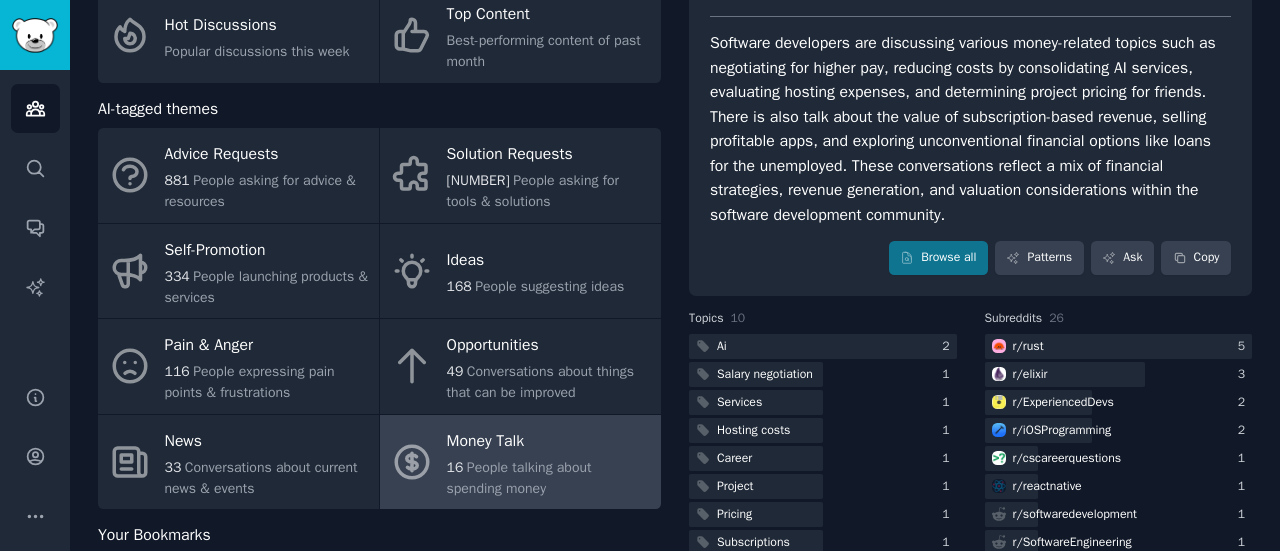 click on "Software developers are discussing various money-related topics such as negotiating for higher pay, reducing costs by consolidating AI services, evaluating hosting expenses, and determining project pricing for friends. There is also talk about the value of subscription-based revenue, selling profitable apps, and exploring unconventional financial options like loans for the unemployed. These conversations reflect a mix of financial strategies, revenue generation, and valuation considerations within the software development community." at bounding box center [970, 129] 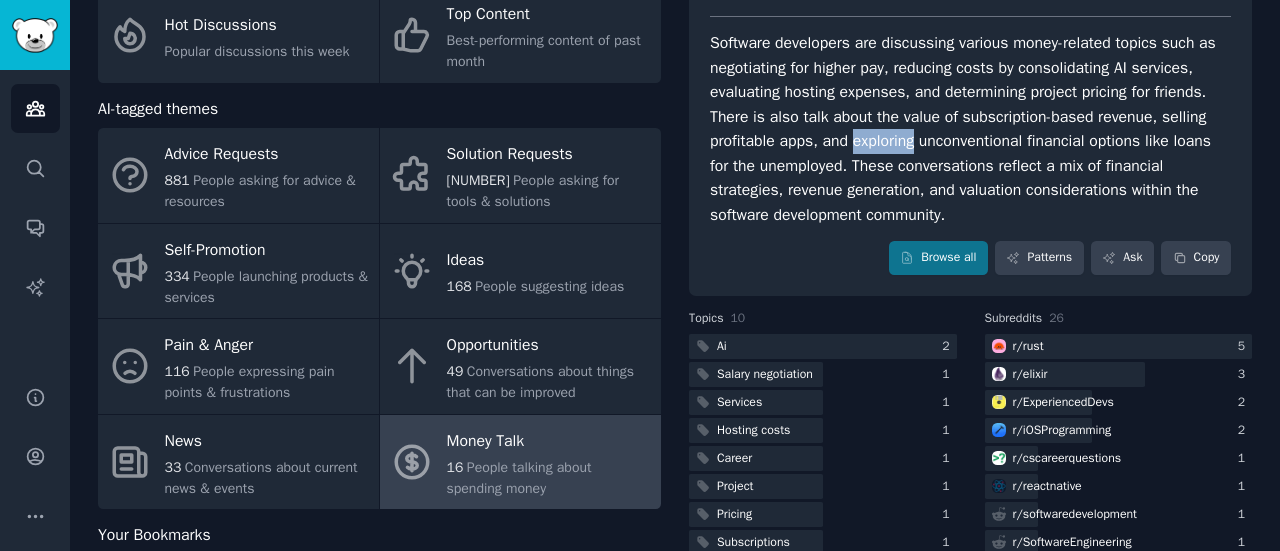 click on "Software developers are discussing various money-related topics such as negotiating for higher pay, reducing costs by consolidating AI services, evaluating hosting expenses, and determining project pricing for friends. There is also talk about the value of subscription-based revenue, selling profitable apps, and exploring unconventional financial options like loans for the unemployed. These conversations reflect a mix of financial strategies, revenue generation, and valuation considerations within the software development community." at bounding box center (970, 129) 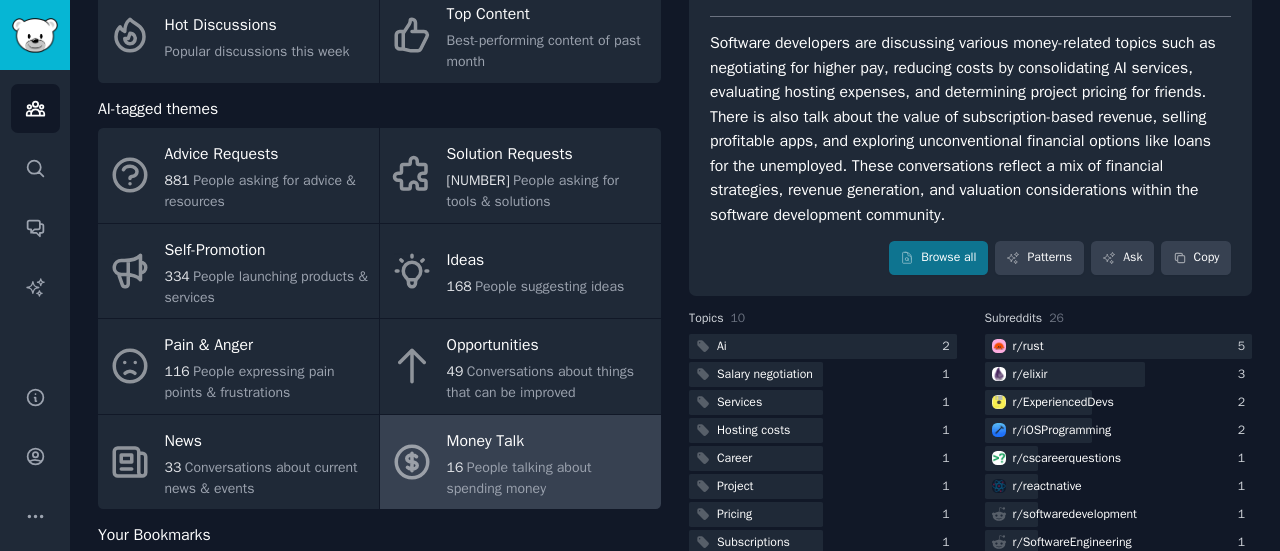 click on "Software developers are discussing various money-related topics such as negotiating for higher pay, reducing costs by consolidating AI services, evaluating hosting expenses, and determining project pricing for friends. There is also talk about the value of subscription-based revenue, selling profitable apps, and exploring unconventional financial options like loans for the unemployed. These conversations reflect a mix of financial strategies, revenue generation, and valuation considerations within the software development community." at bounding box center (970, 129) 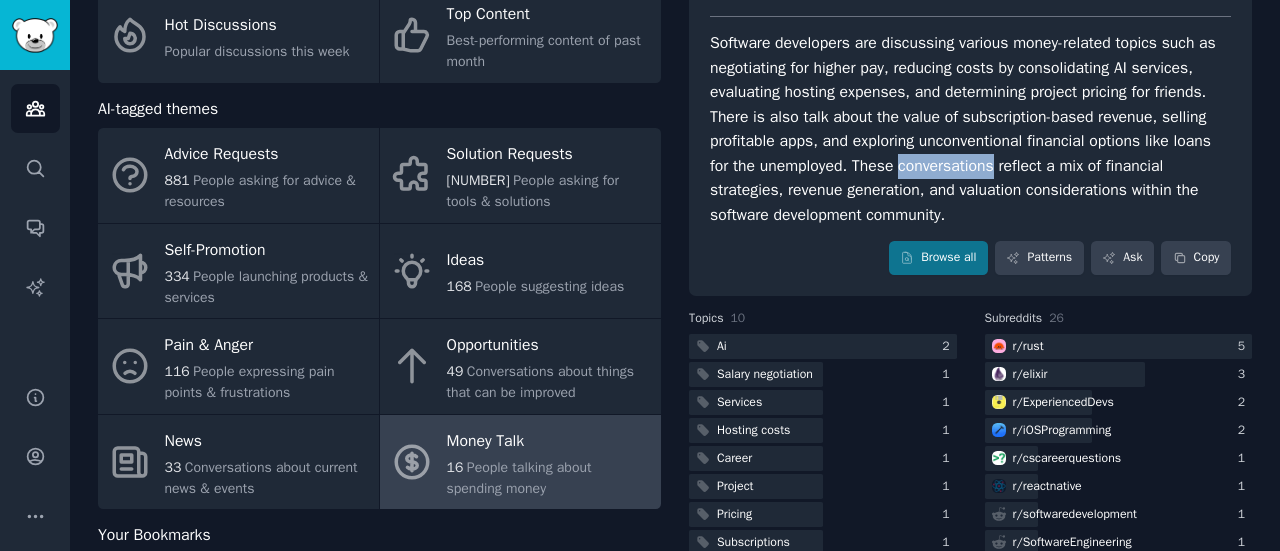 click on "Software developers are discussing various money-related topics such as negotiating for higher pay, reducing costs by consolidating AI services, evaluating hosting expenses, and determining project pricing for friends. There is also talk about the value of subscription-based revenue, selling profitable apps, and exploring unconventional financial options like loans for the unemployed. These conversations reflect a mix of financial strategies, revenue generation, and valuation considerations within the software development community." at bounding box center (970, 129) 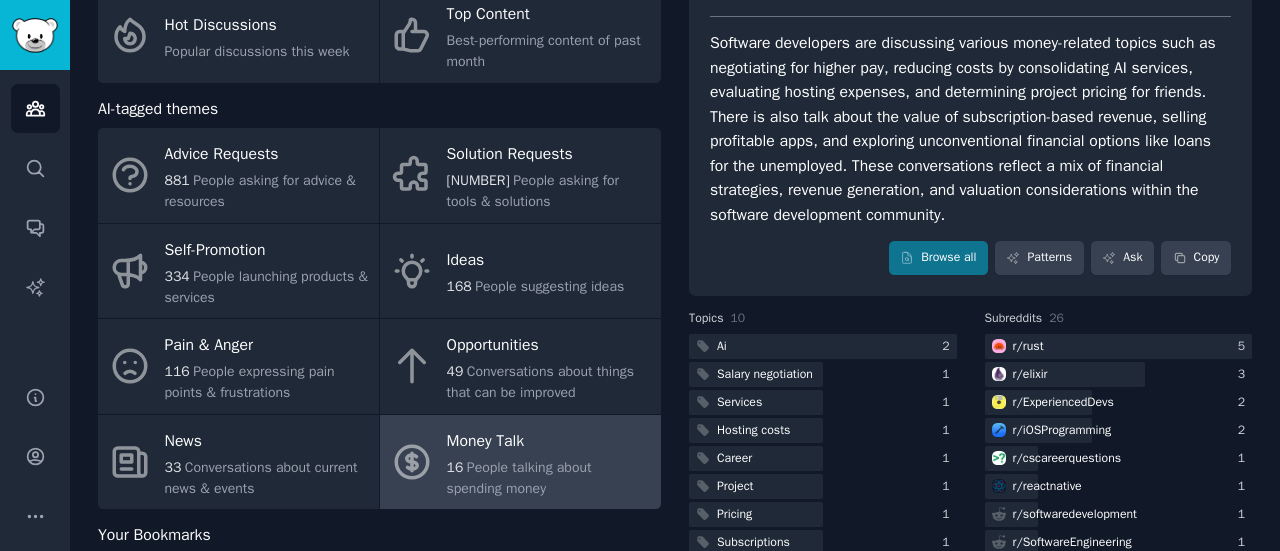 click on "Software developers are discussing various money-related topics such as negotiating for higher pay, reducing costs by consolidating AI services, evaluating hosting expenses, and determining project pricing for friends. There is also talk about the value of subscription-based revenue, selling profitable apps, and exploring unconventional financial options like loans for the unemployed. These conversations reflect a mix of financial strategies, revenue generation, and valuation considerations within the software development community." at bounding box center [970, 129] 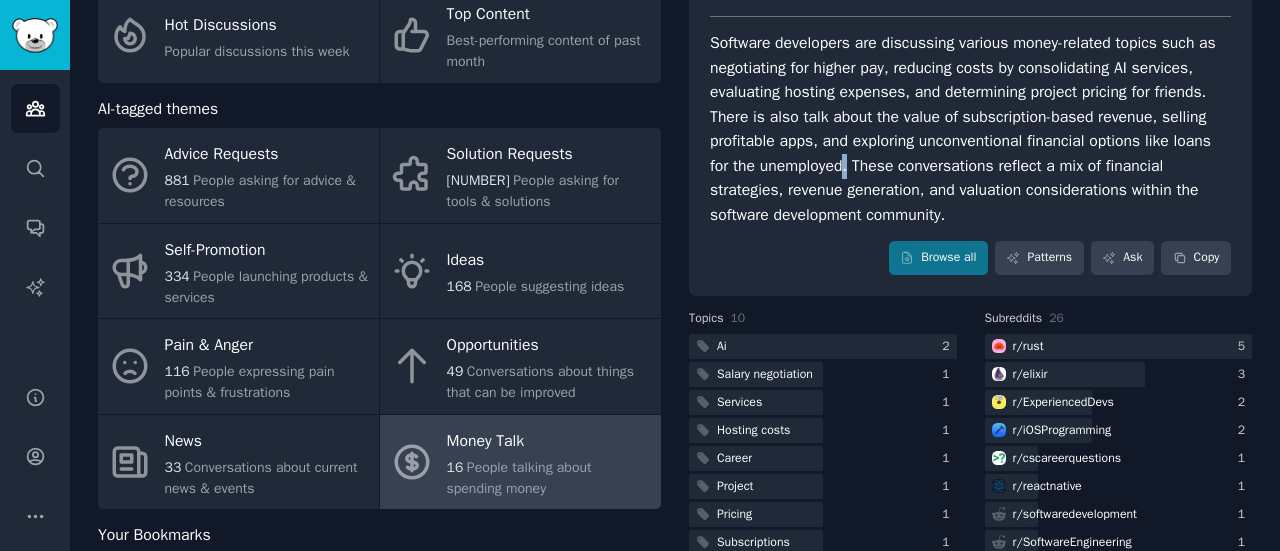 click on "Software developers are discussing various money-related topics such as negotiating for higher pay, reducing costs by consolidating AI services, evaluating hosting expenses, and determining project pricing for friends. There is also talk about the value of subscription-based revenue, selling profitable apps, and exploring unconventional financial options like loans for the unemployed. These conversations reflect a mix of financial strategies, revenue generation, and valuation considerations within the software development community." at bounding box center [970, 129] 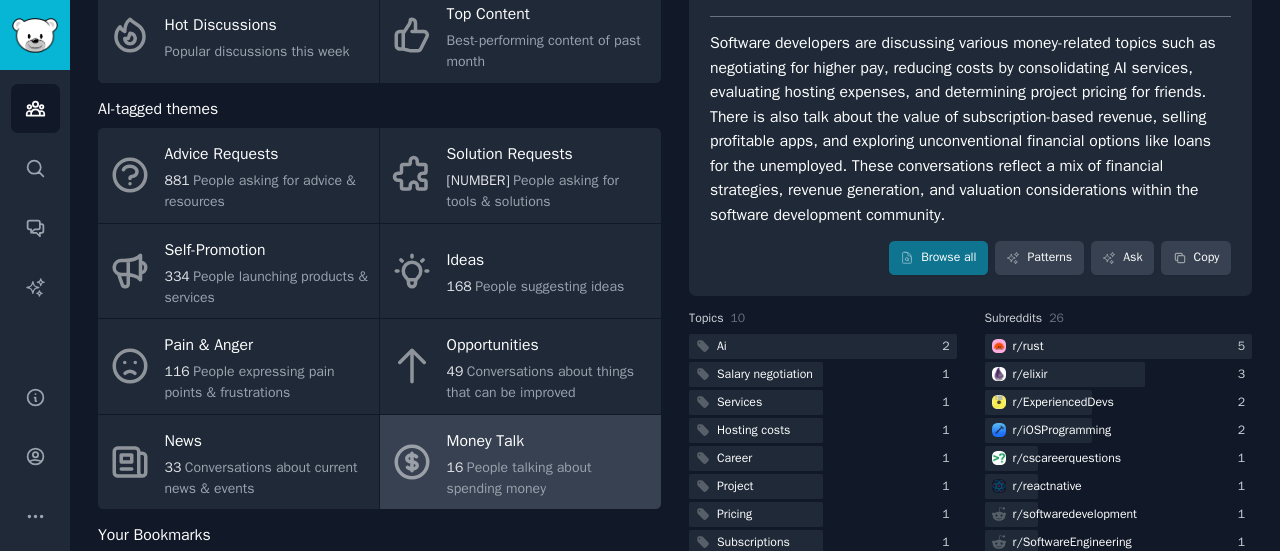 click on "Software developers are discussing various money-related topics such as negotiating for higher pay, reducing costs by consolidating AI services, evaluating hosting expenses, and determining project pricing for friends. There is also talk about the value of subscription-based revenue, selling profitable apps, and exploring unconventional financial options like loans for the unemployed. These conversations reflect a mix of financial strategies, revenue generation, and valuation considerations within the software development community." at bounding box center (970, 129) 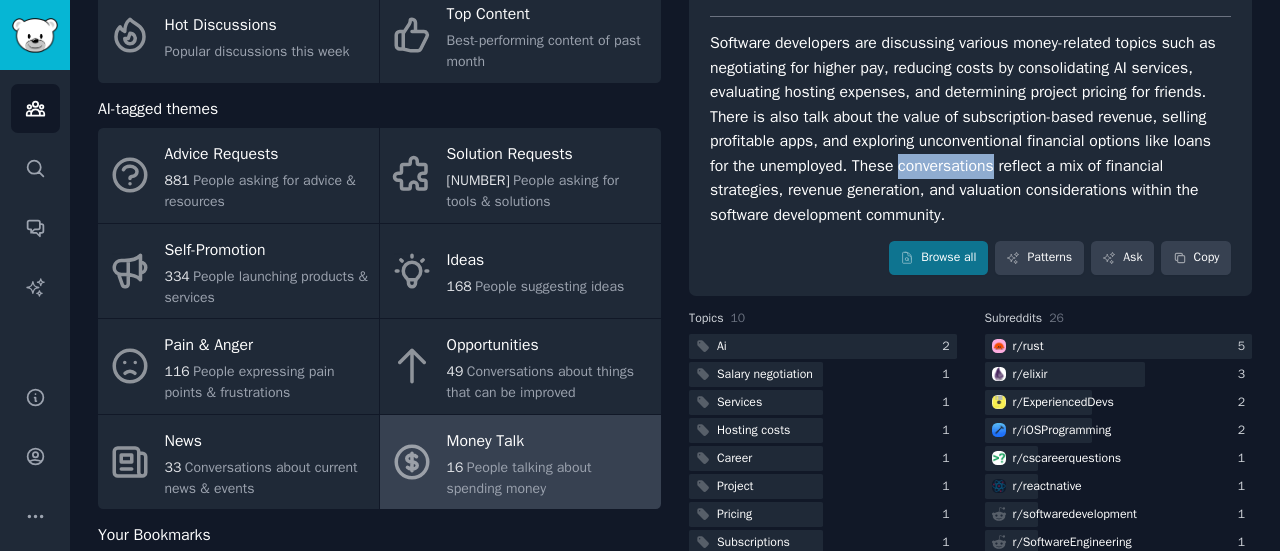 click on "Software developers are discussing various money-related topics such as negotiating for higher pay, reducing costs by consolidating AI services, evaluating hosting expenses, and determining project pricing for friends. There is also talk about the value of subscription-based revenue, selling profitable apps, and exploring unconventional financial options like loans for the unemployed. These conversations reflect a mix of financial strategies, revenue generation, and valuation considerations within the software development community." at bounding box center (970, 129) 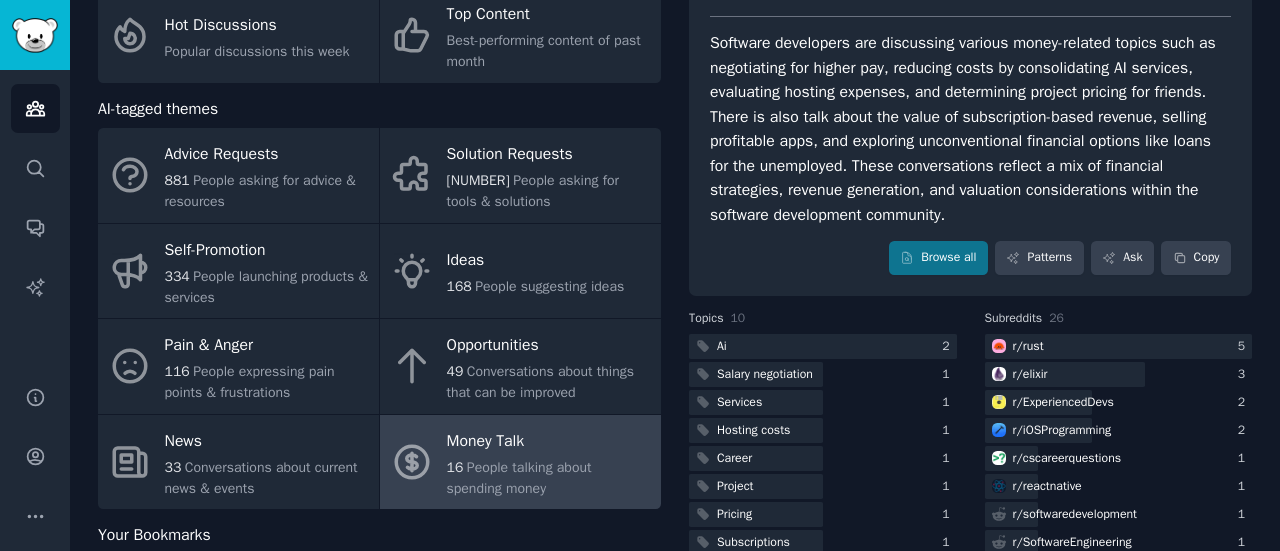 click on "Software developers are discussing various money-related topics such as negotiating for higher pay, reducing costs by consolidating AI services, evaluating hosting expenses, and determining project pricing for friends. There is also talk about the value of subscription-based revenue, selling profitable apps, and exploring unconventional financial options like loans for the unemployed. These conversations reflect a mix of financial strategies, revenue generation, and valuation considerations within the software development community." at bounding box center (970, 129) 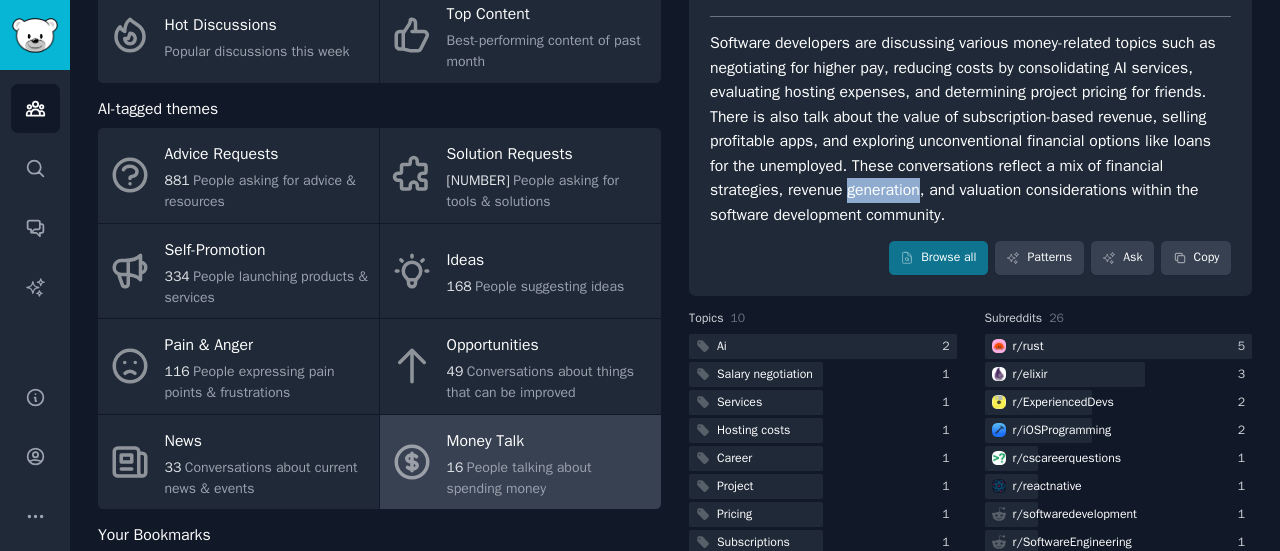 click on "Software developers are discussing various money-related topics such as negotiating for higher pay, reducing costs by consolidating AI services, evaluating hosting expenses, and determining project pricing for friends. There is also talk about the value of subscription-based revenue, selling profitable apps, and exploring unconventional financial options like loans for the unemployed. These conversations reflect a mix of financial strategies, revenue generation, and valuation considerations within the software development community." at bounding box center [970, 129] 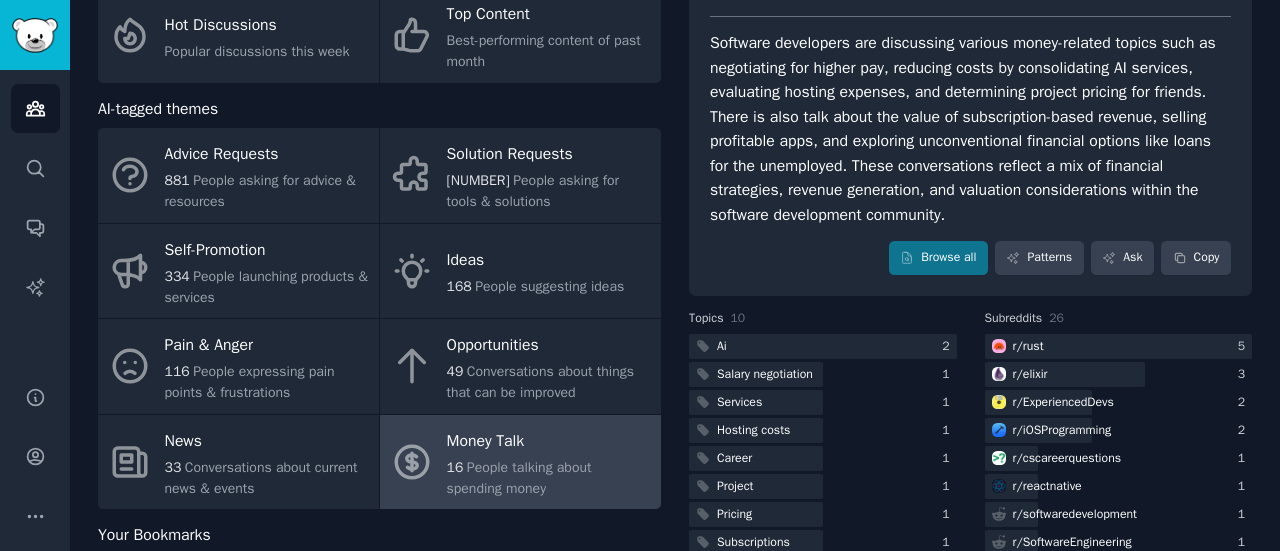 click on "Software developers are discussing various money-related topics such as negotiating for higher pay, reducing costs by consolidating AI services, evaluating hosting expenses, and determining project pricing for friends. There is also talk about the value of subscription-based revenue, selling profitable apps, and exploring unconventional financial options like loans for the unemployed. These conversations reflect a mix of financial strategies, revenue generation, and valuation considerations within the software development community." at bounding box center [970, 129] 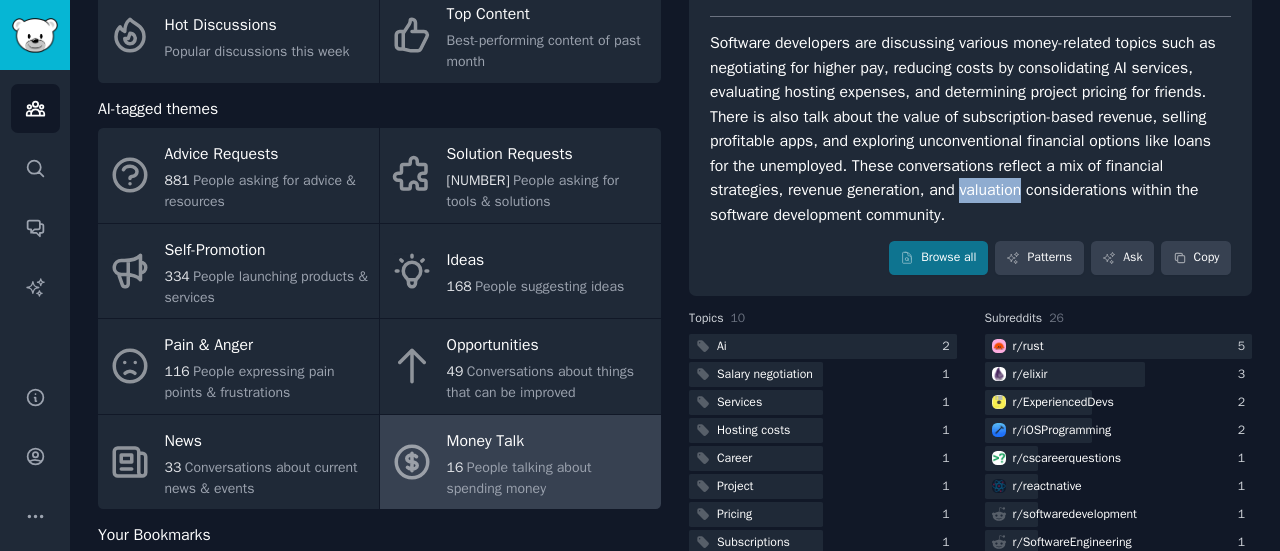 click on "Software developers are discussing various money-related topics such as negotiating for higher pay, reducing costs by consolidating AI services, evaluating hosting expenses, and determining project pricing for friends. There is also talk about the value of subscription-based revenue, selling profitable apps, and exploring unconventional financial options like loans for the unemployed. These conversations reflect a mix of financial strategies, revenue generation, and valuation considerations within the software development community." at bounding box center (970, 129) 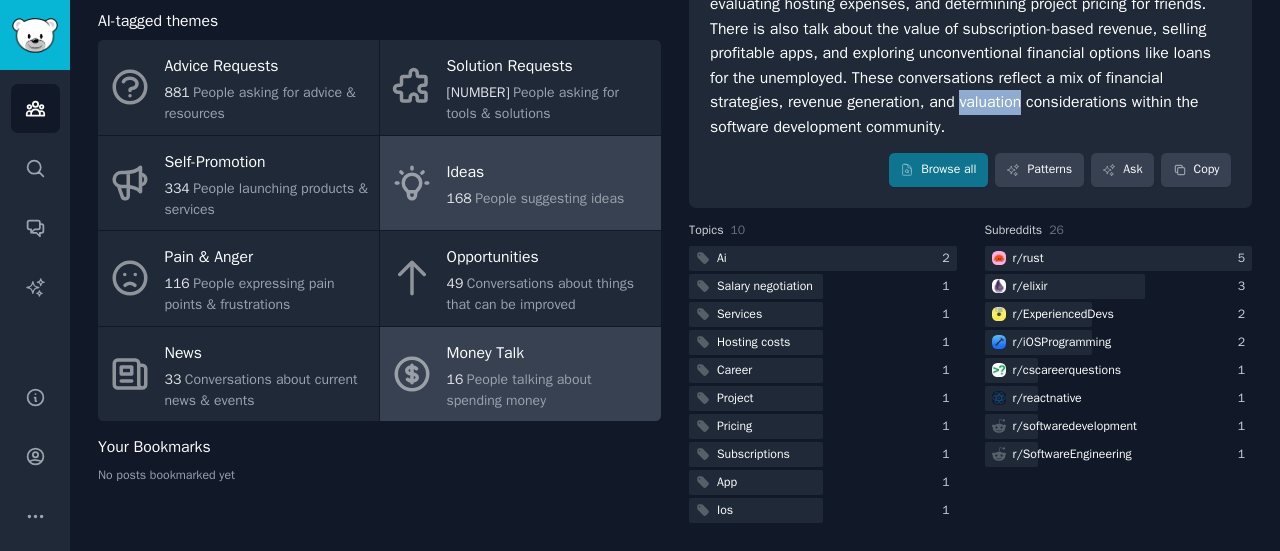 scroll, scrollTop: 0, scrollLeft: 0, axis: both 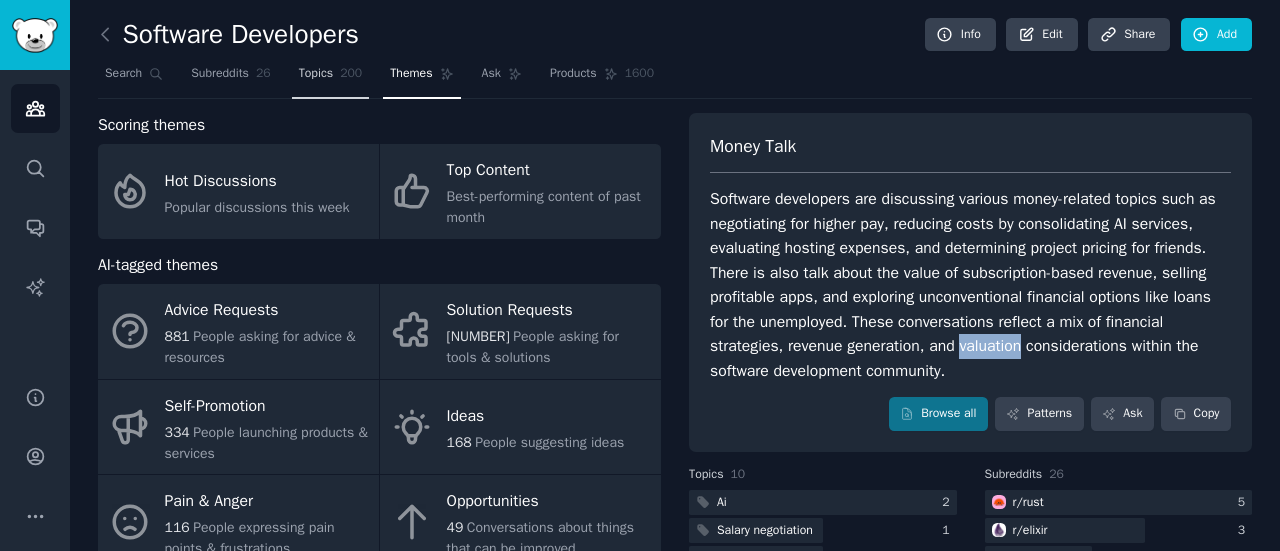 click on "200" 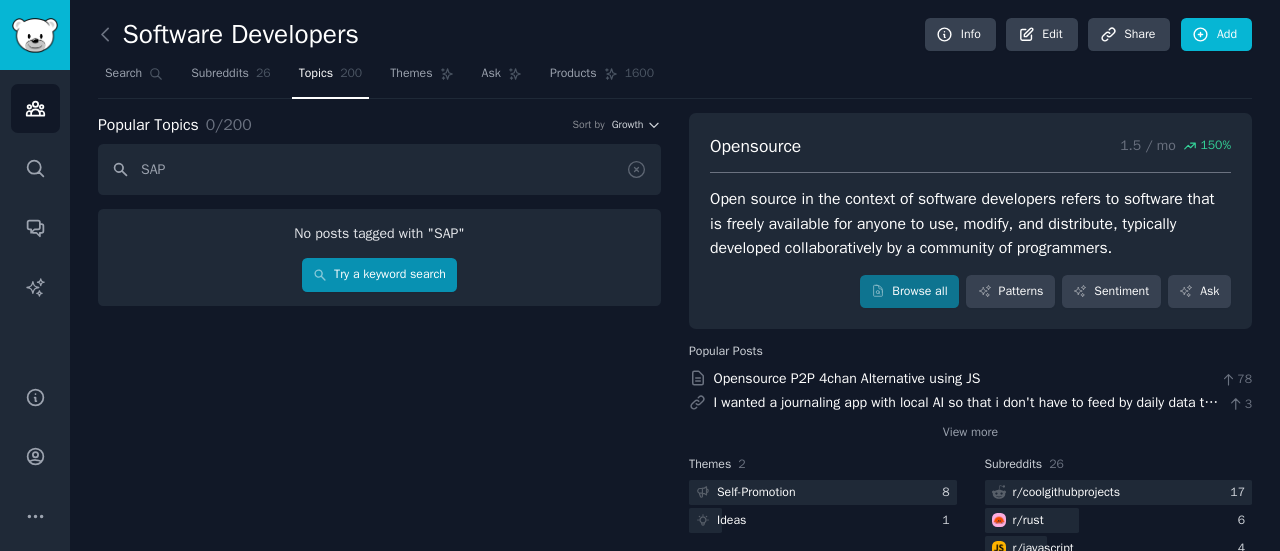 type on "SAP" 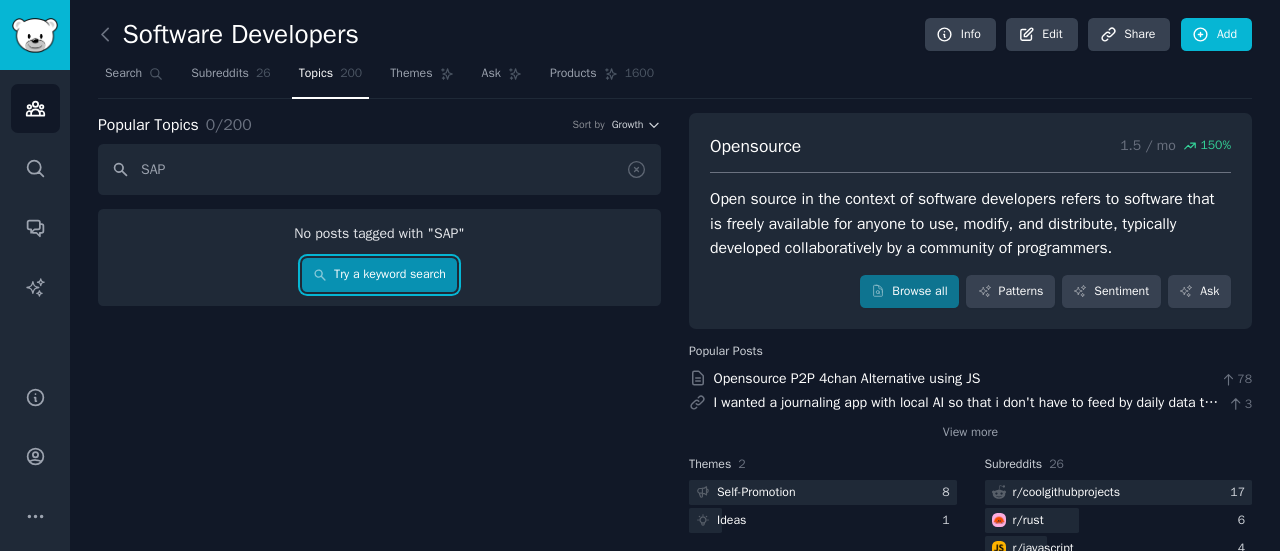 click on "Try a keyword search" at bounding box center (380, 275) 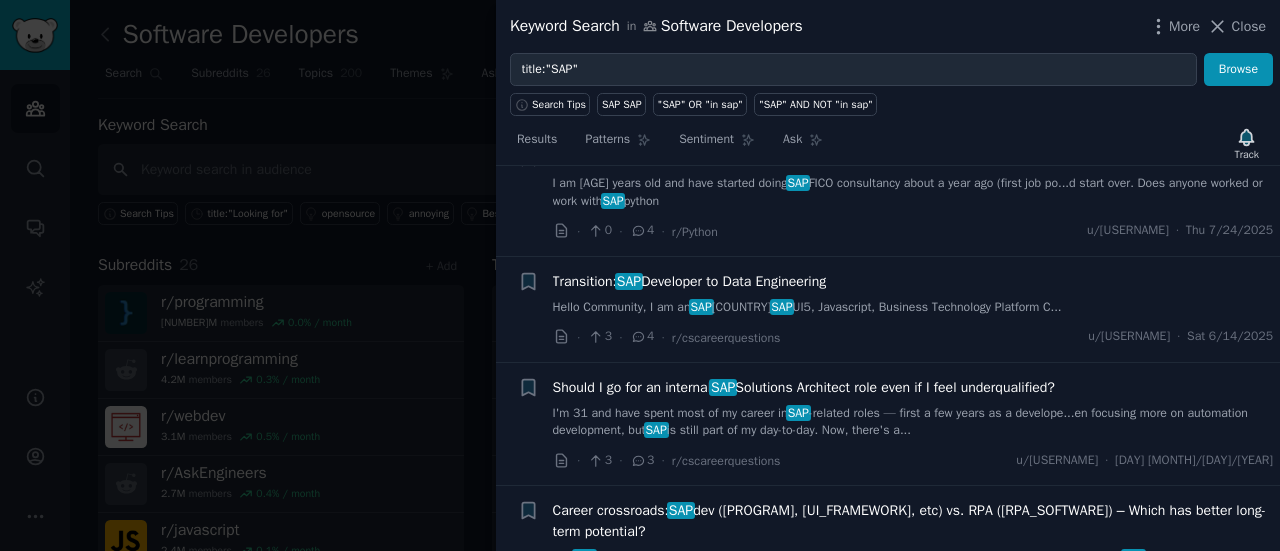 scroll, scrollTop: 305, scrollLeft: 0, axis: vertical 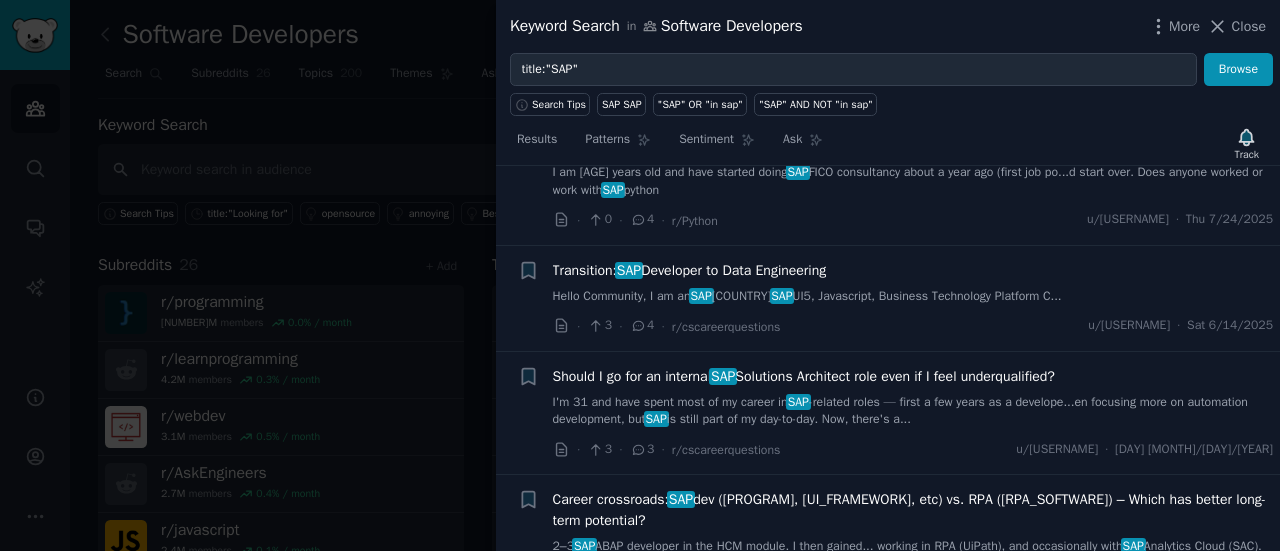 click on "Transition: [OLD_SYSTEM] Developer to Data Engineering" at bounding box center (690, 270) 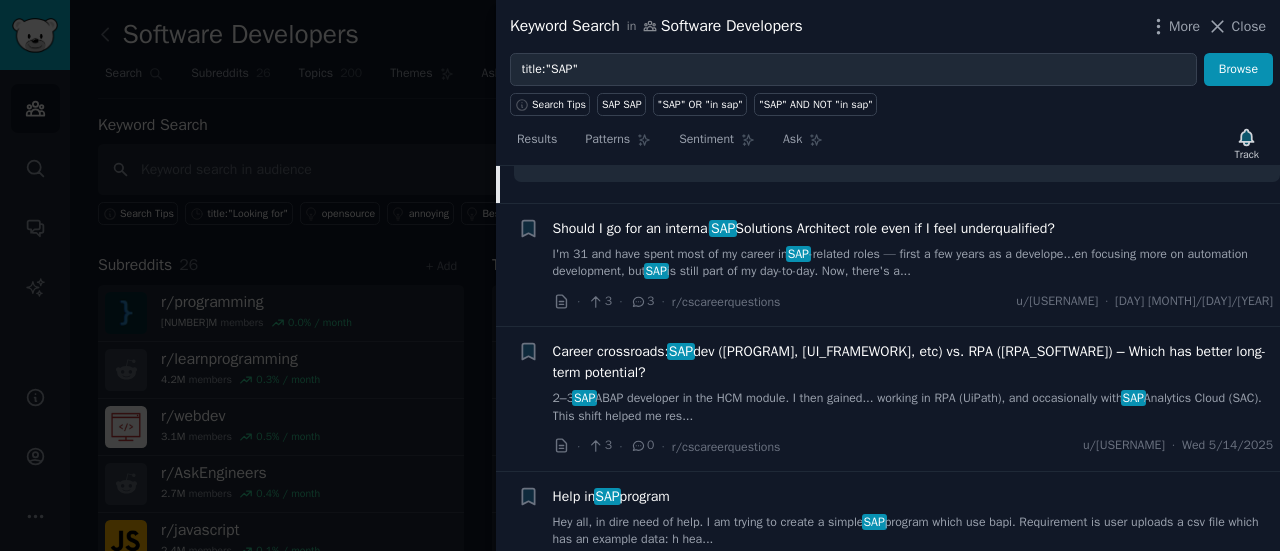 scroll, scrollTop: 767, scrollLeft: 0, axis: vertical 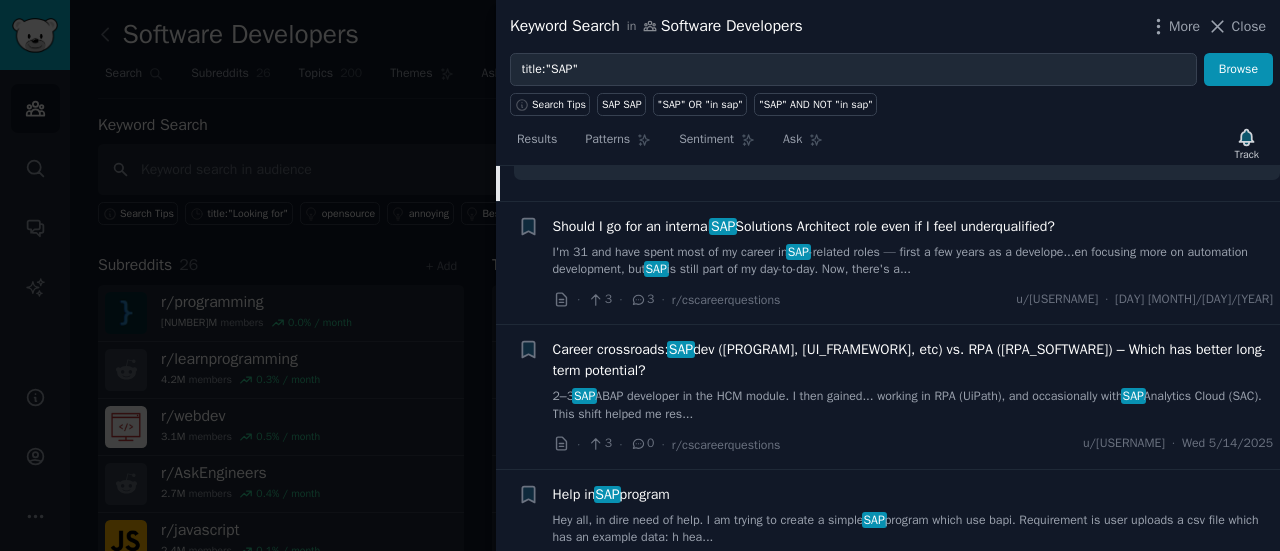 click on "Should I go for an internal SAP Solutions Architect role even if I feel underqualified?" at bounding box center (804, 226) 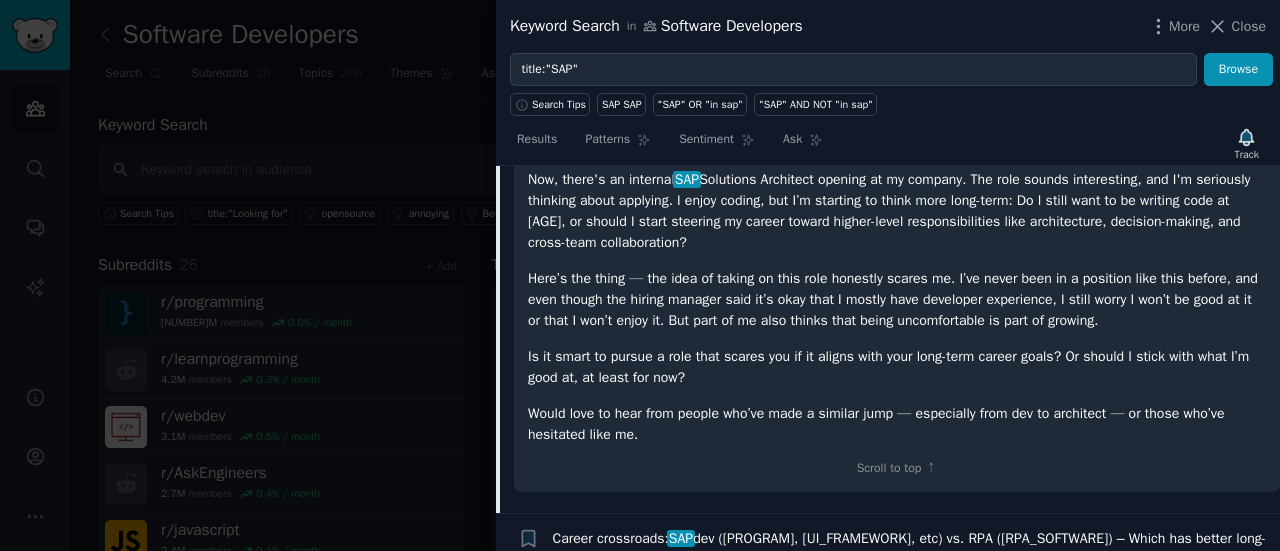 scroll, scrollTop: 545, scrollLeft: 0, axis: vertical 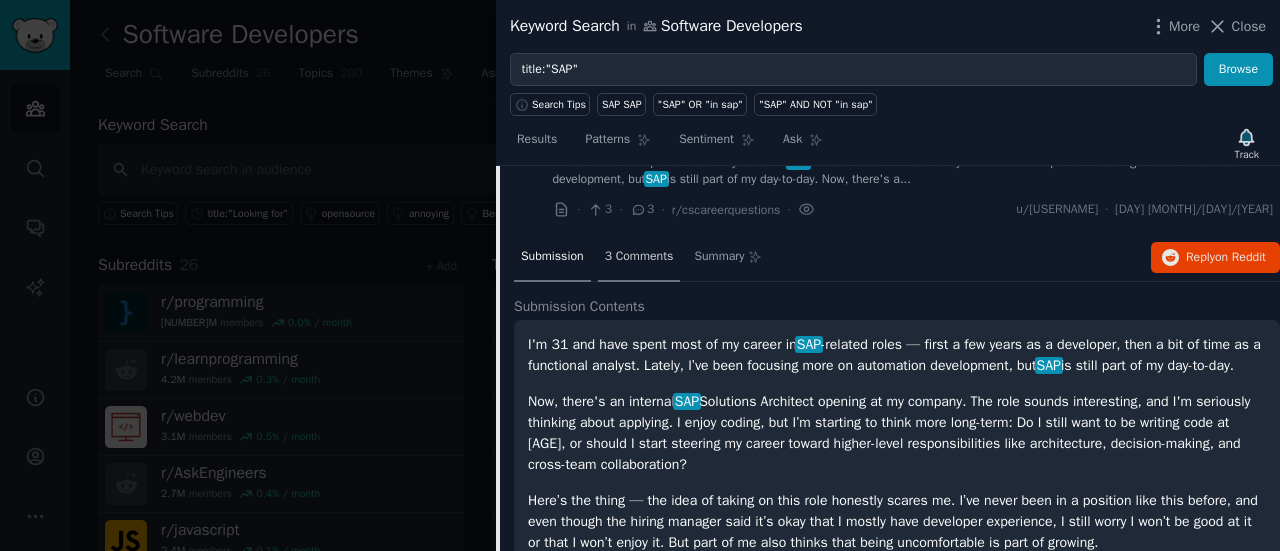 click on "3 Comments" at bounding box center [639, 257] 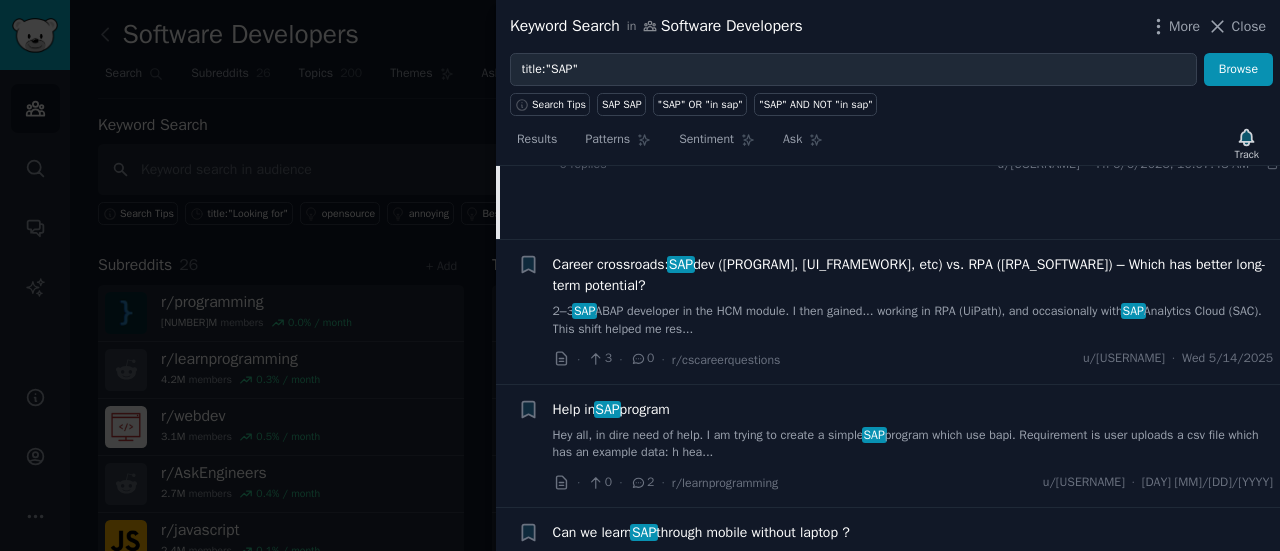 scroll, scrollTop: 854, scrollLeft: 0, axis: vertical 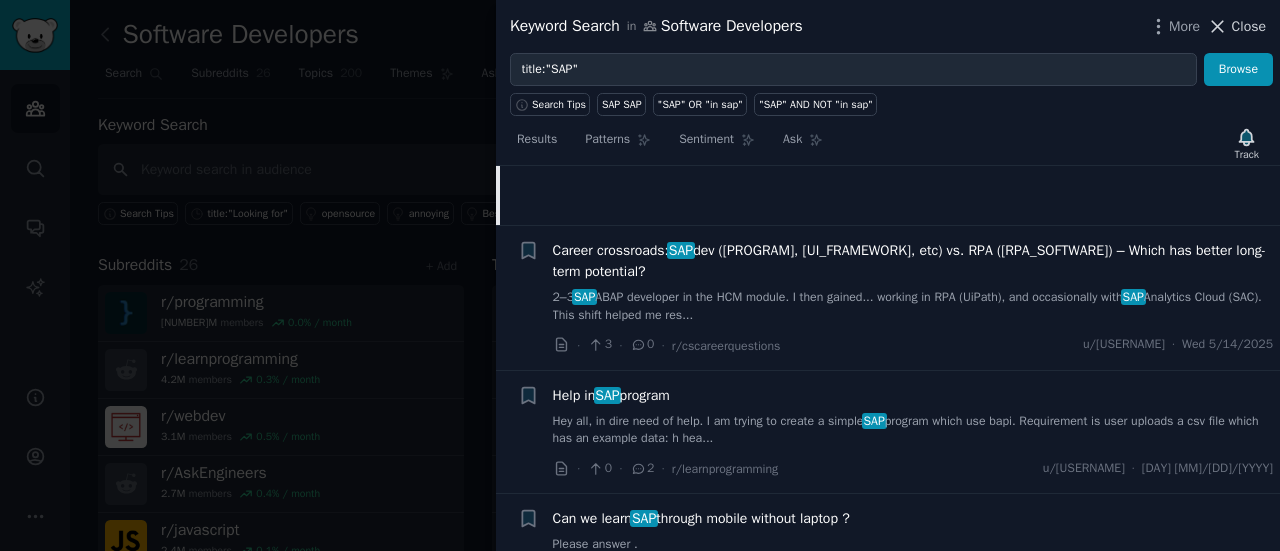 click on "Close" at bounding box center (1249, 26) 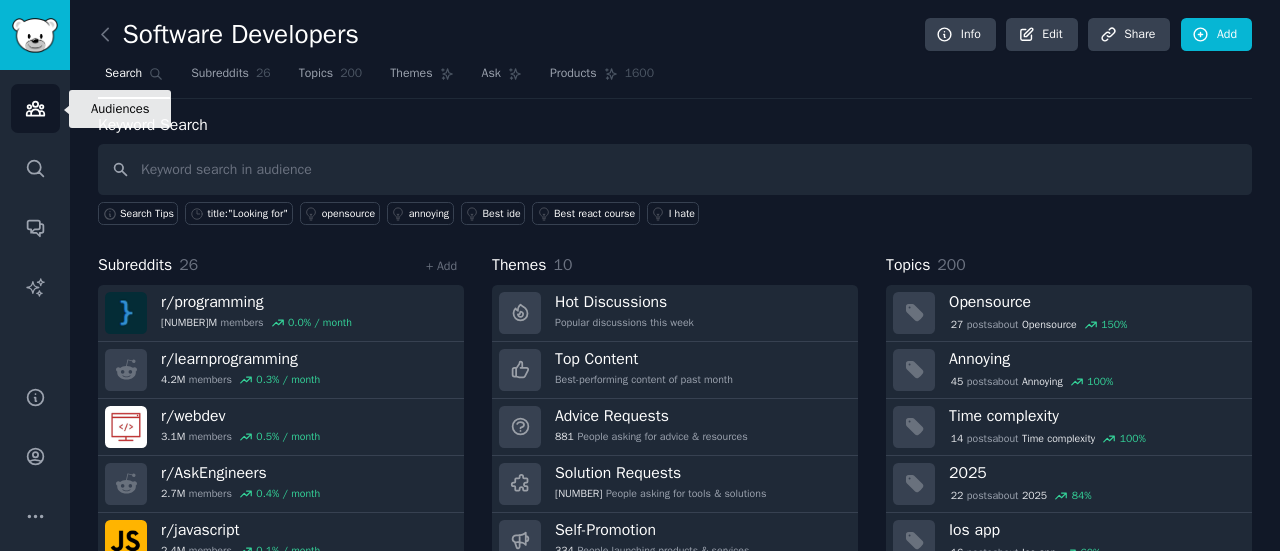 click on "Audiences" at bounding box center [35, 108] 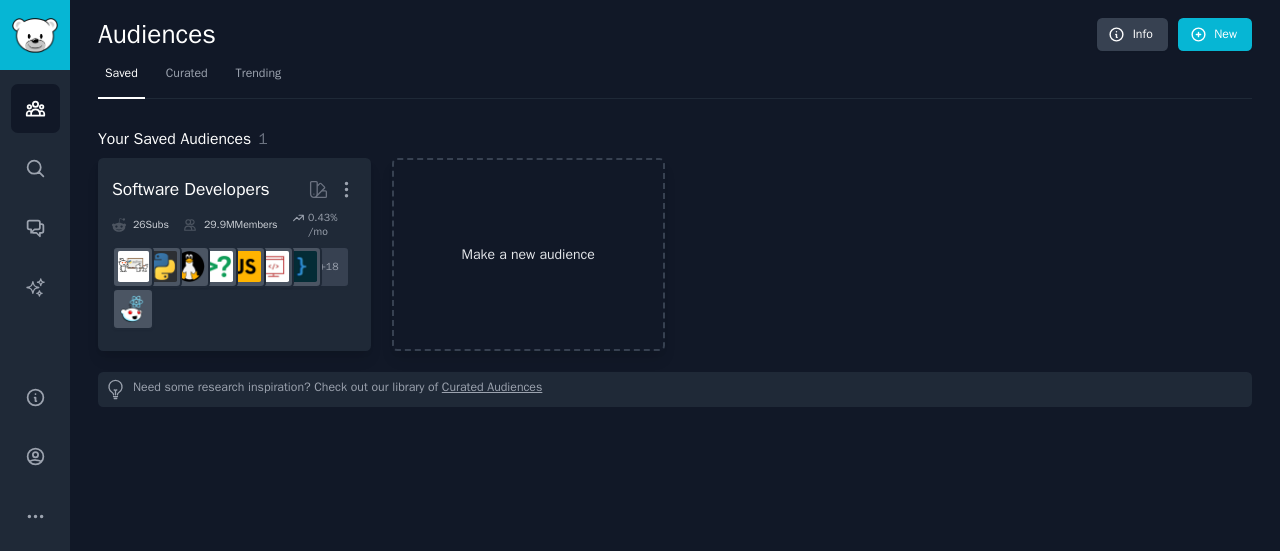 click on "Make a new audience" at bounding box center (528, 254) 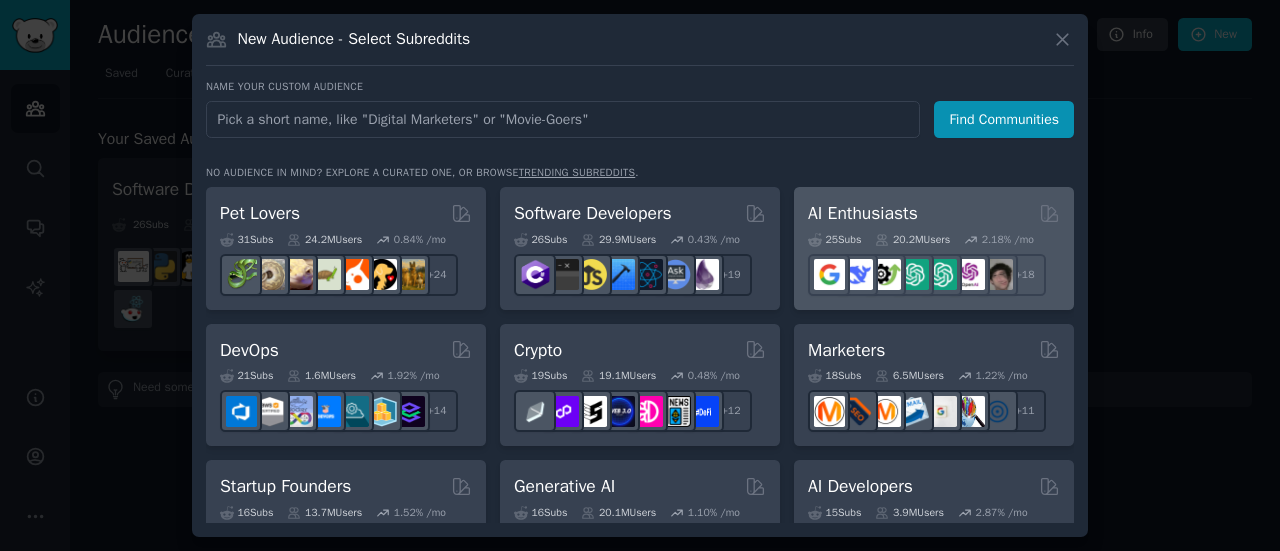 click on "AI Enthusiasts" at bounding box center [934, 213] 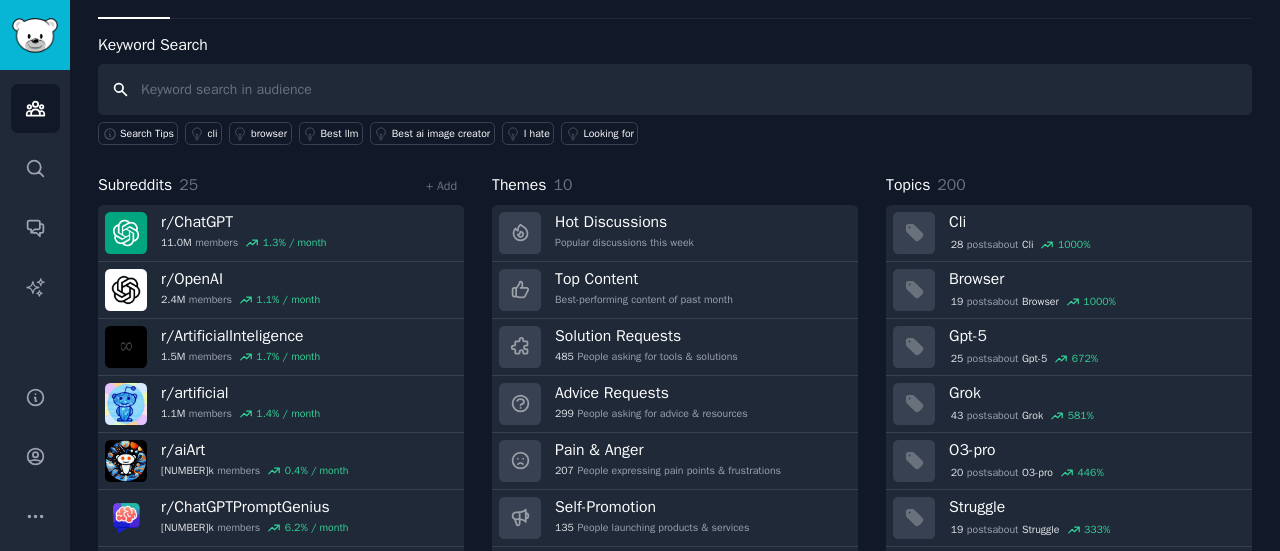 scroll, scrollTop: 0, scrollLeft: 0, axis: both 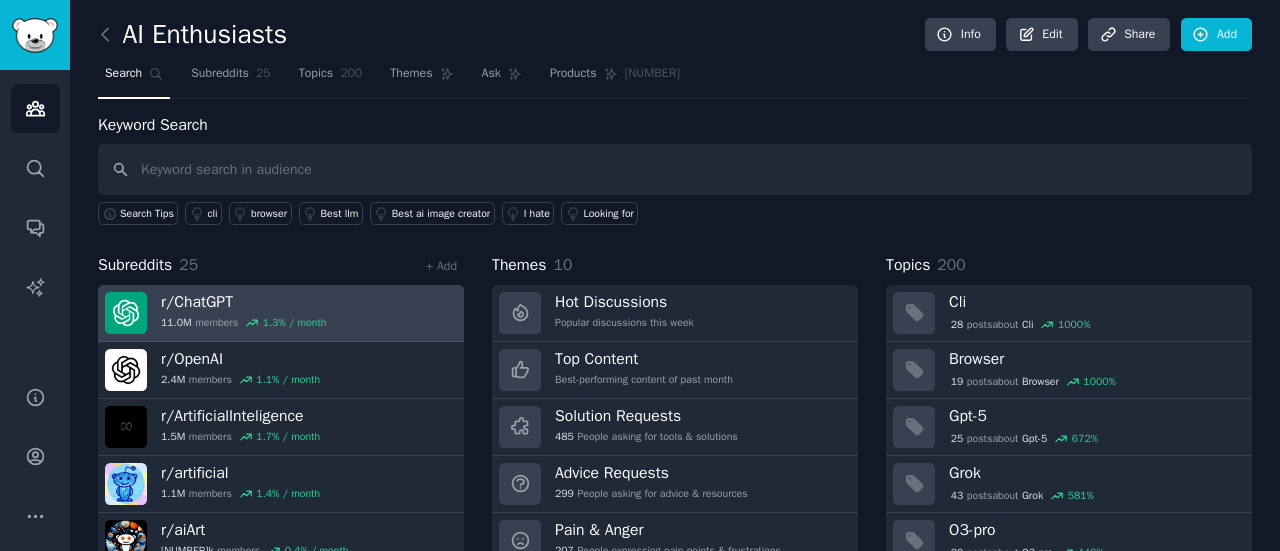click on "r/ ChatGPT 11.0M  members 1.3 % / month" at bounding box center (281, 313) 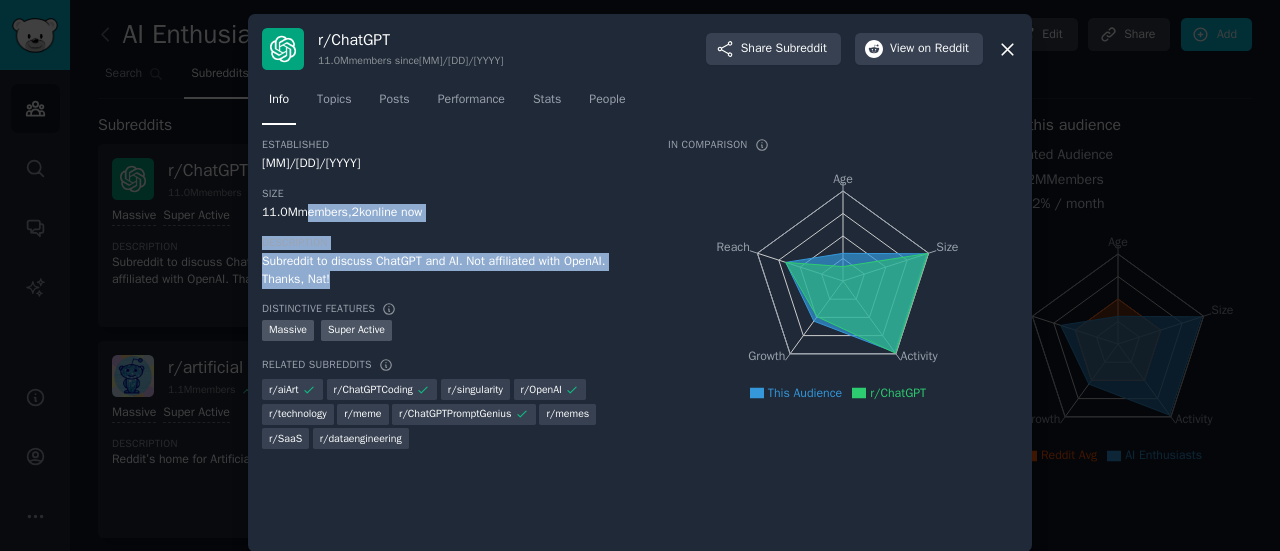 drag, startPoint x: 296, startPoint y: 213, endPoint x: 367, endPoint y: 274, distance: 93.60555 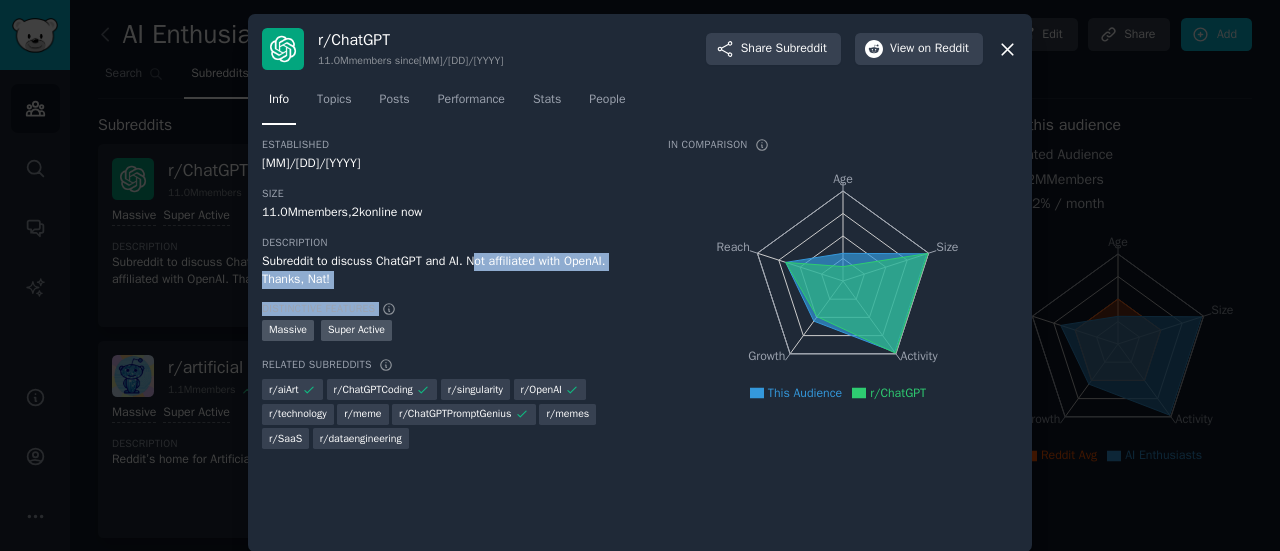 drag, startPoint x: 474, startPoint y: 263, endPoint x: 512, endPoint y: 291, distance: 47.201694 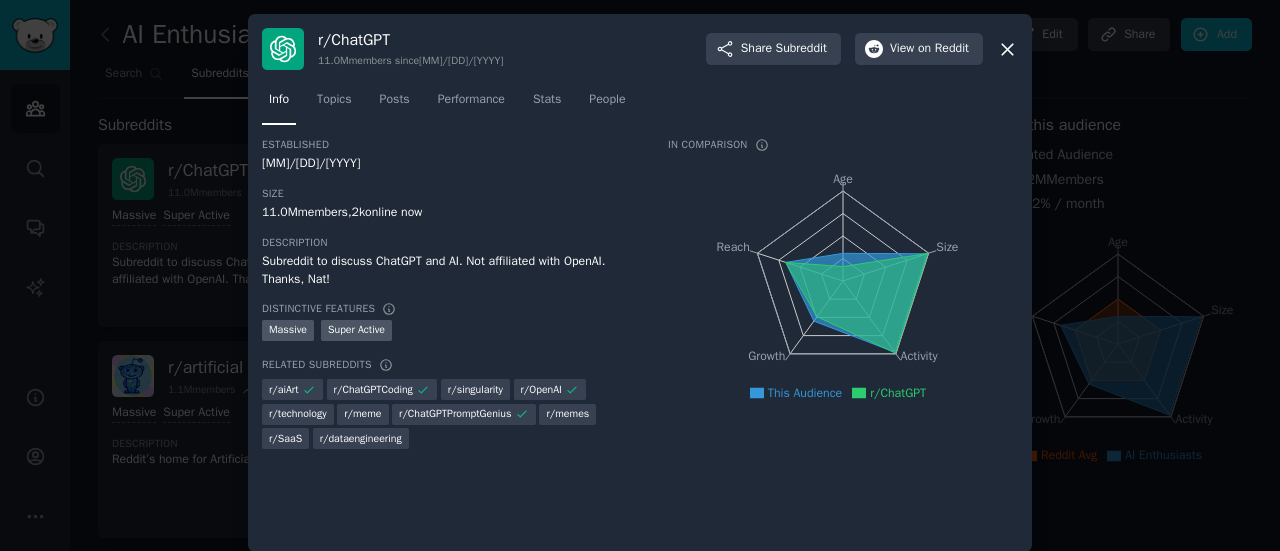 scroll, scrollTop: 14, scrollLeft: 0, axis: vertical 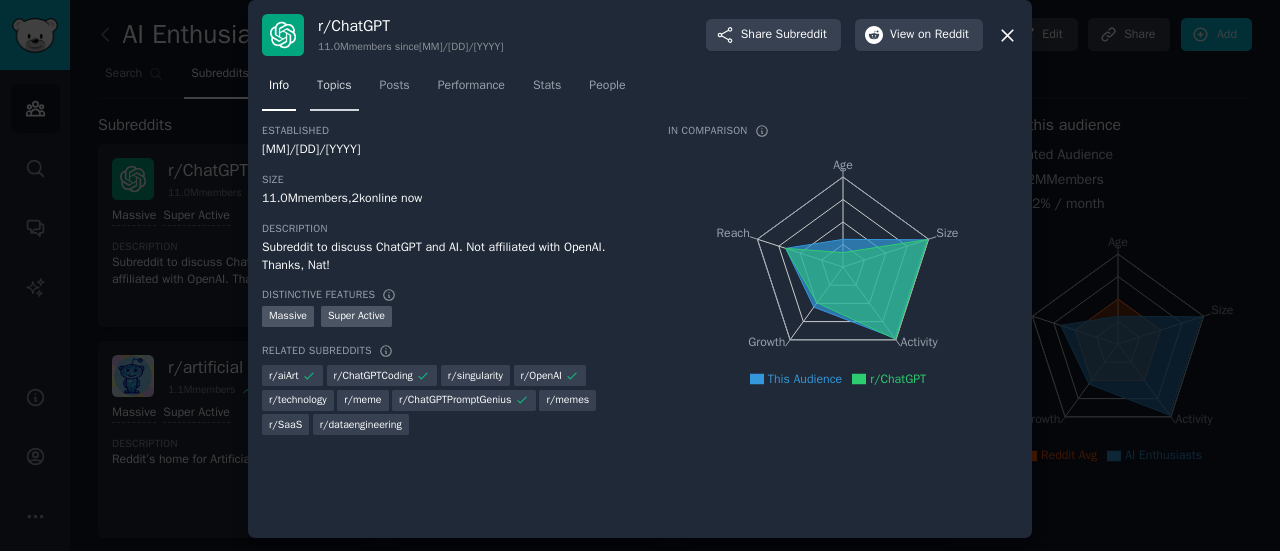 click on "Topics" at bounding box center [334, 86] 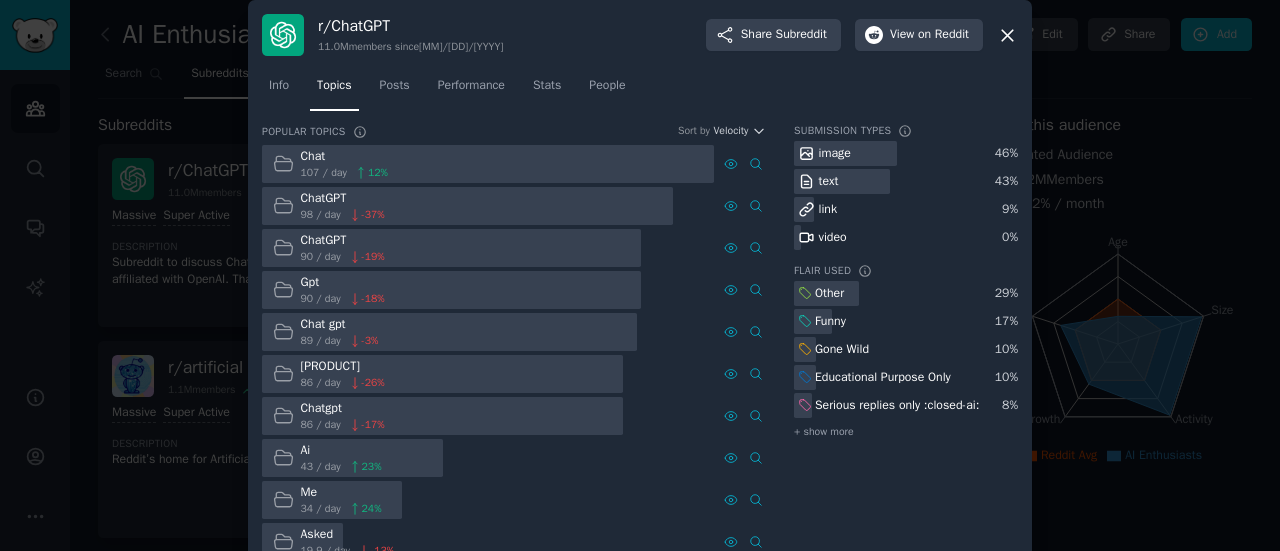 click on "107 / day" at bounding box center [324, 173] 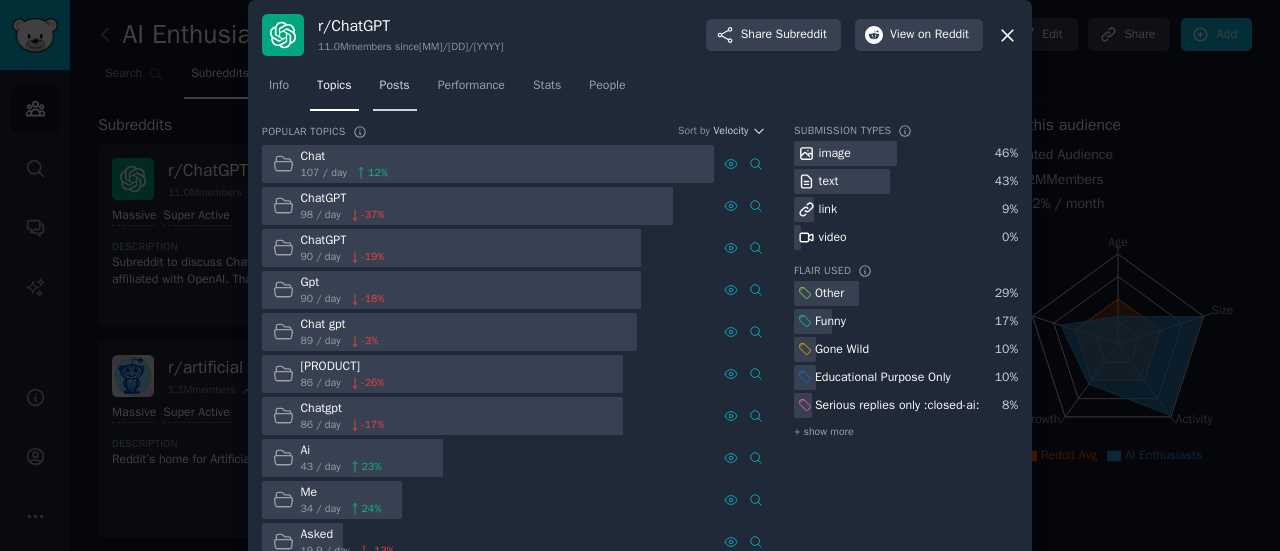 click on "Posts" at bounding box center (395, 90) 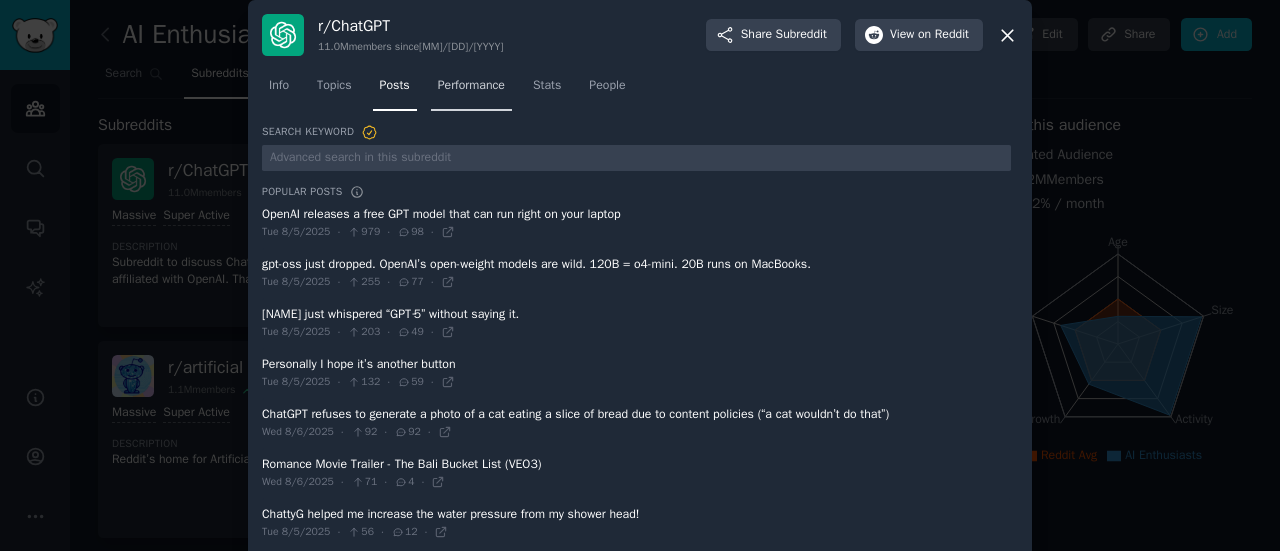 click on "Performance" at bounding box center (471, 86) 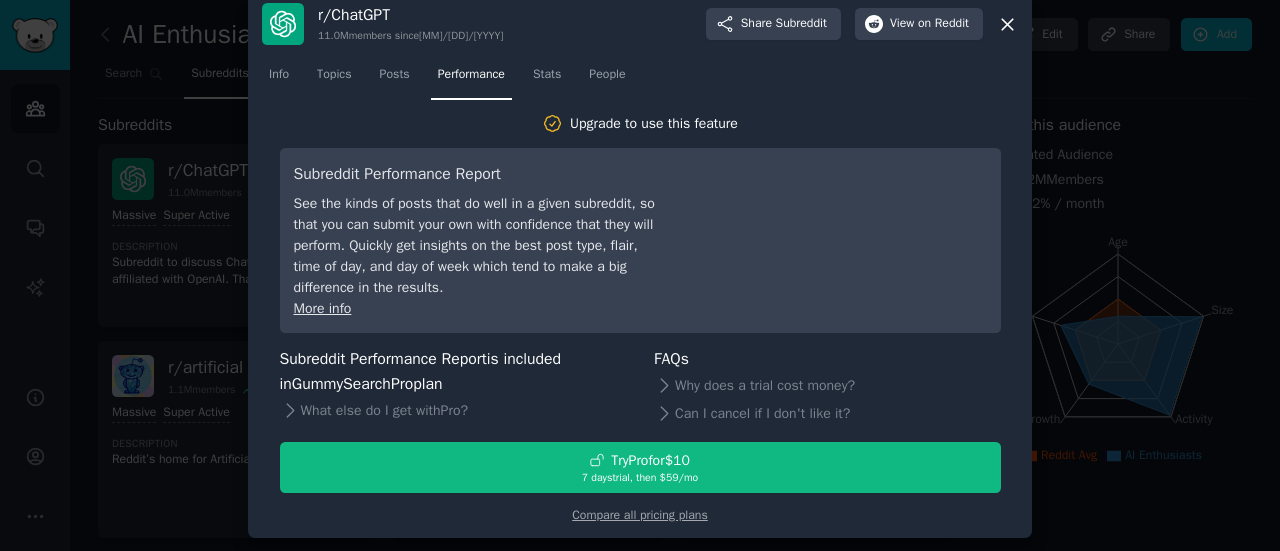 scroll, scrollTop: 0, scrollLeft: 0, axis: both 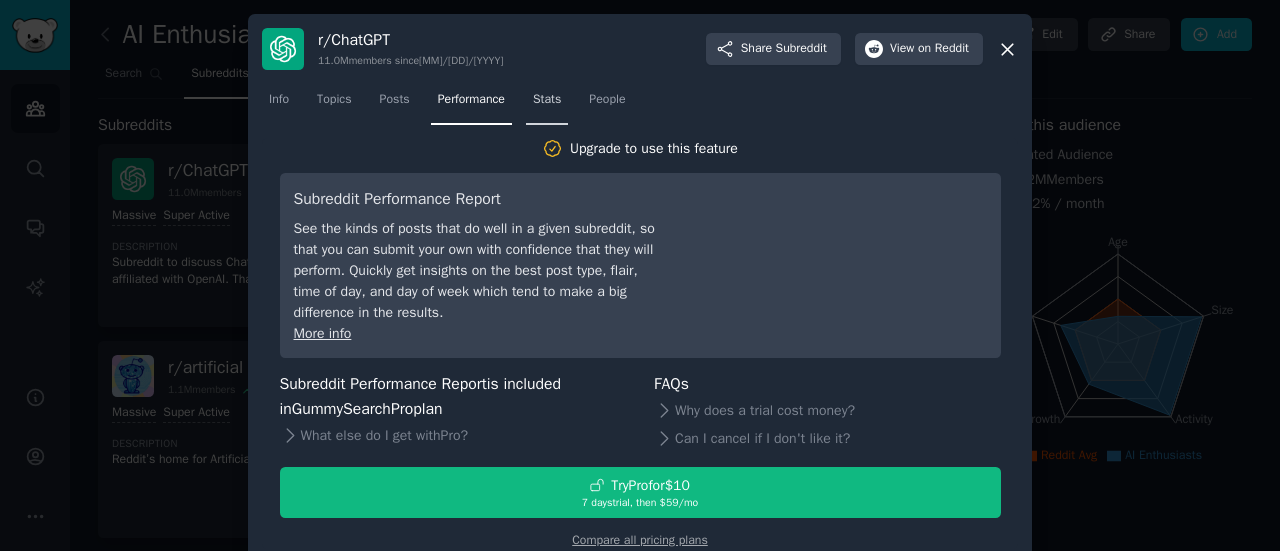 click on "Stats" at bounding box center (547, 100) 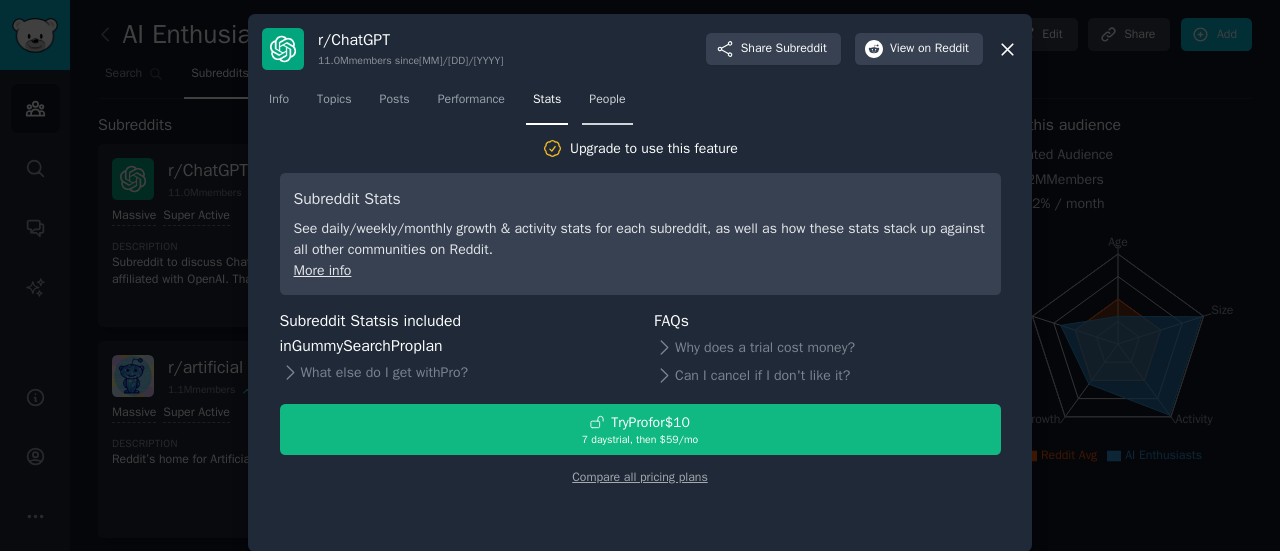 click on "People" at bounding box center [607, 104] 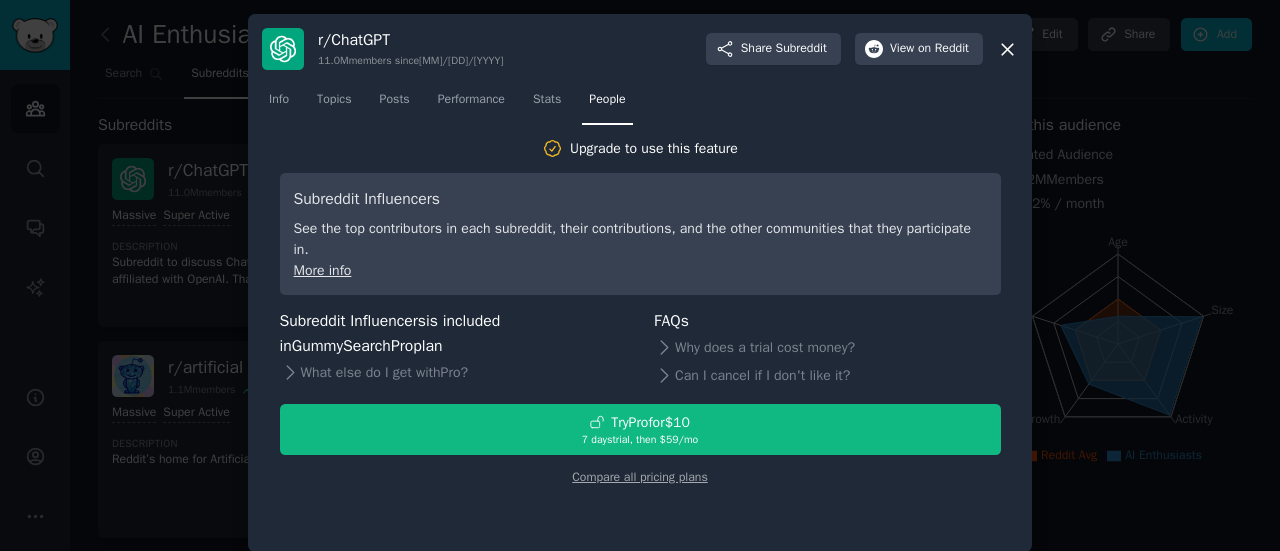 click 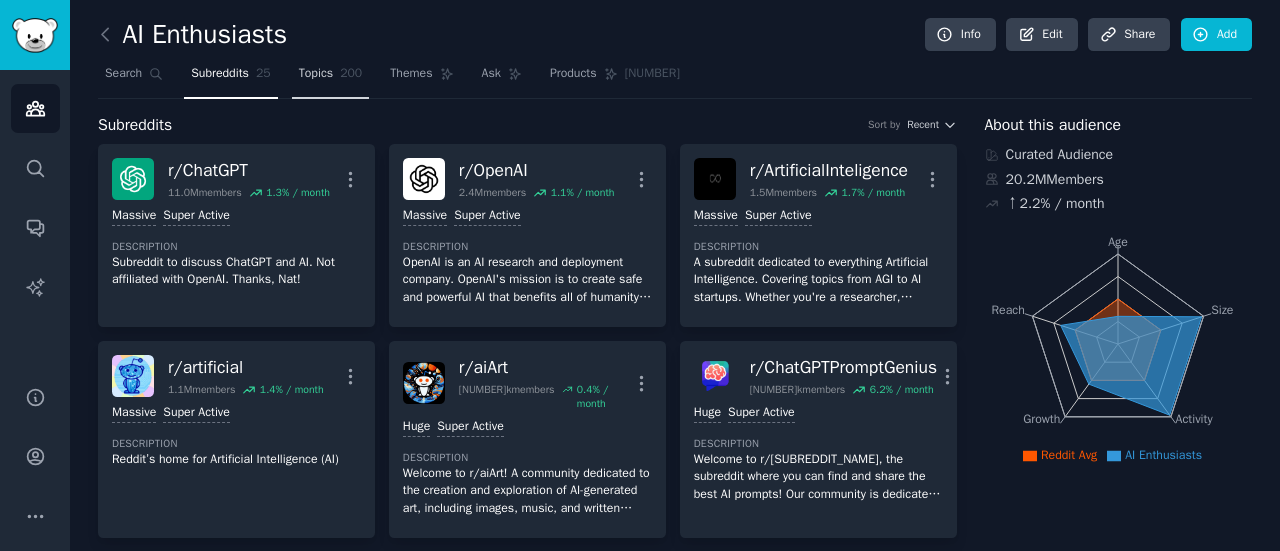 click on "Topics" at bounding box center [316, 74] 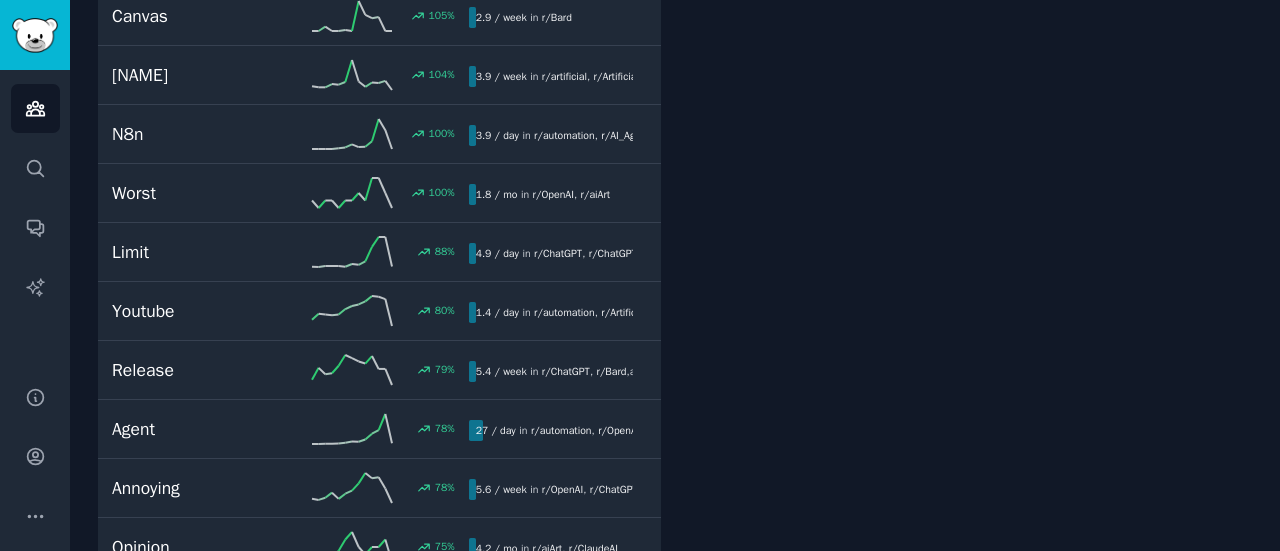 scroll, scrollTop: 1348, scrollLeft: 0, axis: vertical 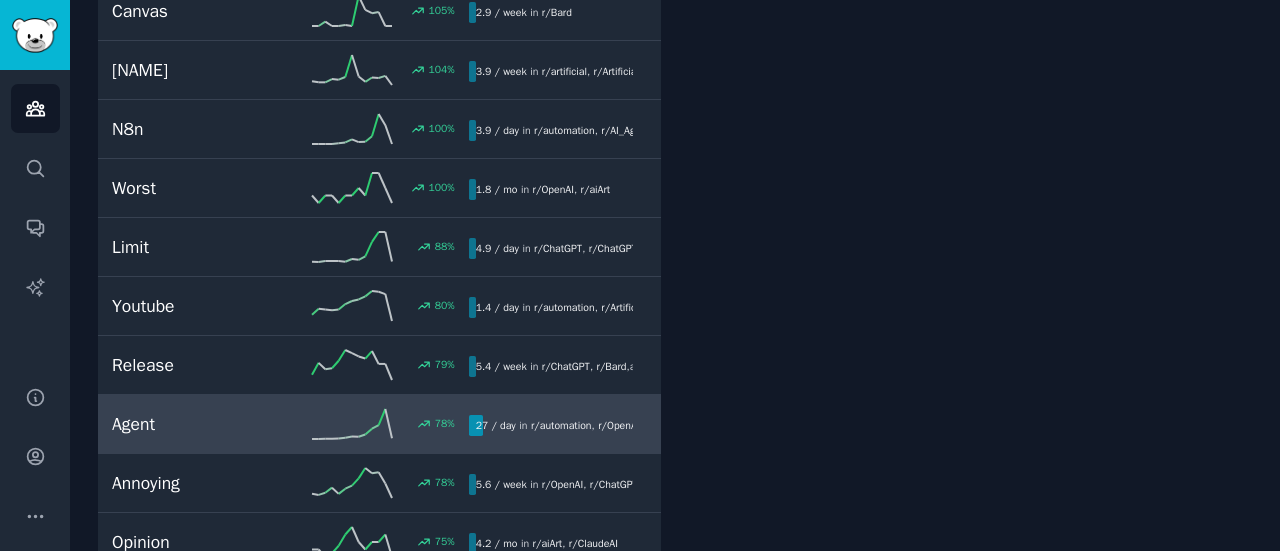 click on "Agent" at bounding box center (201, 424) 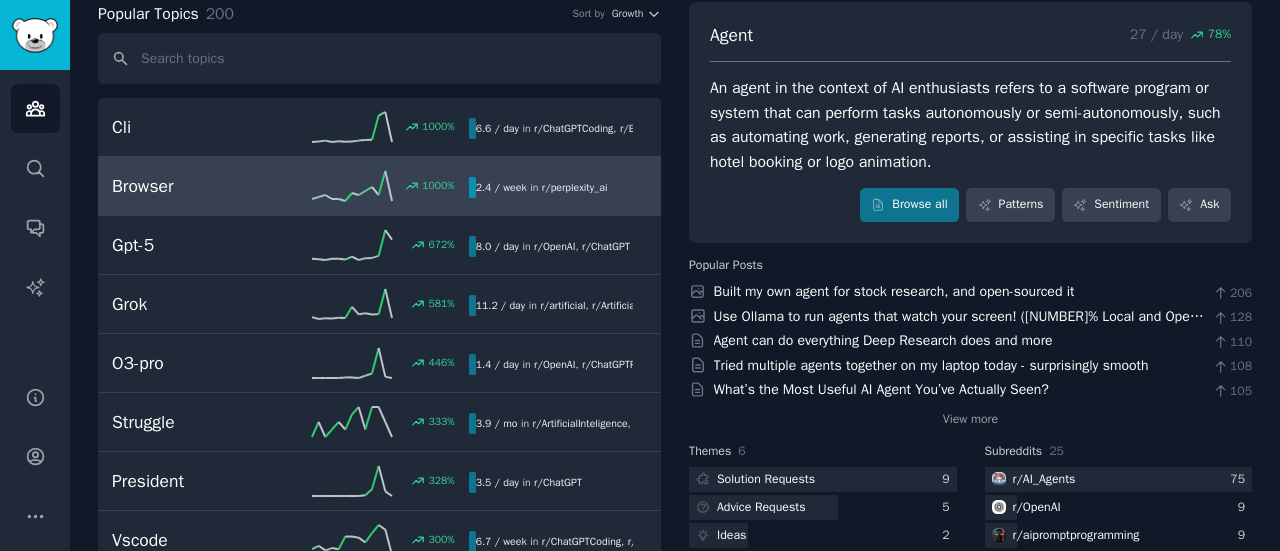 scroll, scrollTop: 0, scrollLeft: 0, axis: both 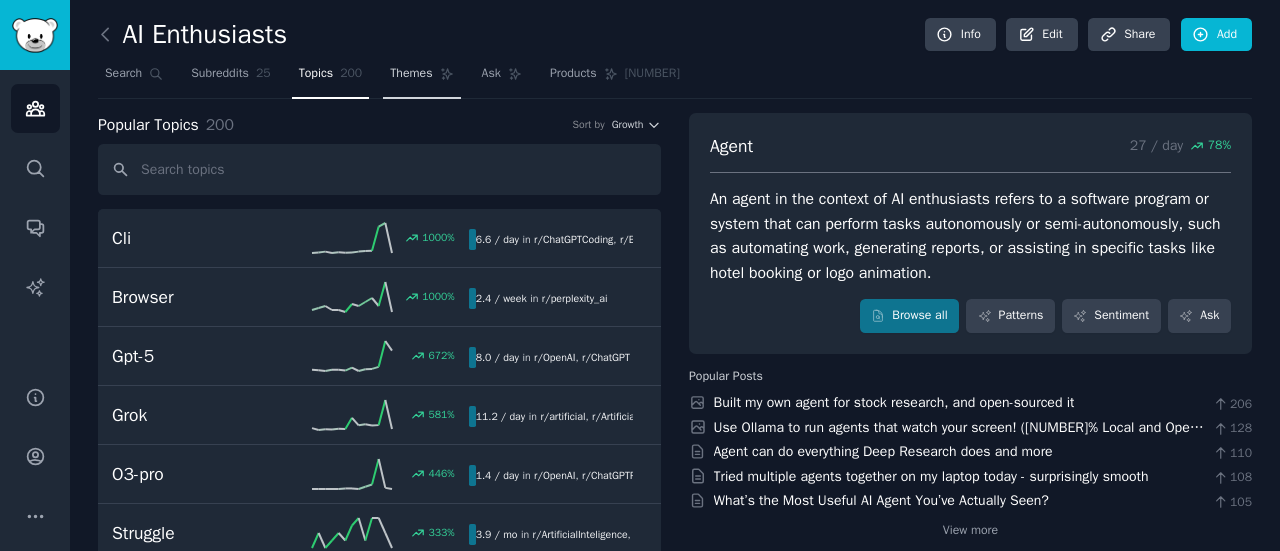 click on "Themes" at bounding box center (421, 78) 